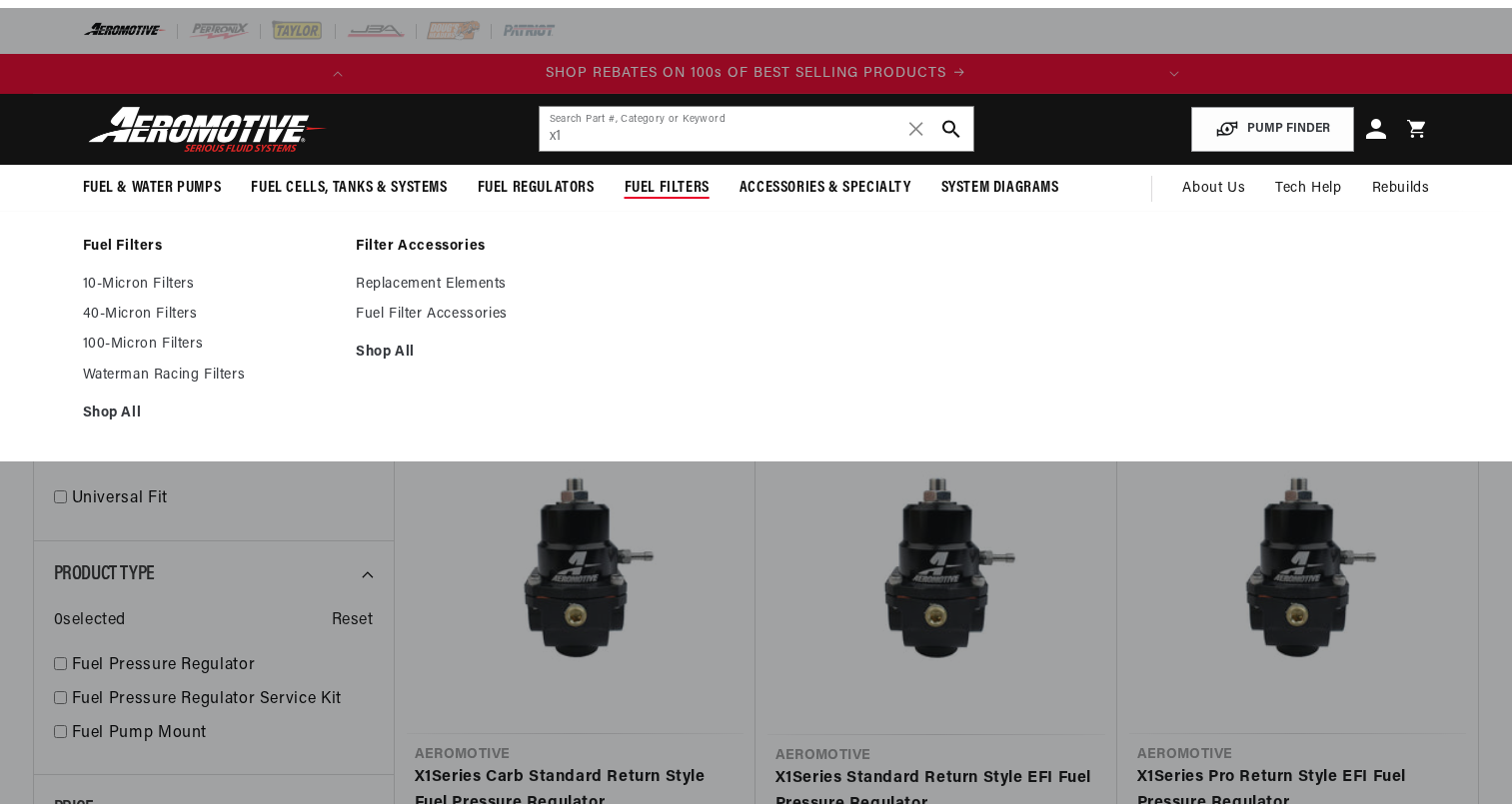 scroll, scrollTop: 0, scrollLeft: 0, axis: both 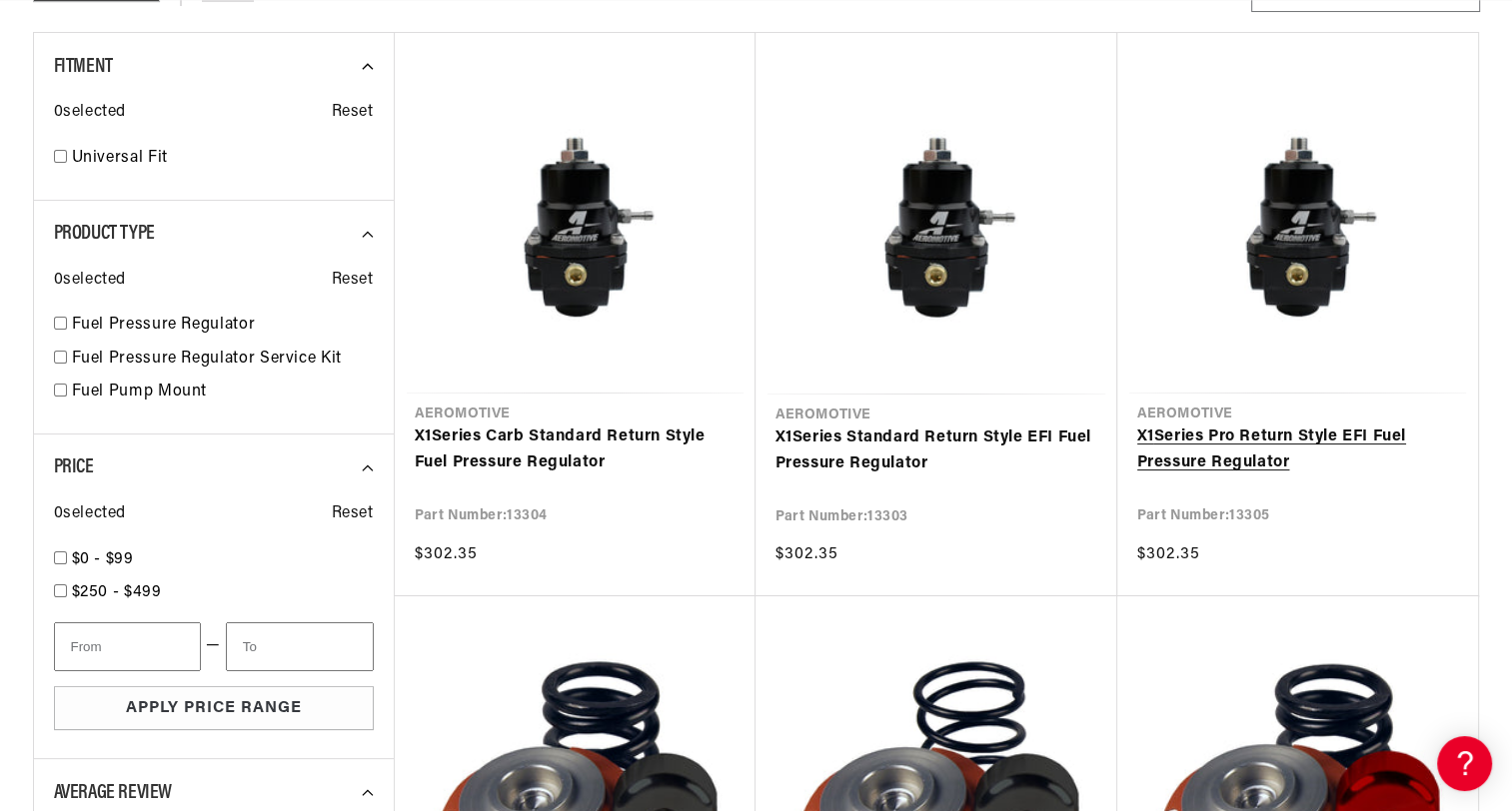 click on "X1  Series Pro Return Style EFI Fuel Pressure Regulator" at bounding box center [1297, 449] 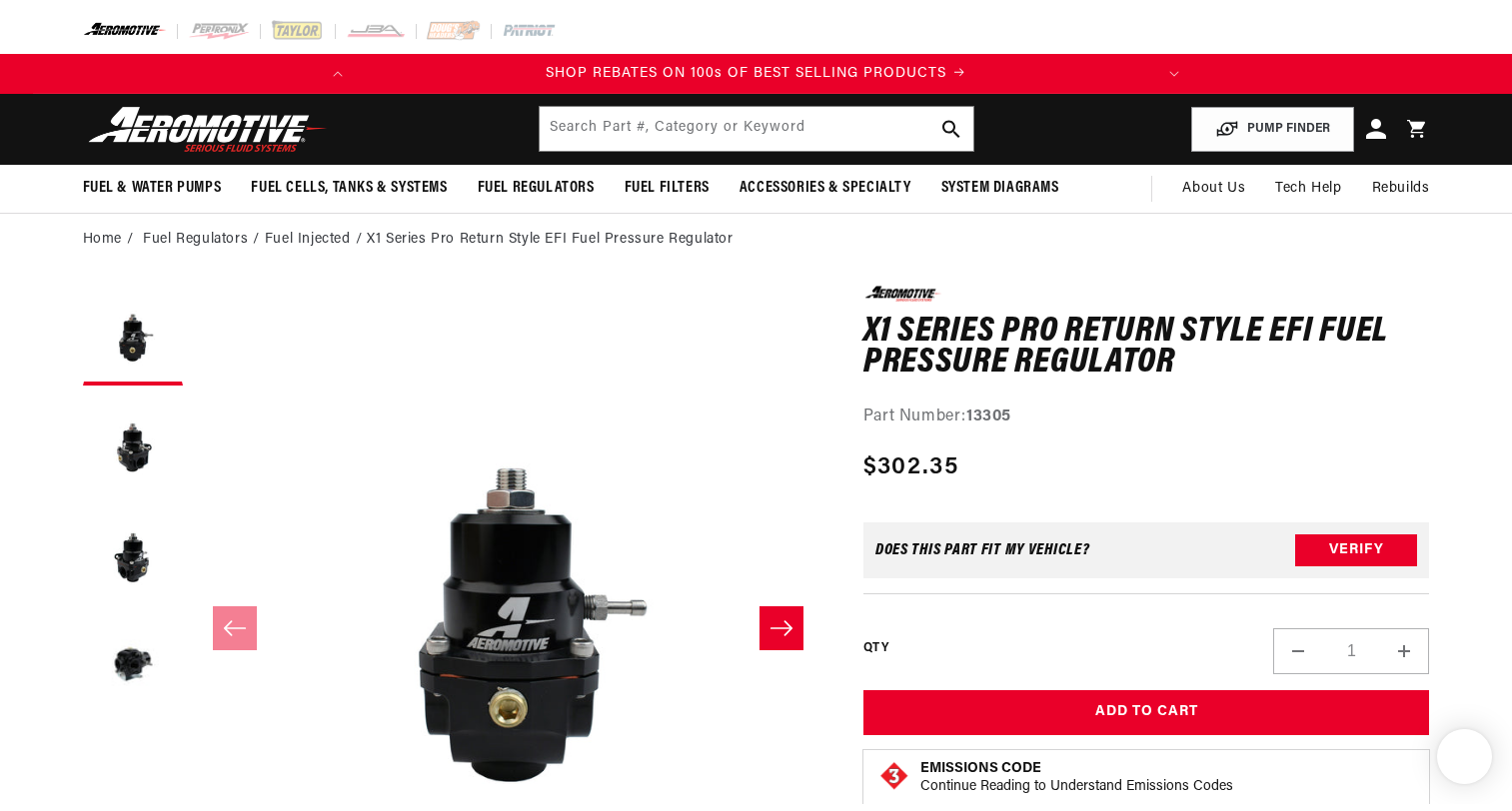 scroll, scrollTop: 0, scrollLeft: 0, axis: both 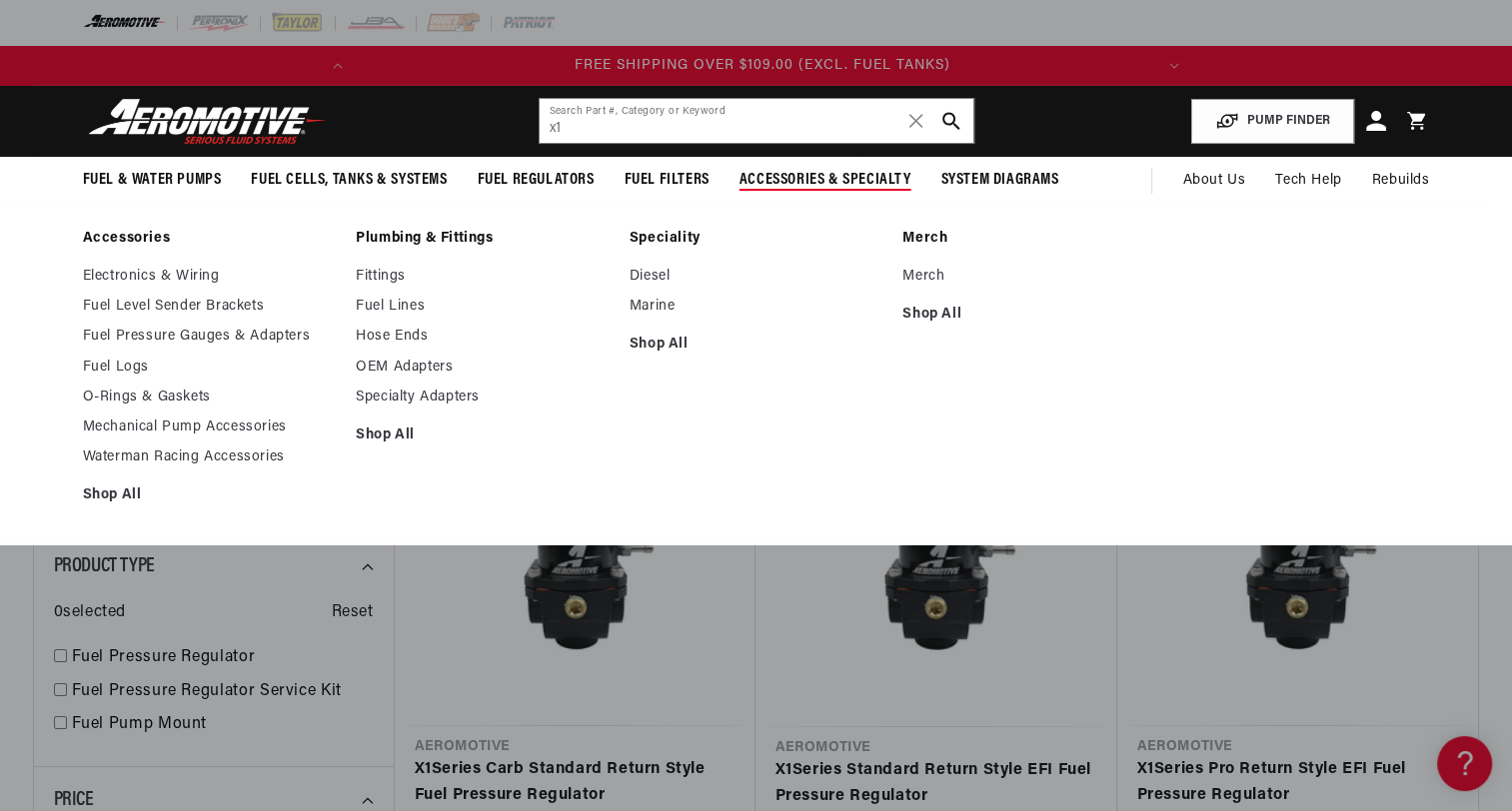 click on "Plumbing & Fittings" at bounding box center [483, 239] 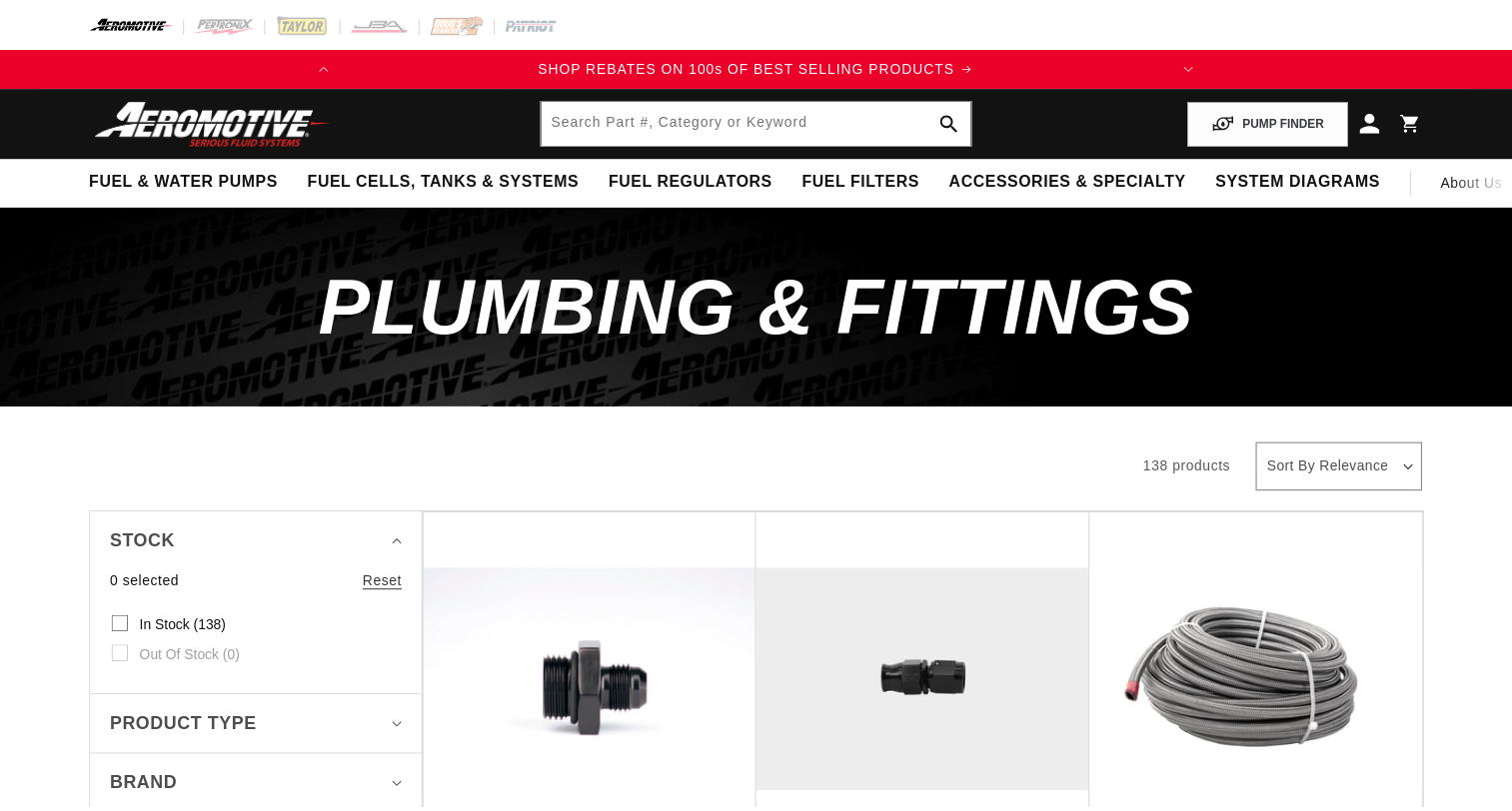 scroll, scrollTop: 0, scrollLeft: 0, axis: both 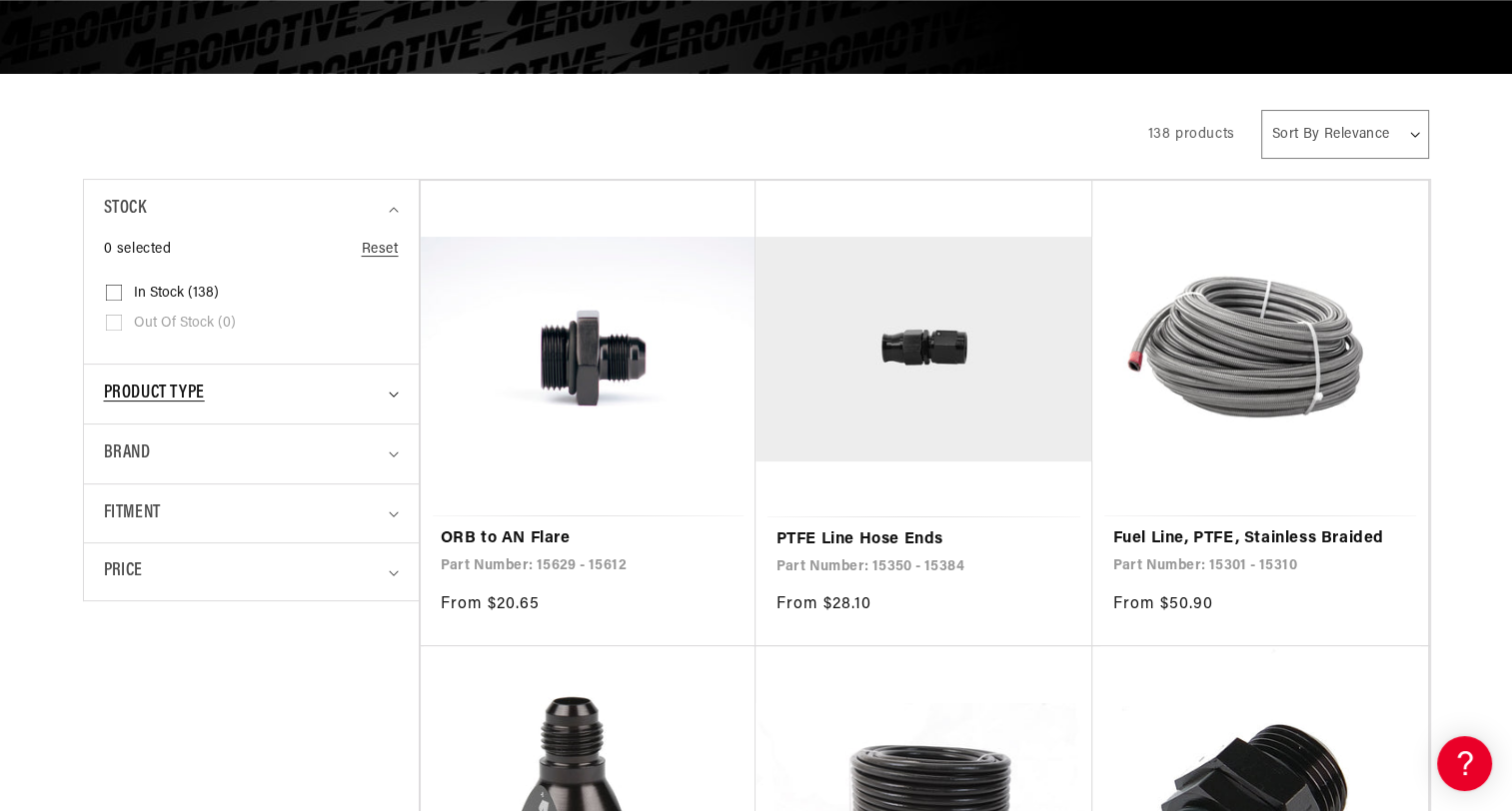 click on "Product type" at bounding box center [154, 394] 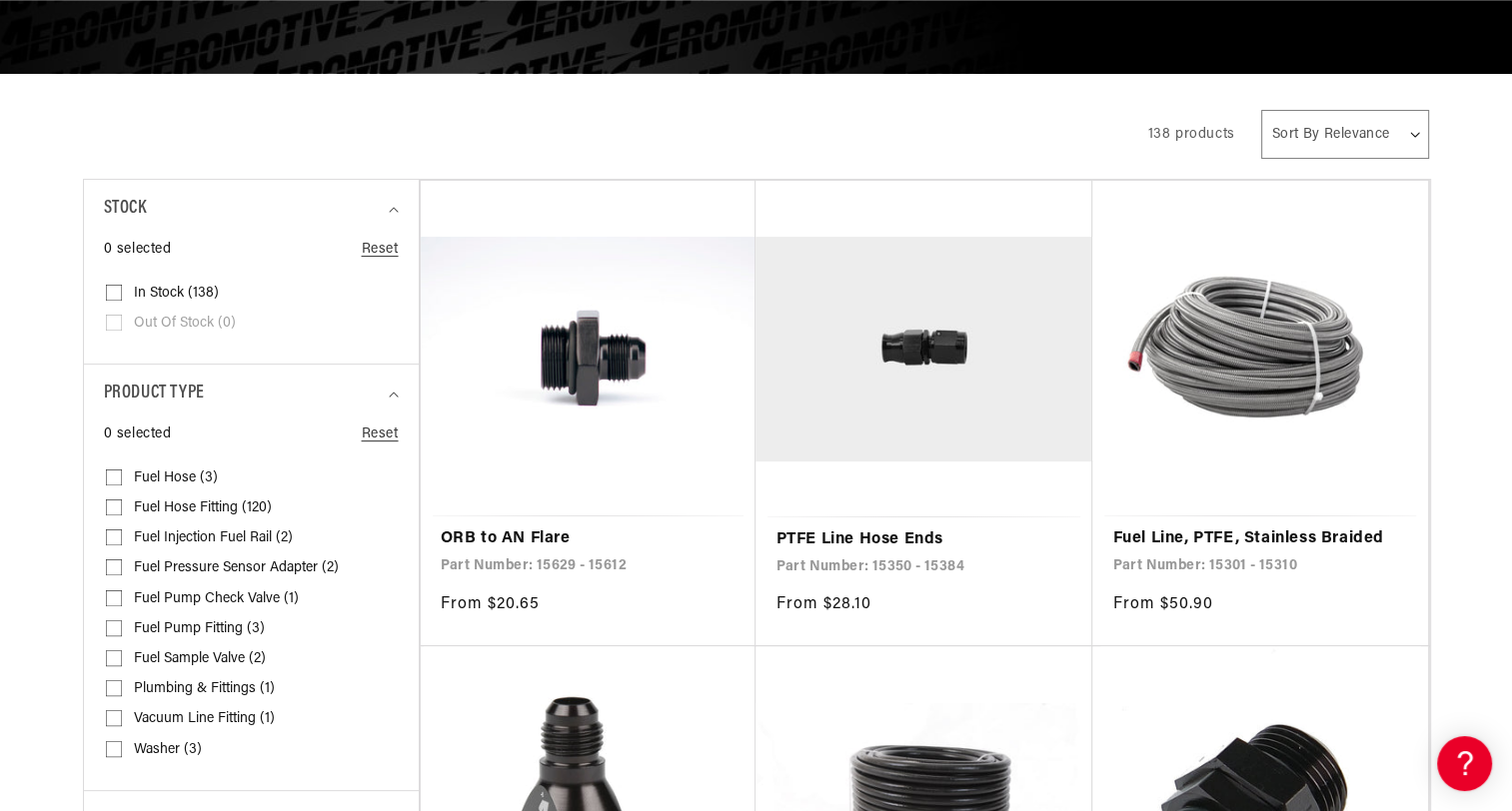 scroll, scrollTop: 0, scrollLeft: 80, axis: horizontal 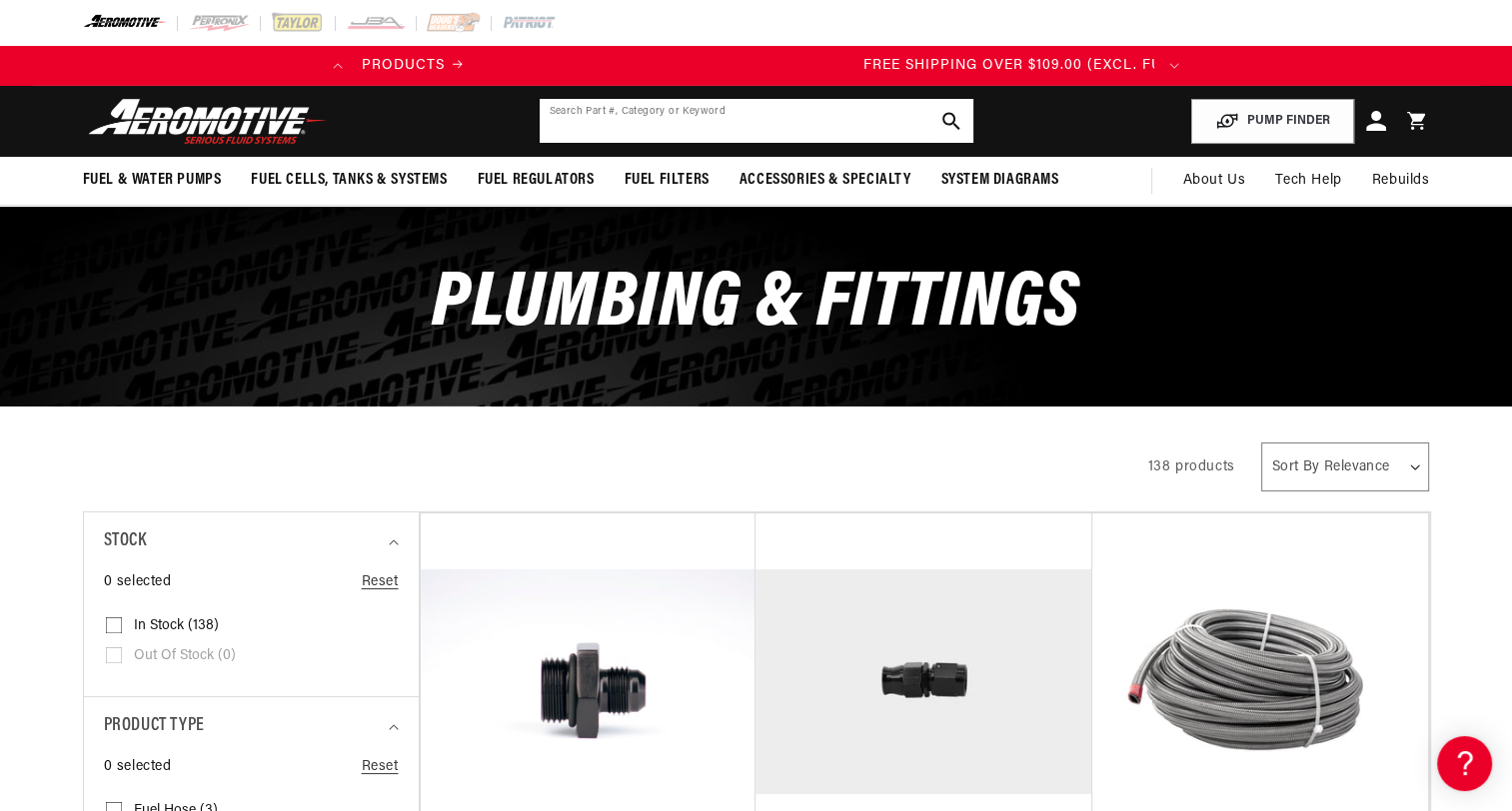 click 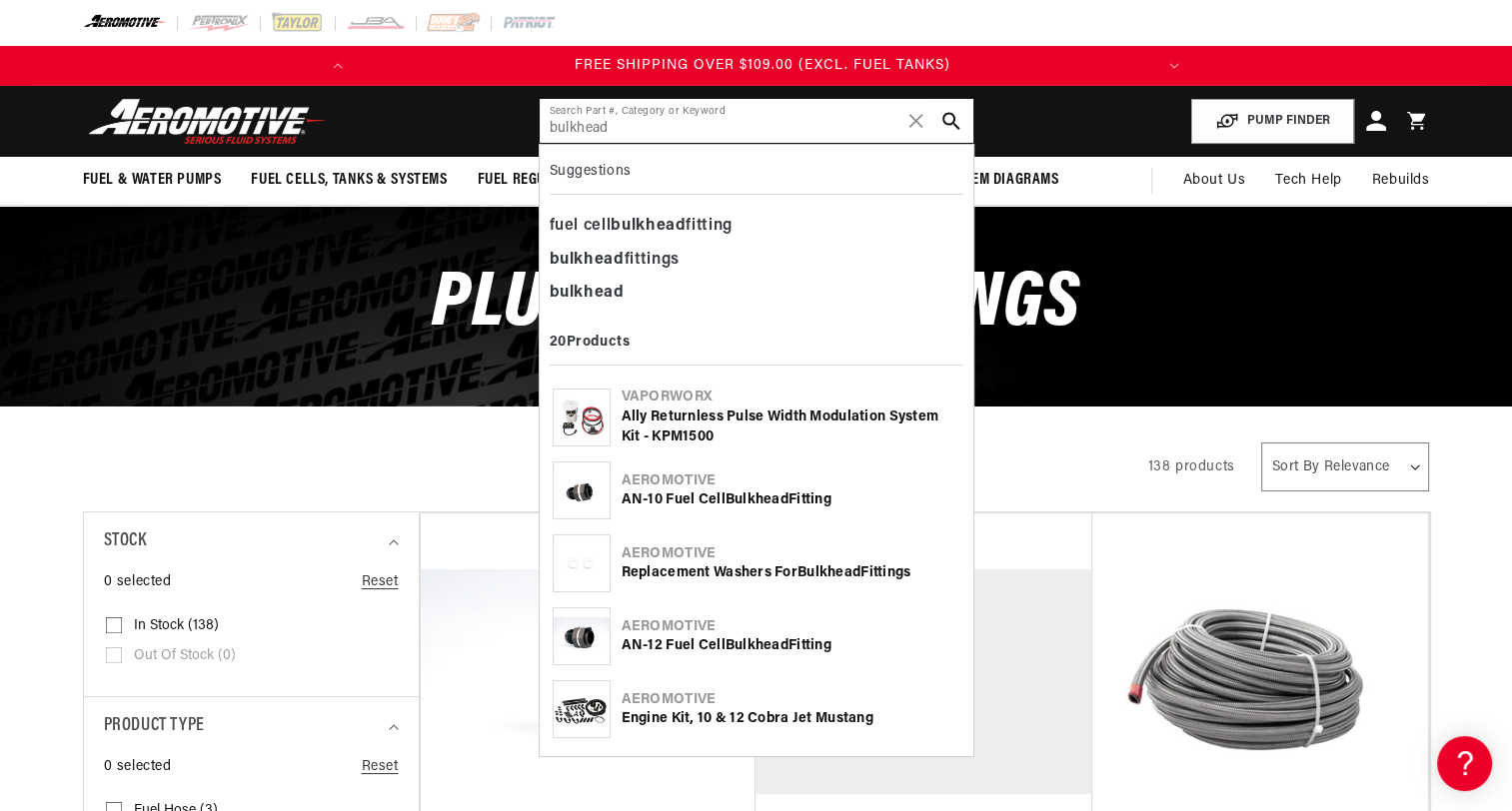 type on "bulkhead" 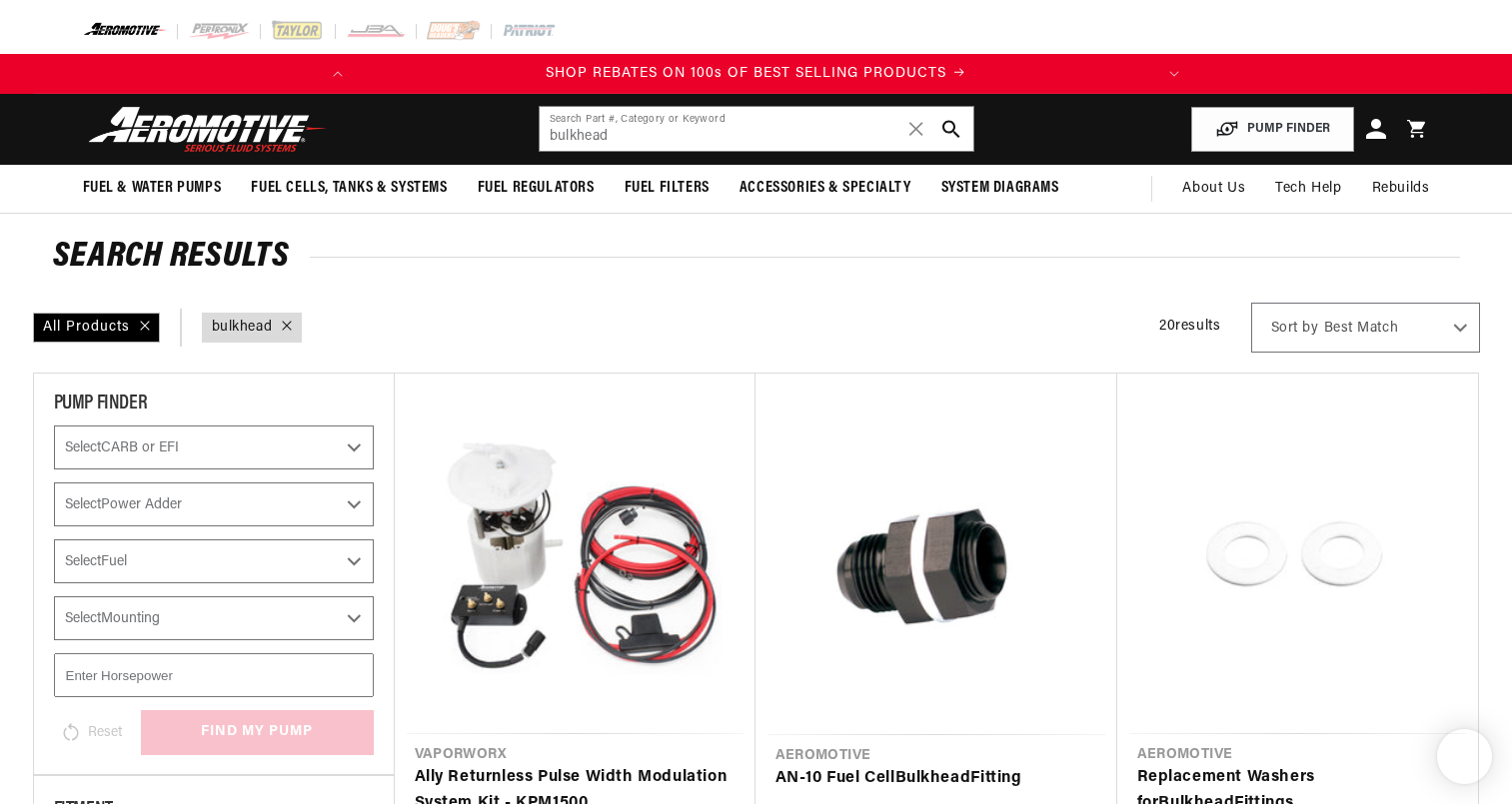 scroll, scrollTop: 0, scrollLeft: 0, axis: both 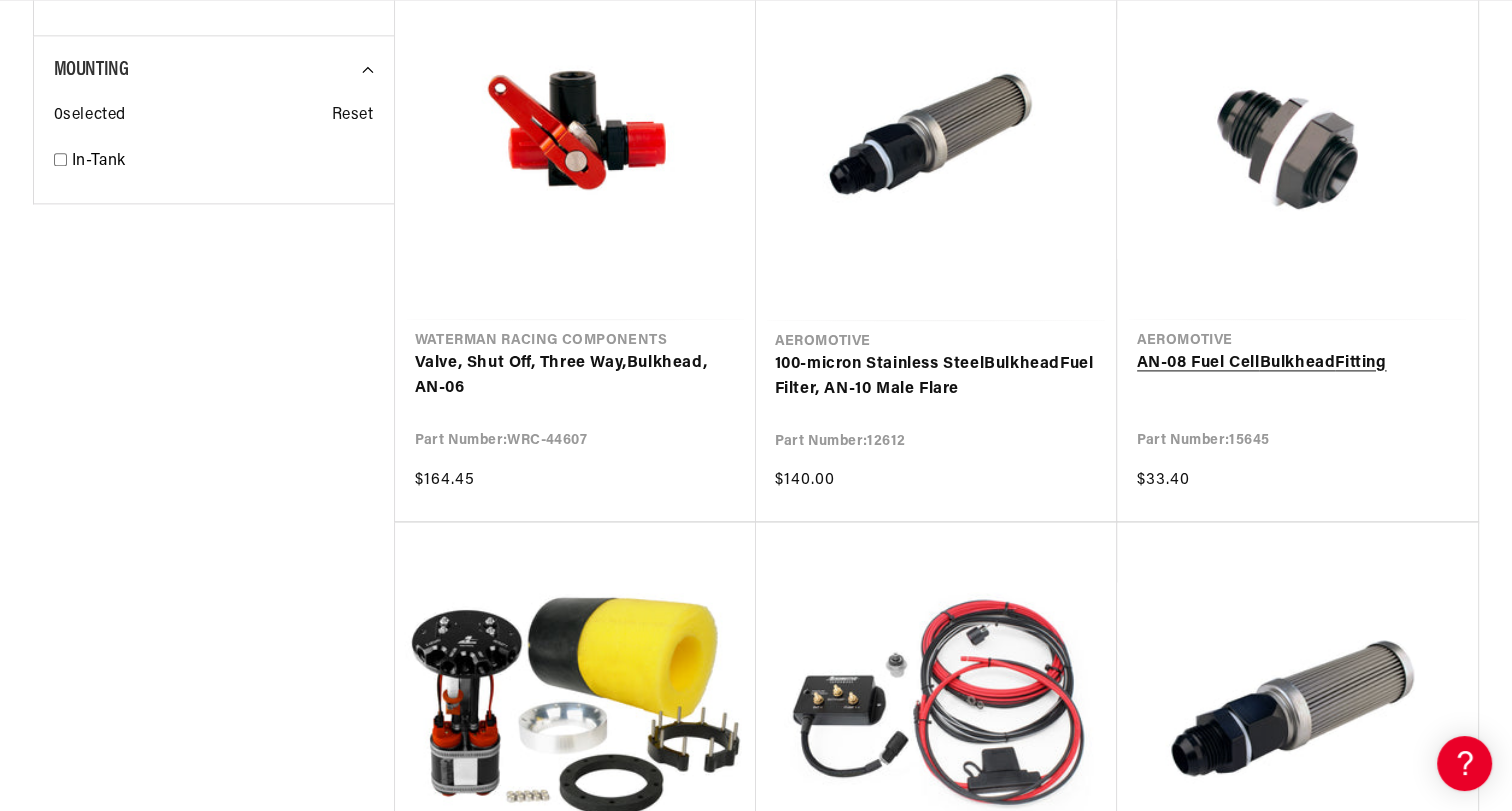 click on "AN-08 Fuel Cell  Bulkhead  Fitting" at bounding box center [1297, 364] 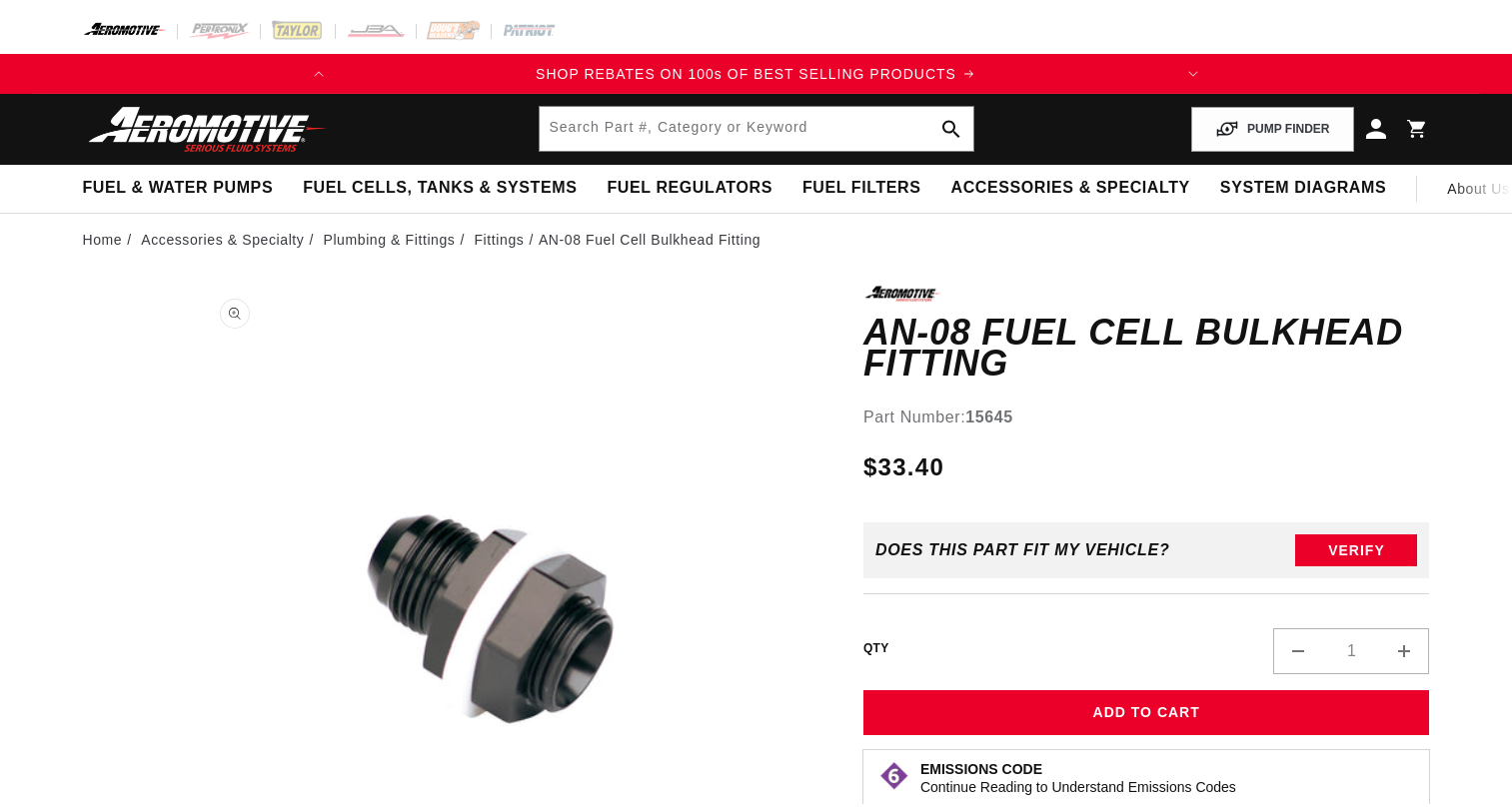 scroll, scrollTop: 0, scrollLeft: 0, axis: both 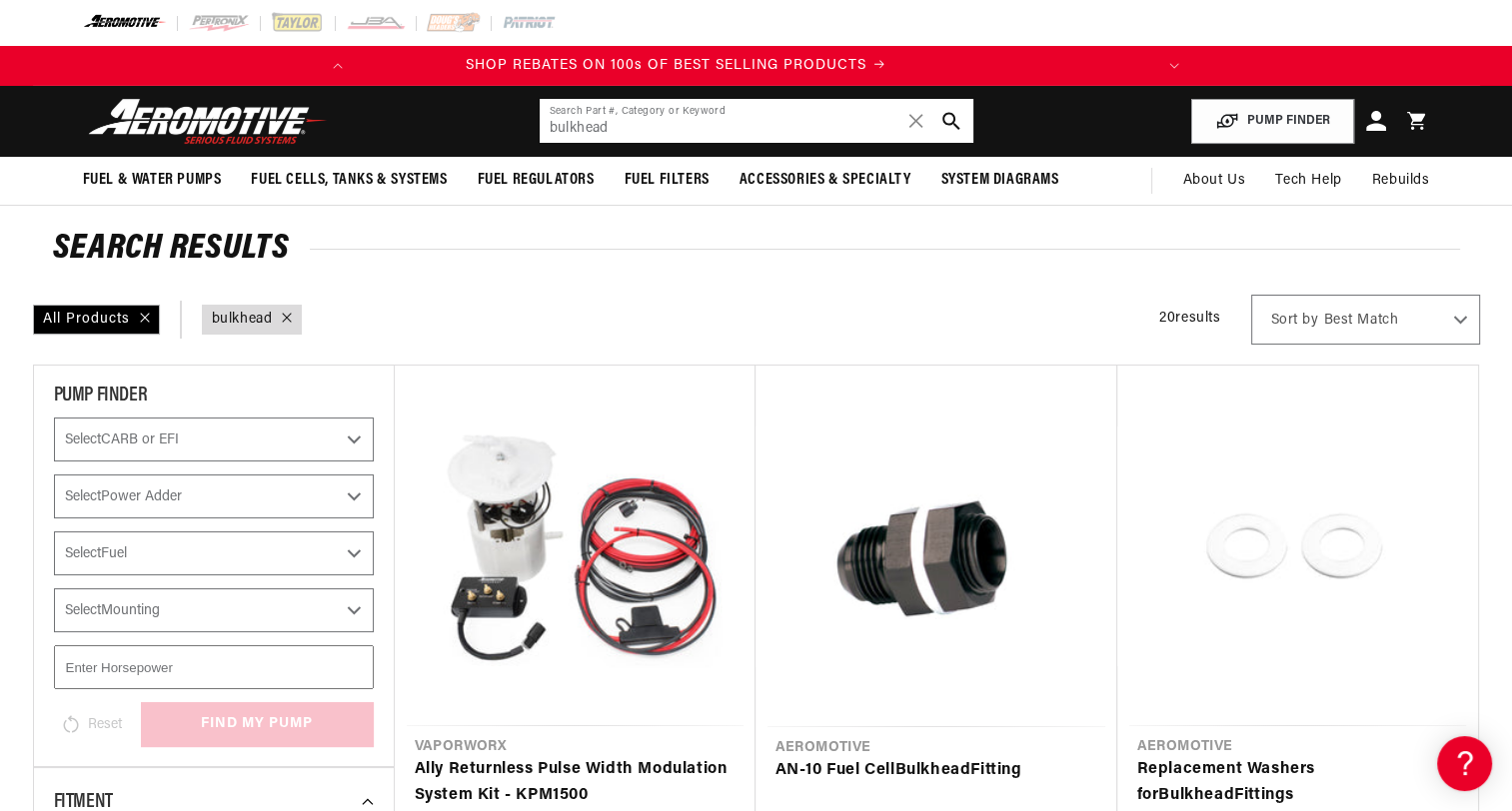 drag, startPoint x: 649, startPoint y: 132, endPoint x: 396, endPoint y: 129, distance: 253.01779 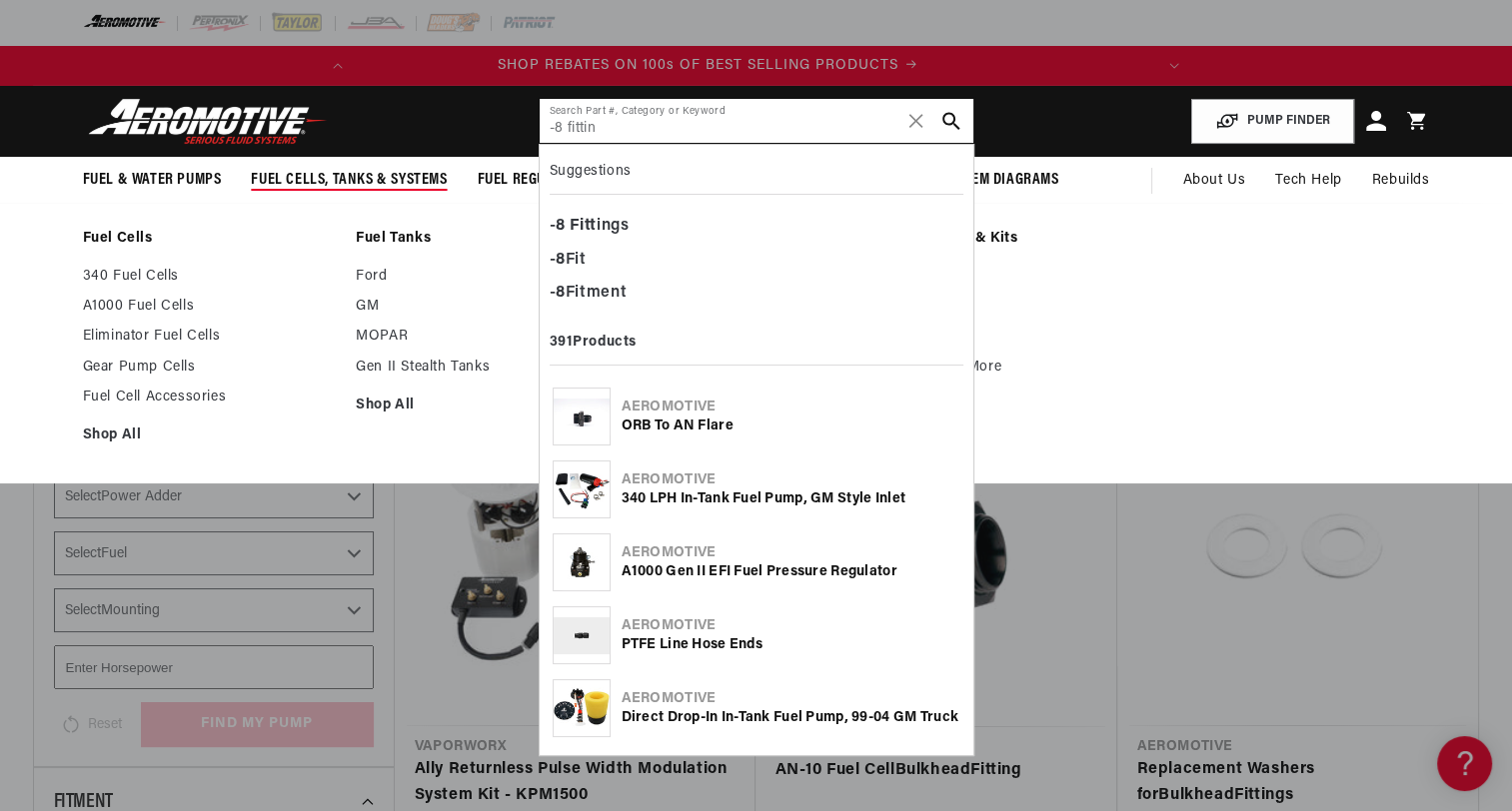 scroll, scrollTop: 0, scrollLeft: 0, axis: both 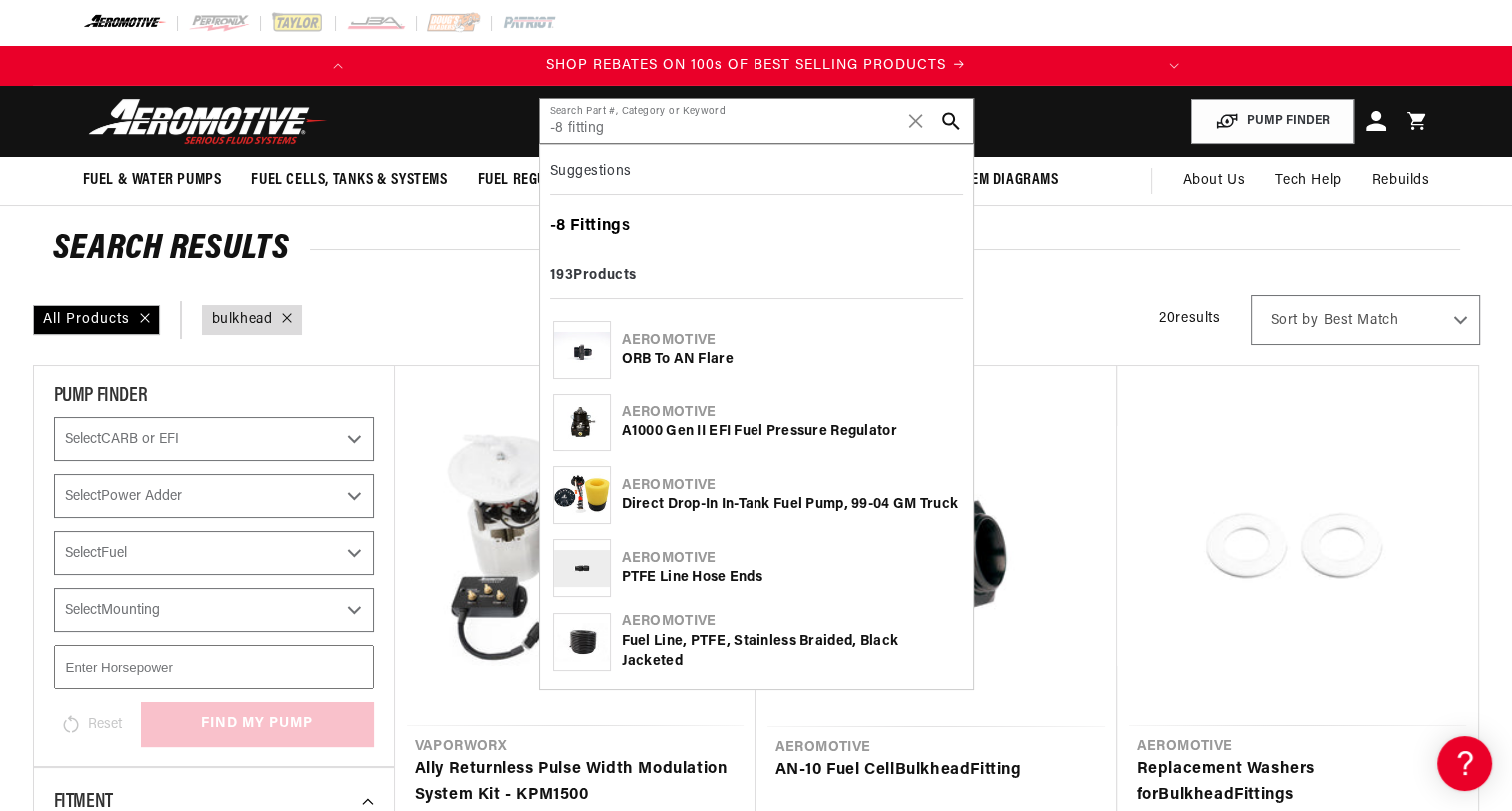 click on "Fitting" 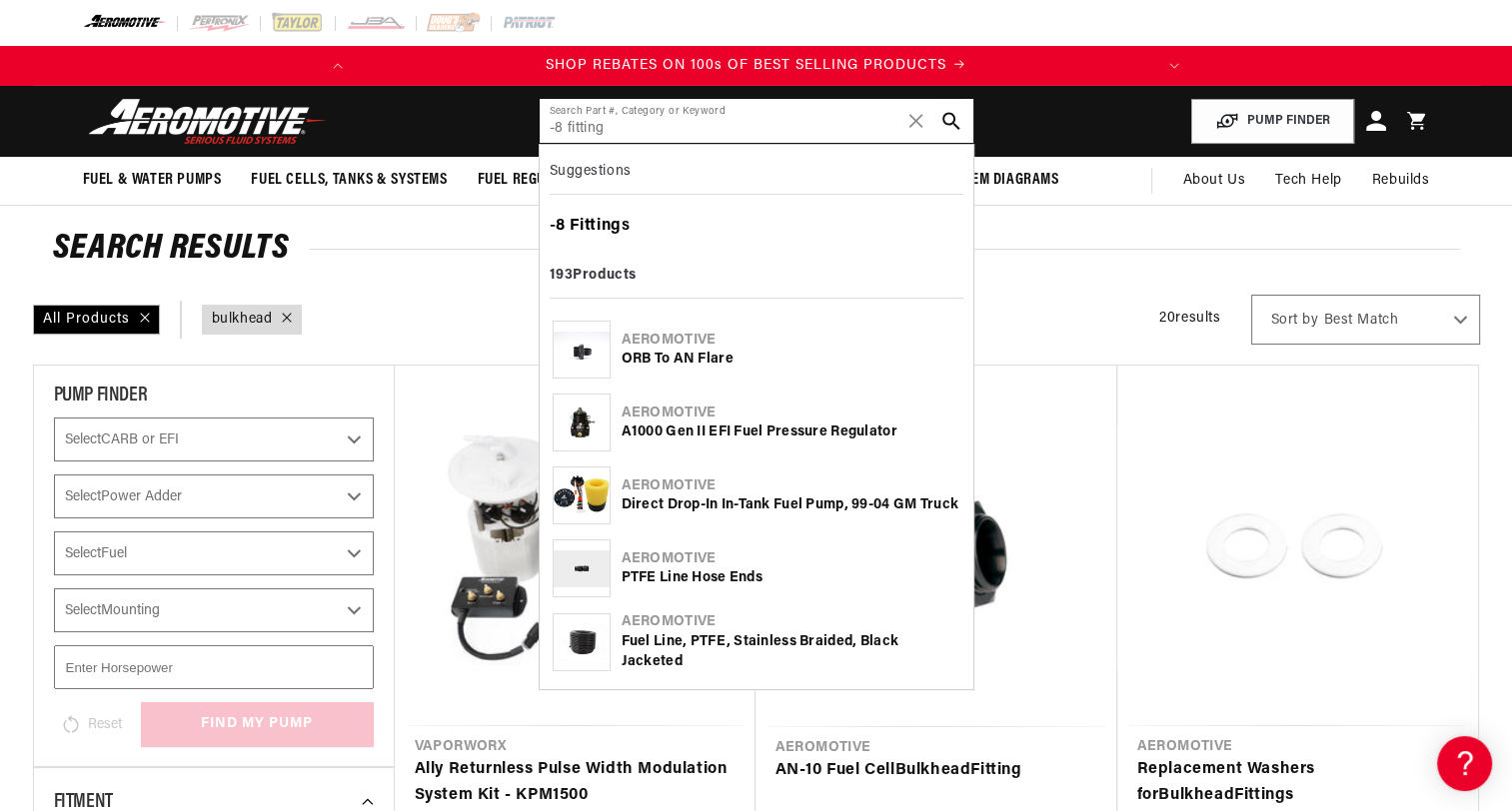 type on "-8 Fittings" 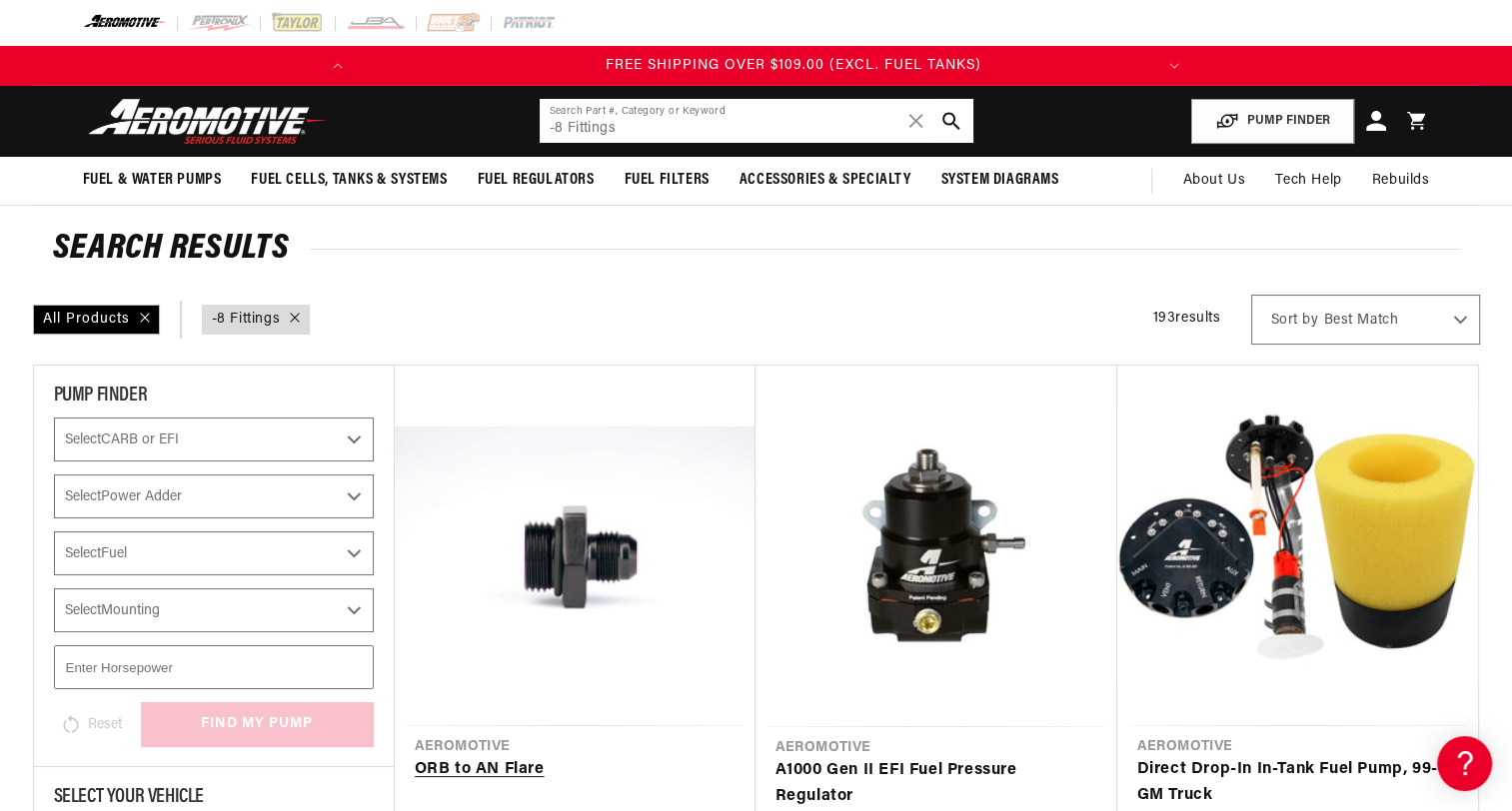 scroll, scrollTop: 0, scrollLeft: 790, axis: horizontal 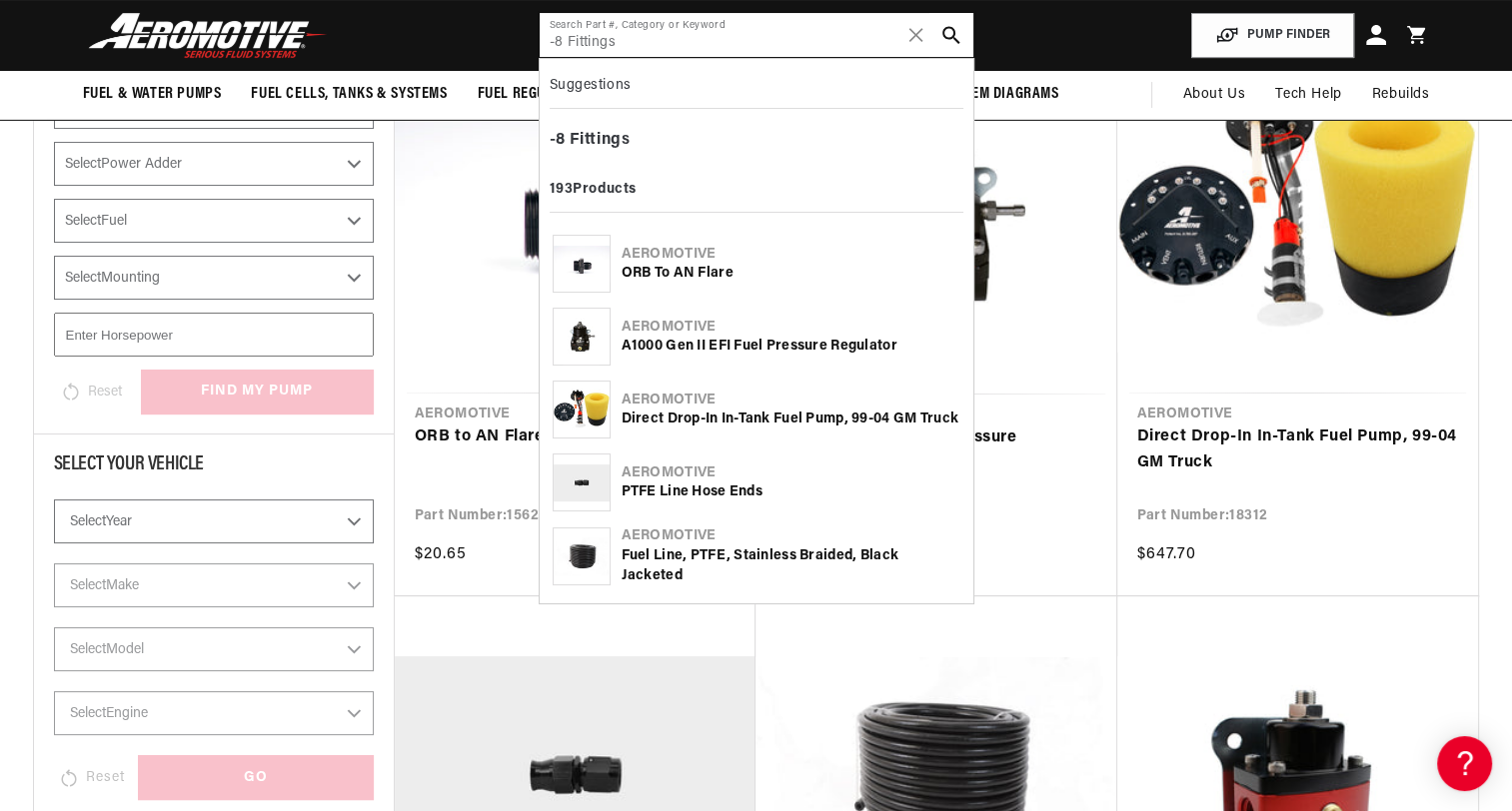 drag, startPoint x: 596, startPoint y: 39, endPoint x: 544, endPoint y: 38, distance: 52.009614 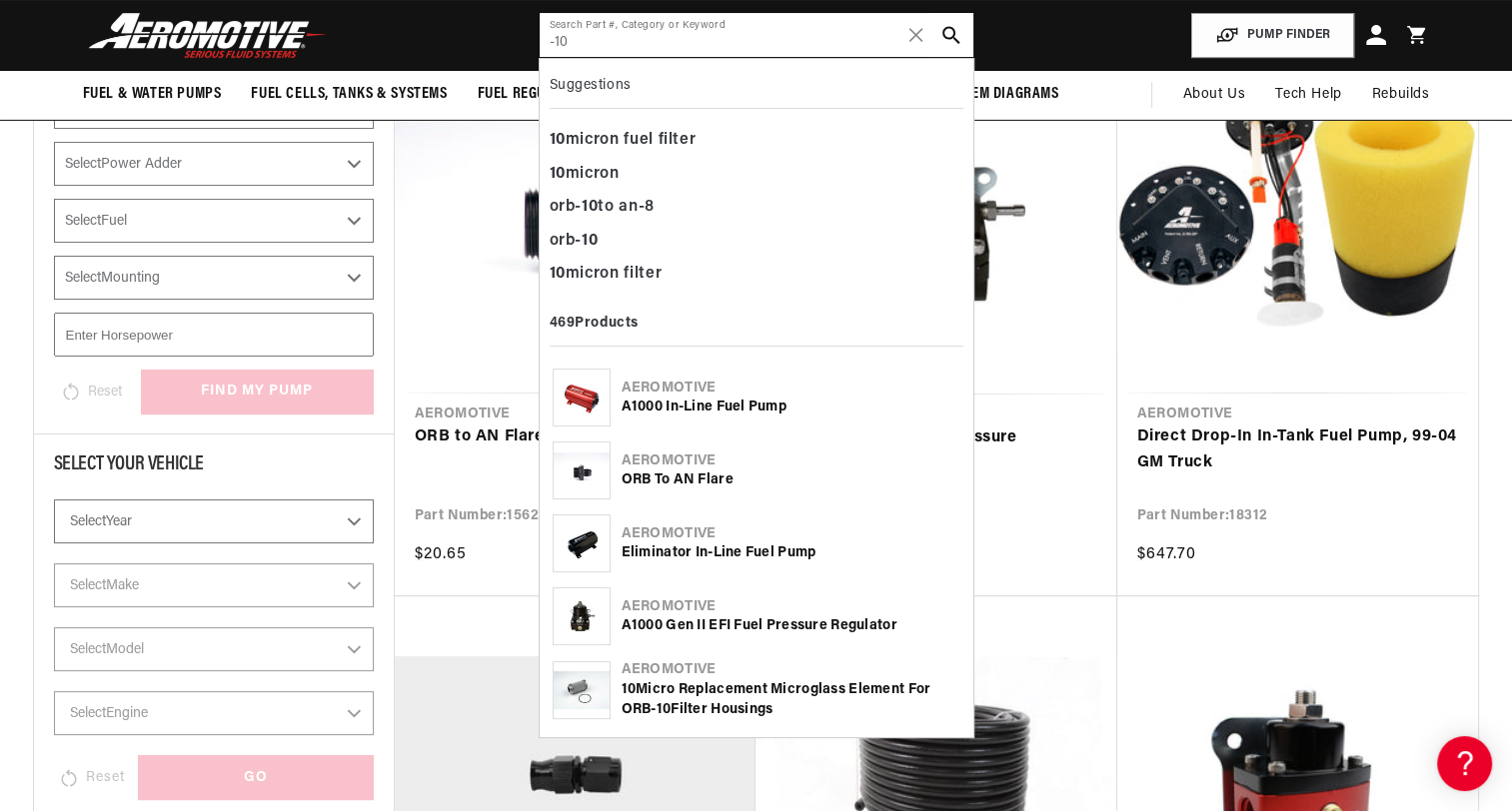 scroll, scrollTop: 0, scrollLeft: 790, axis: horizontal 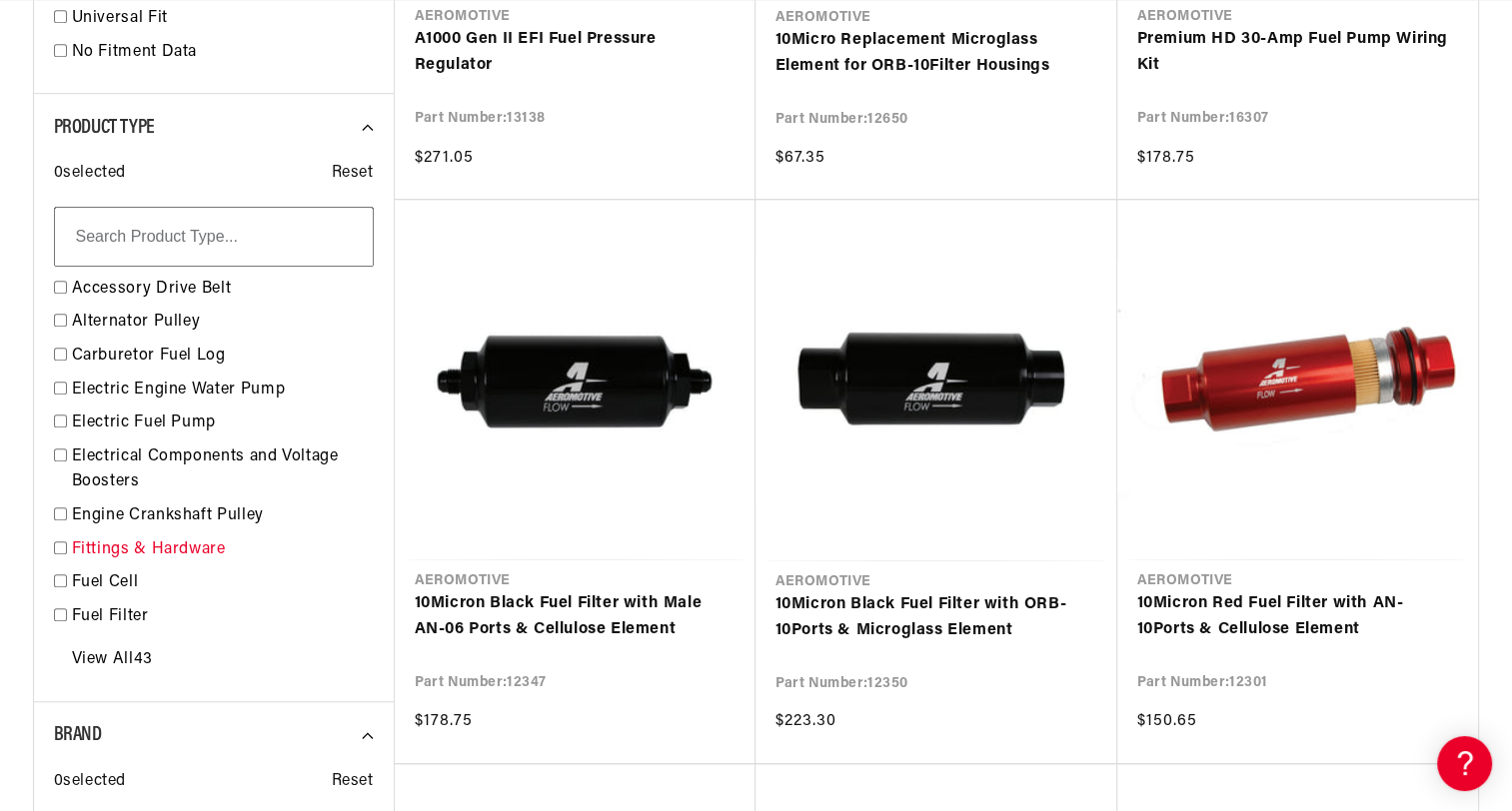 click on "Fittings & Hardware" at bounding box center (223, 550) 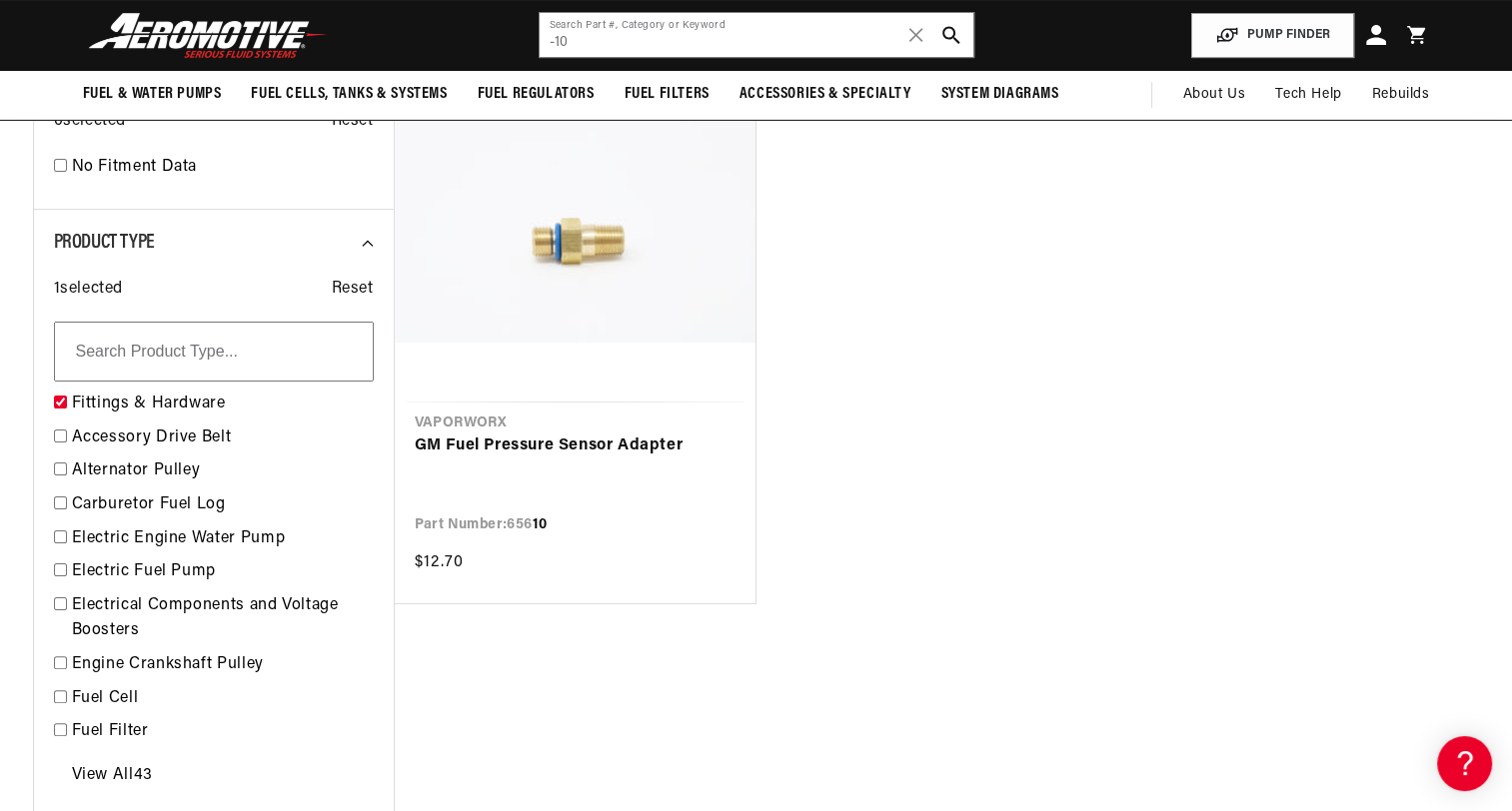 scroll, scrollTop: 295, scrollLeft: 0, axis: vertical 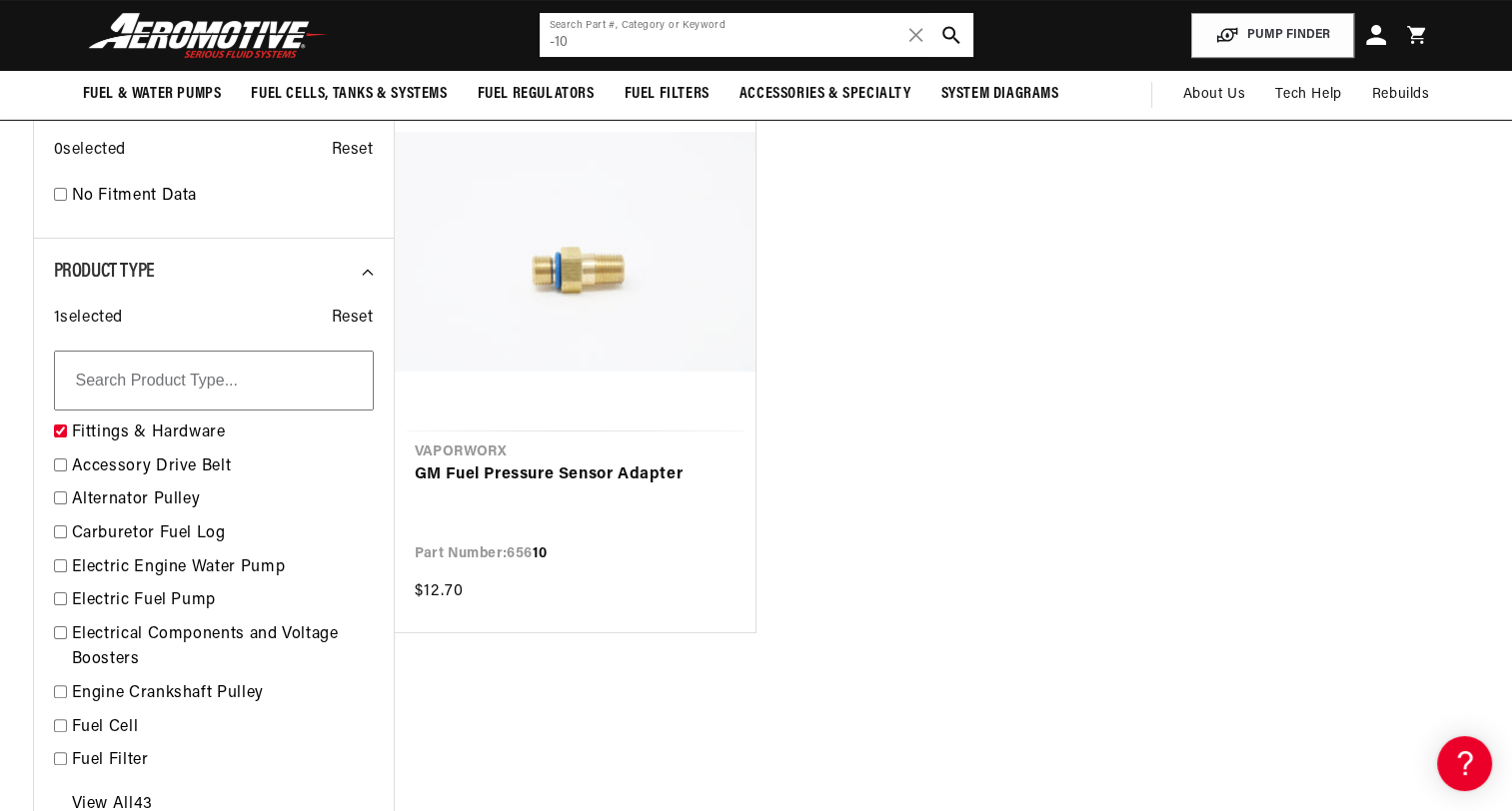 drag, startPoint x: 587, startPoint y: 40, endPoint x: 552, endPoint y: 40, distance: 35 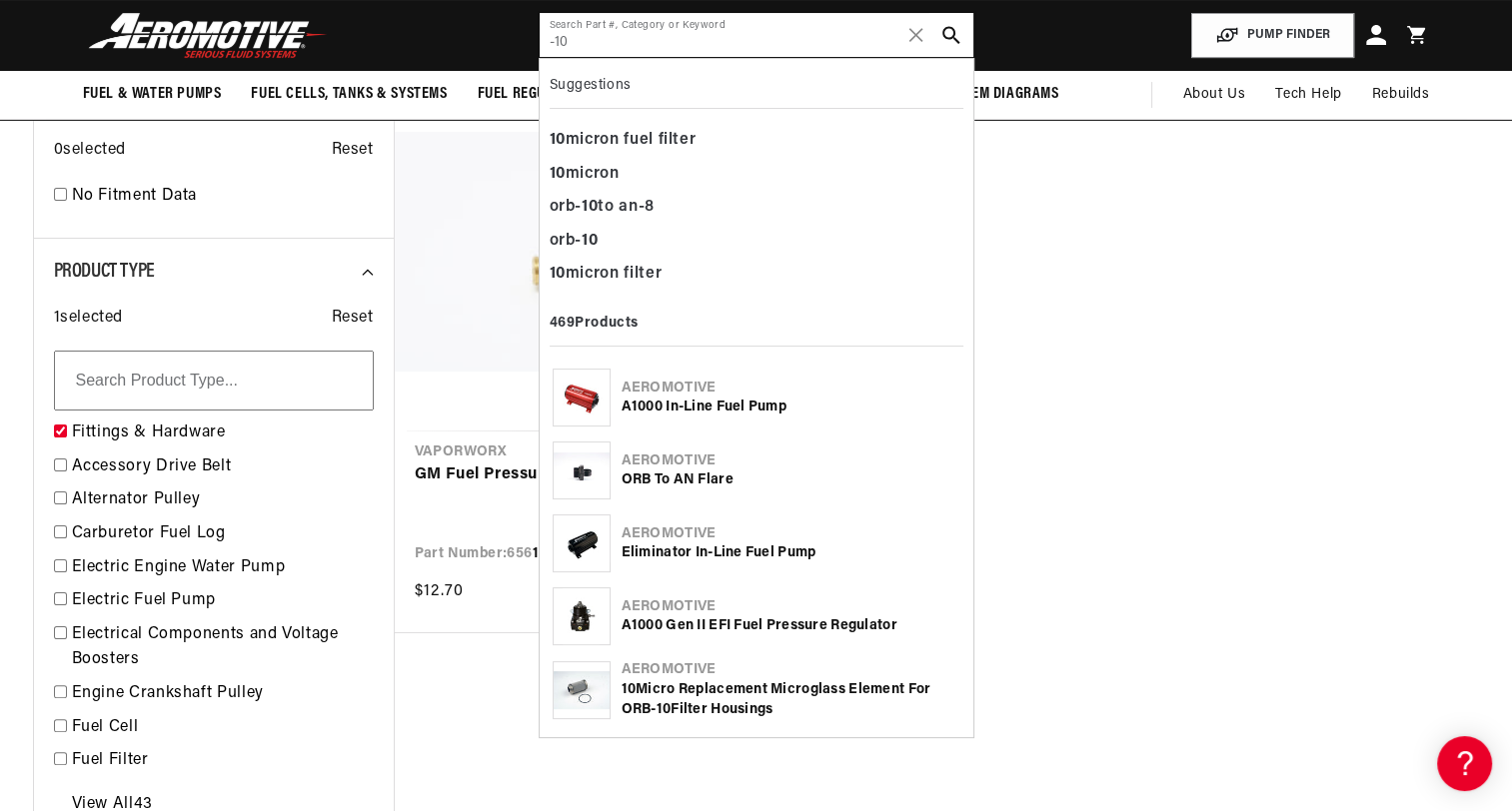 scroll, scrollTop: 0, scrollLeft: 0, axis: both 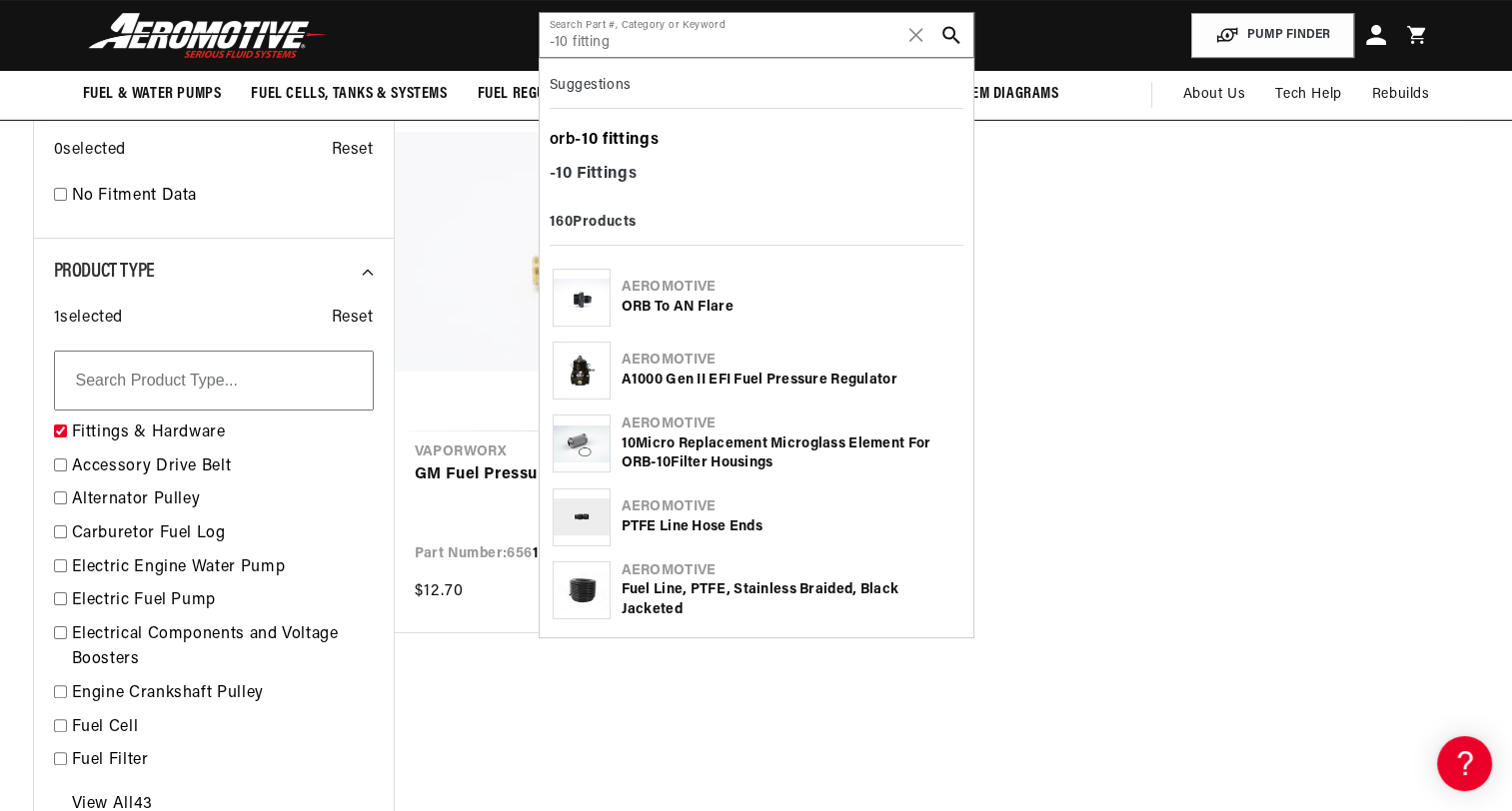 click on "orb- 10   fitting s" 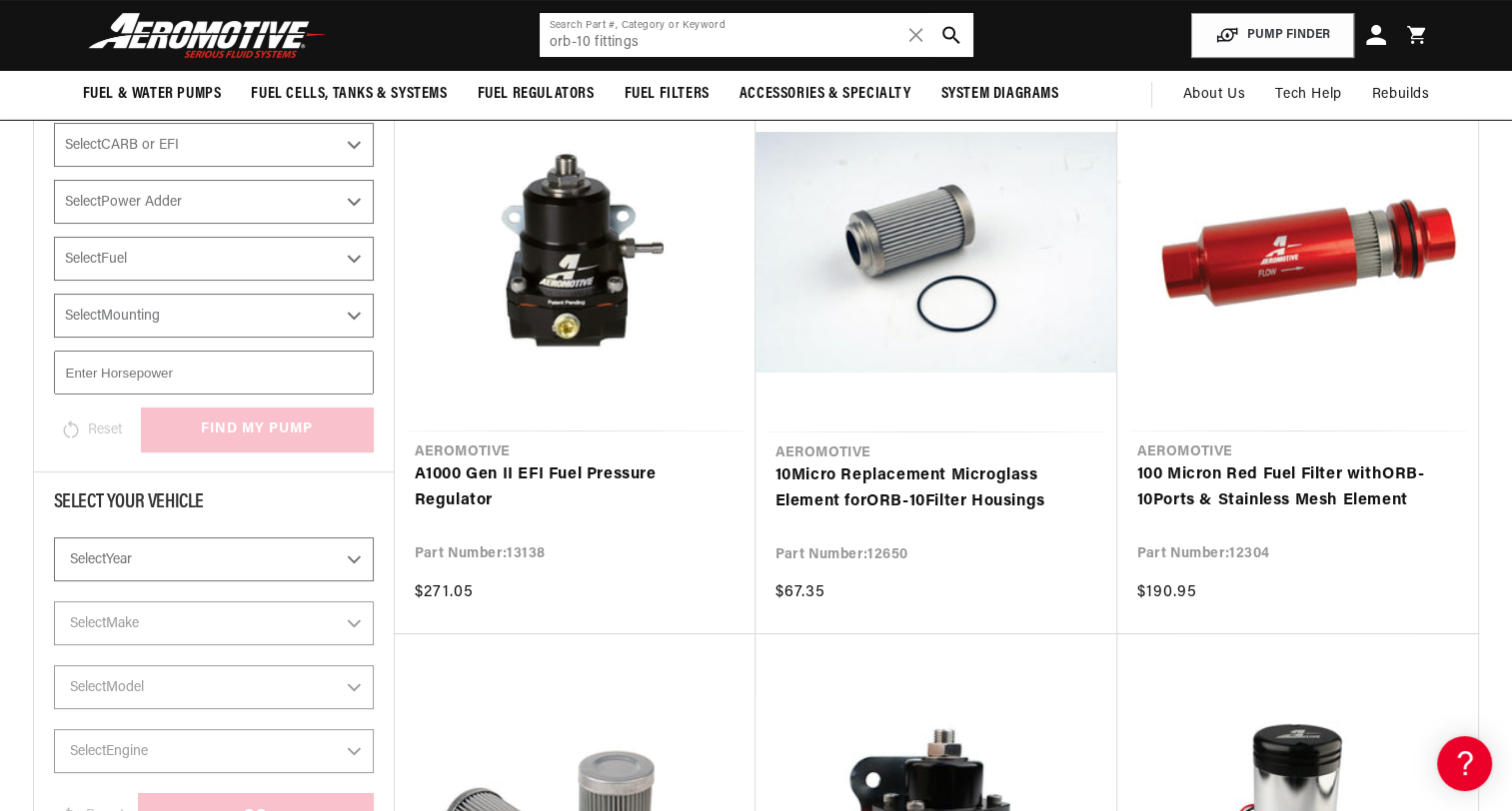 click on "orb-10 fittings" 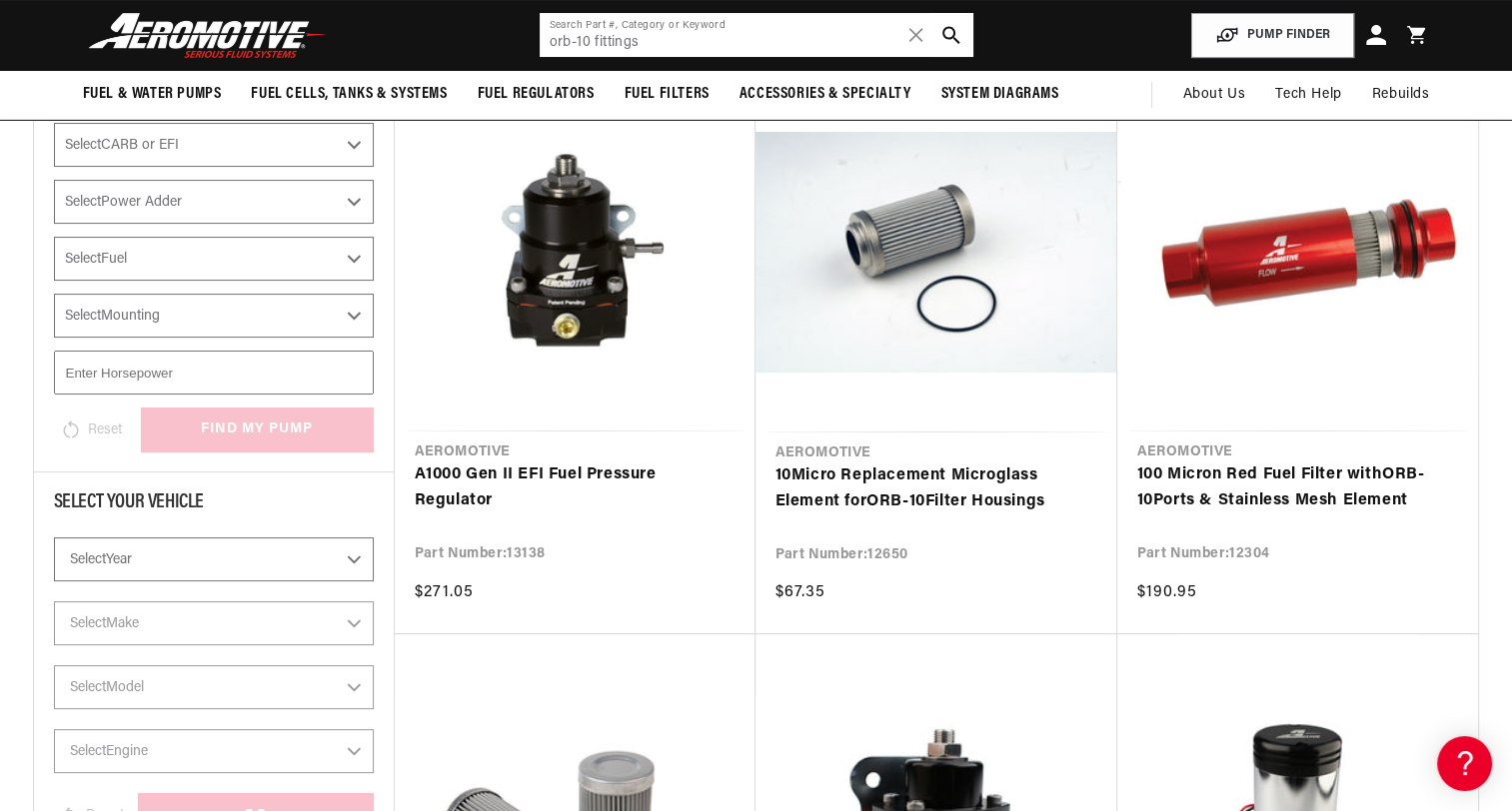 drag, startPoint x: 530, startPoint y: 41, endPoint x: 481, endPoint y: 33, distance: 49.648766 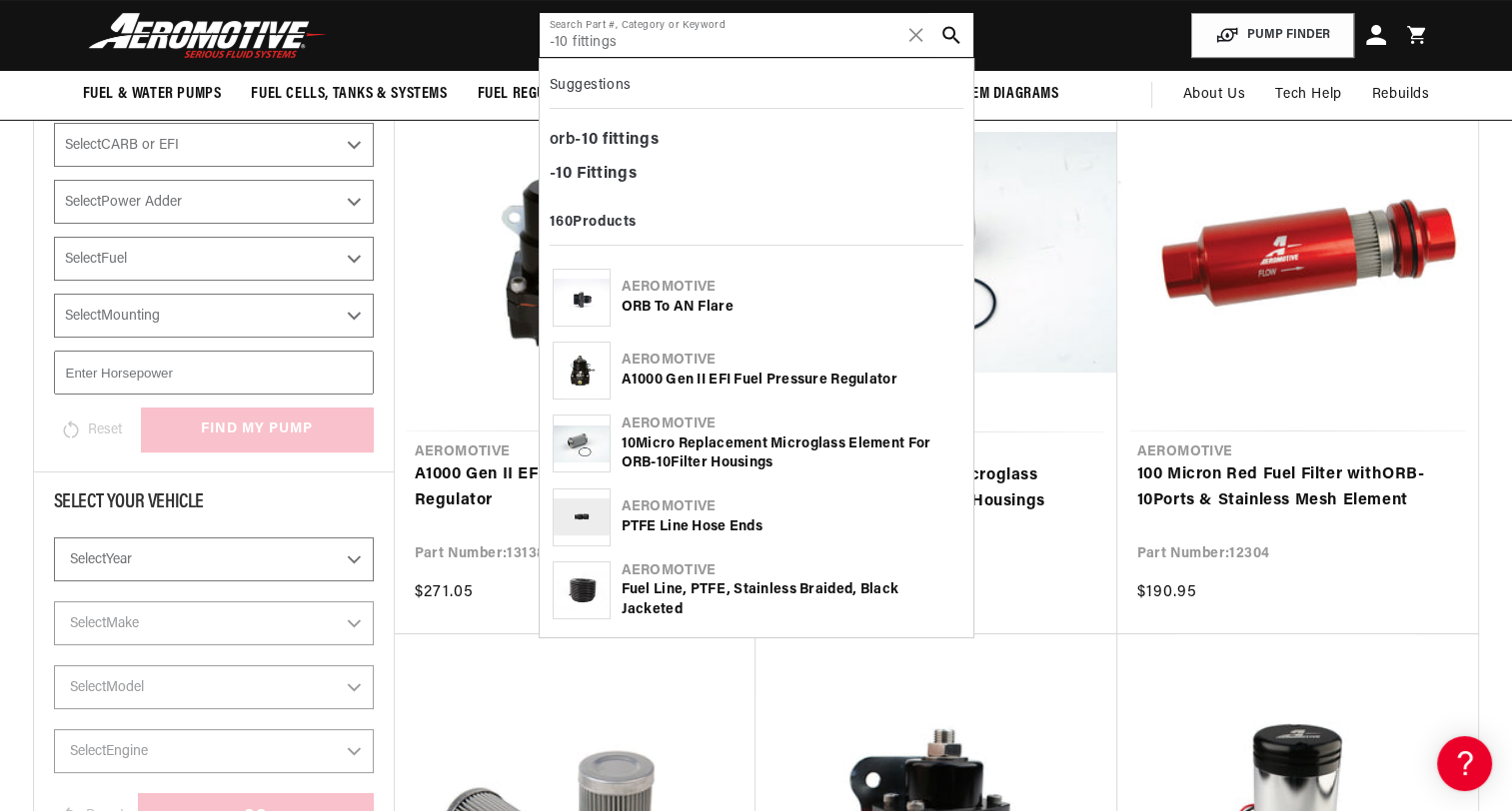 type on "-10 fittings" 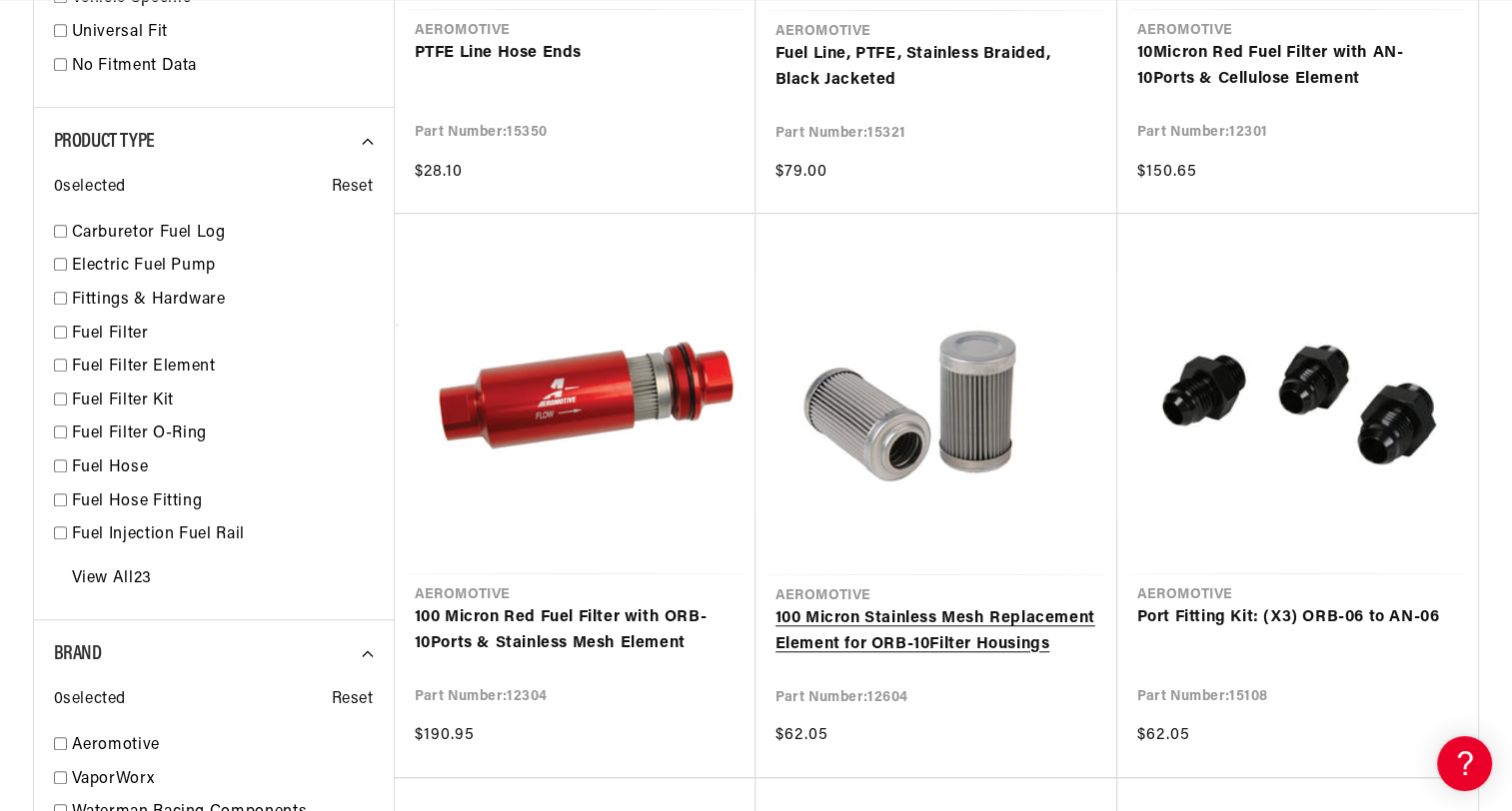 scroll, scrollTop: 1293, scrollLeft: 0, axis: vertical 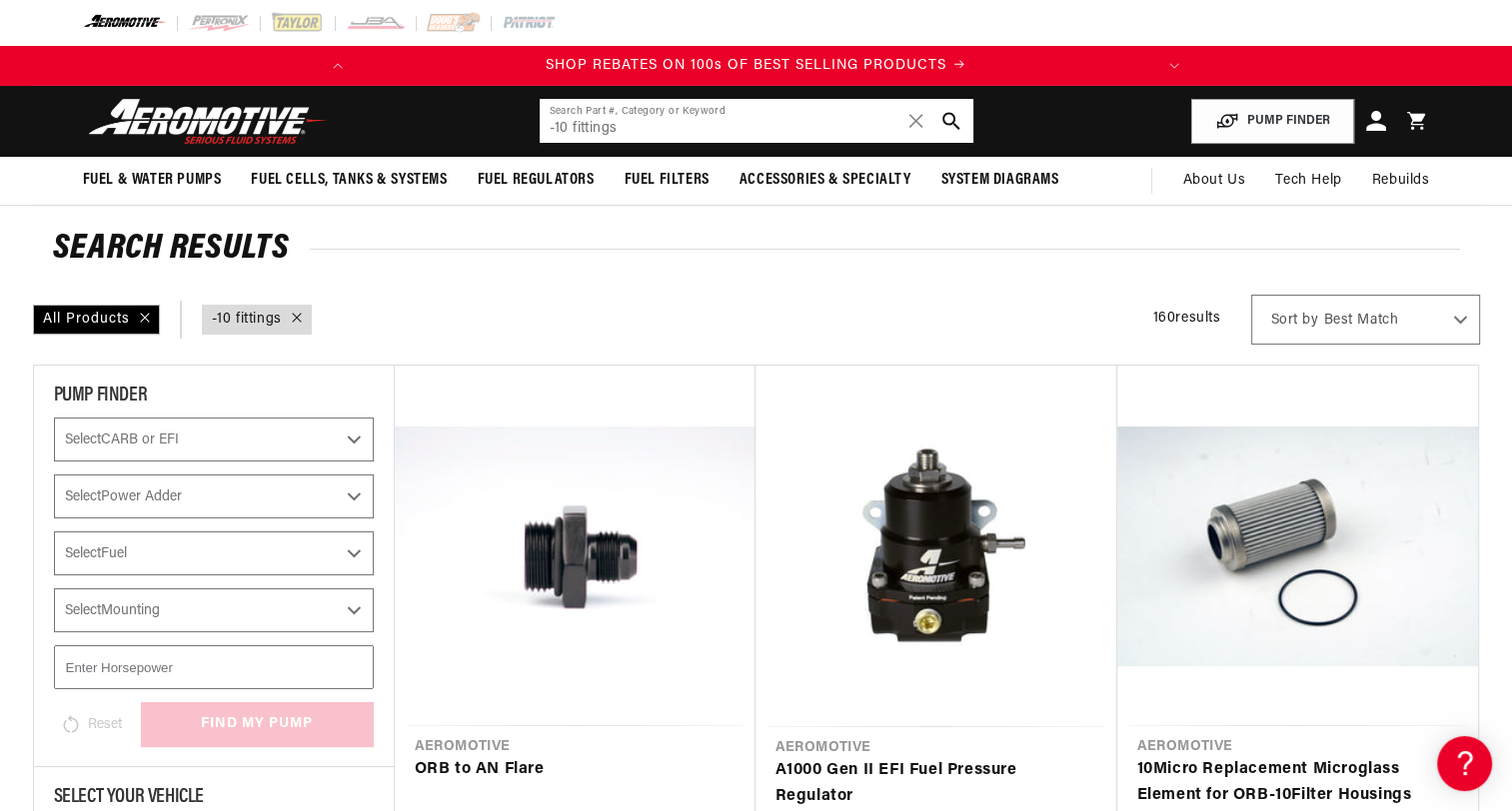 drag, startPoint x: 666, startPoint y: 126, endPoint x: 344, endPoint y: 122, distance: 322.02484 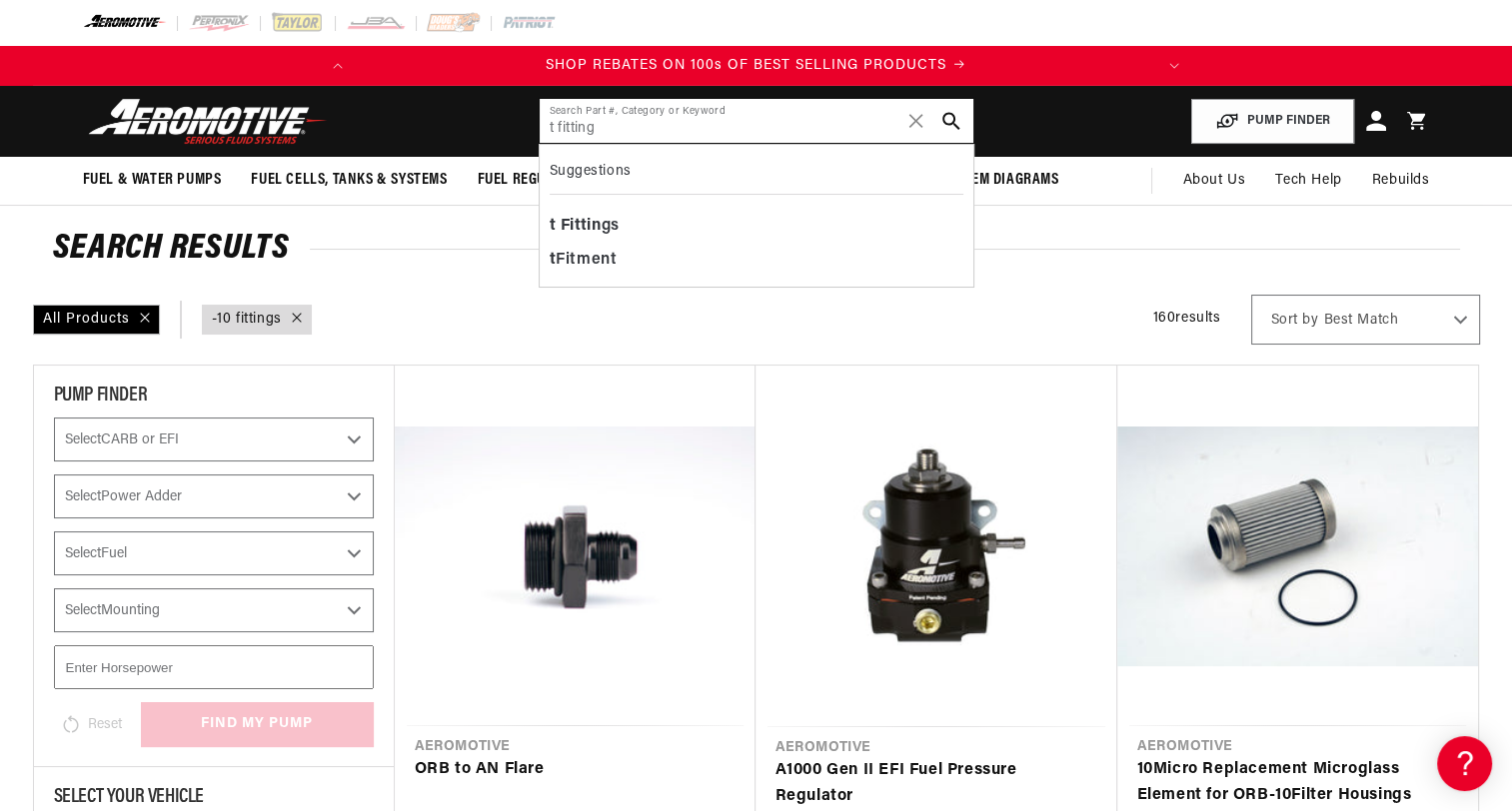type on "t fitting" 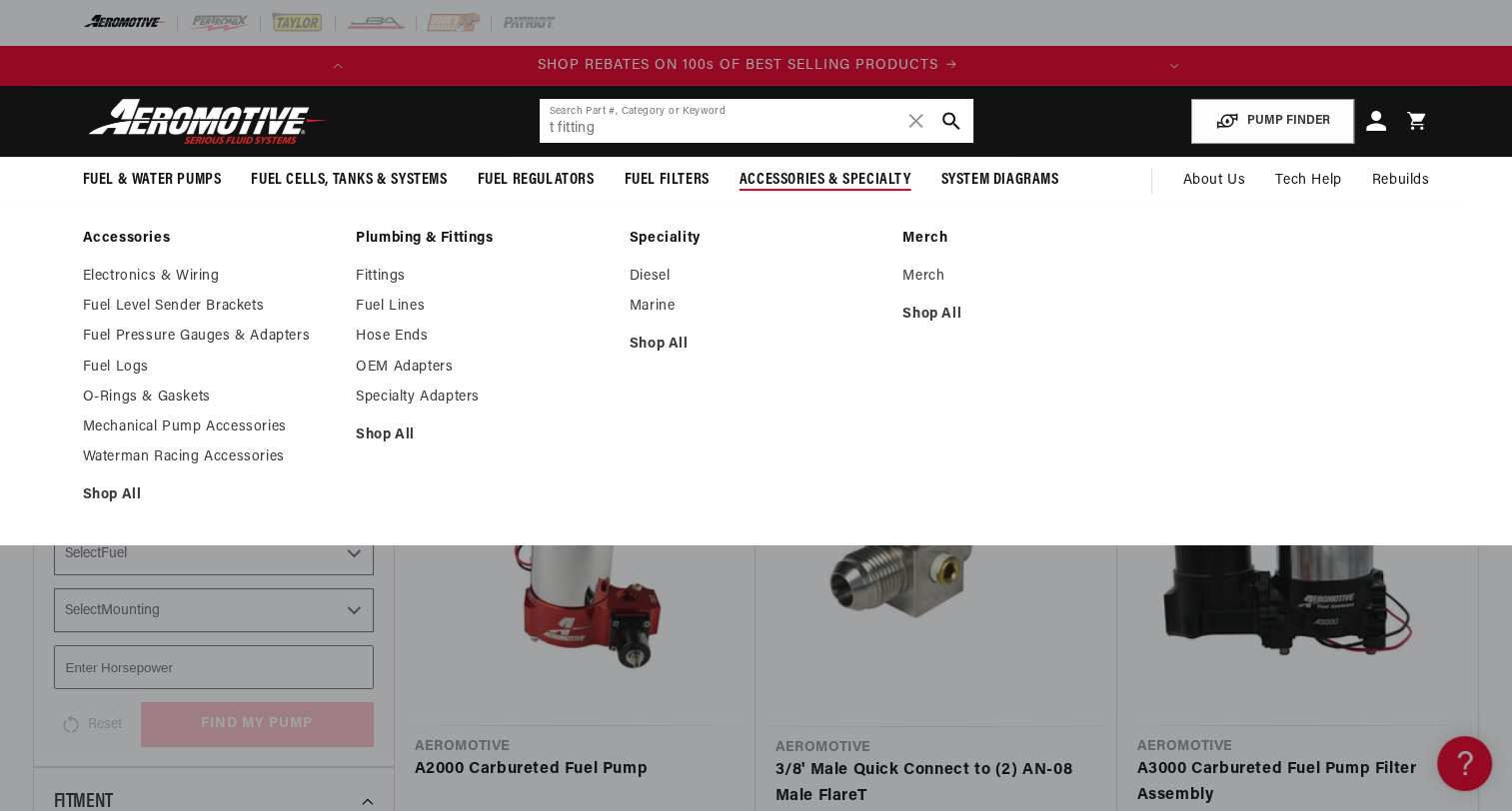 scroll, scrollTop: 0, scrollLeft: 0, axis: both 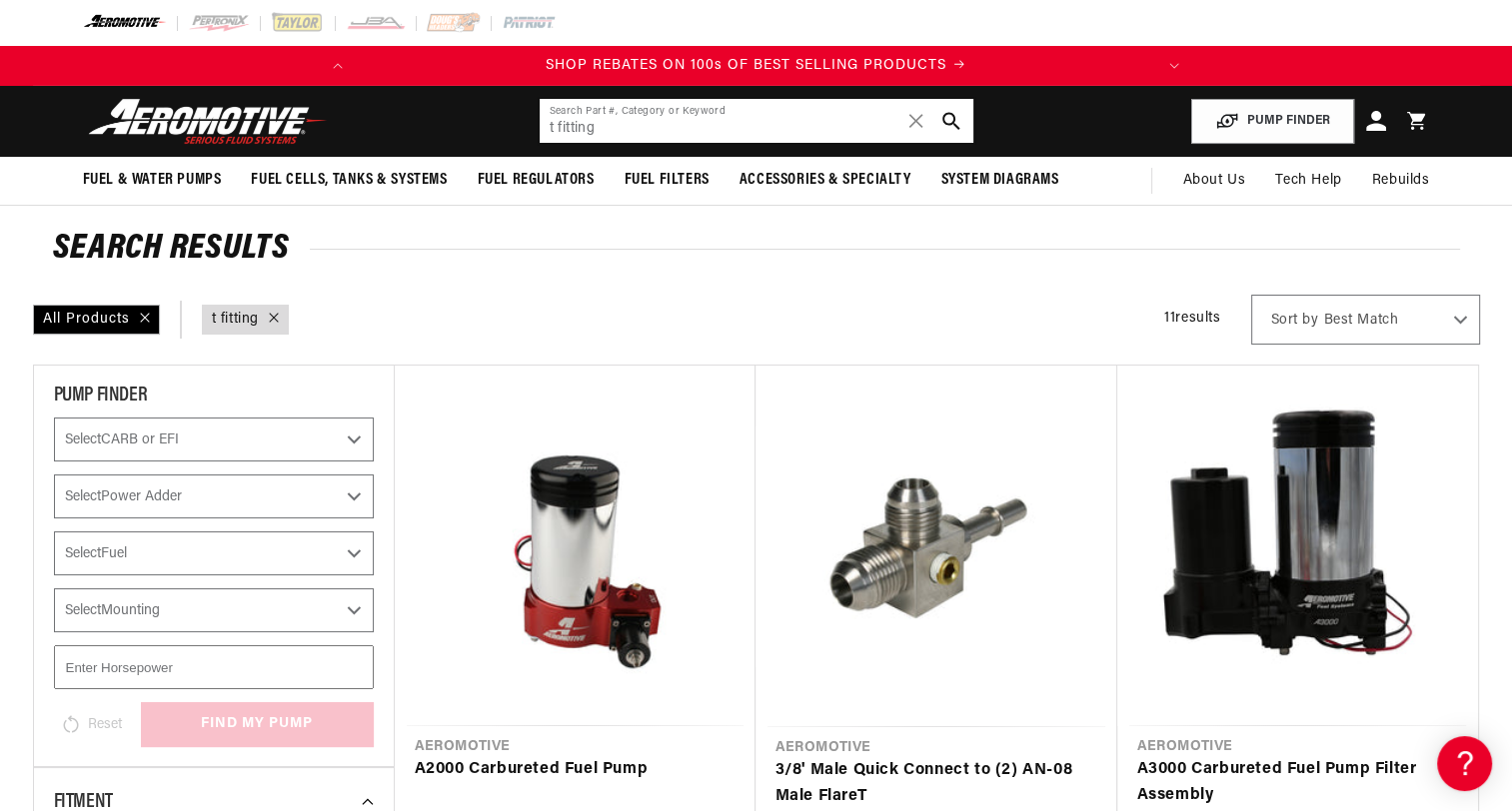 drag, startPoint x: 637, startPoint y: 126, endPoint x: 538, endPoint y: 111, distance: 100.12992 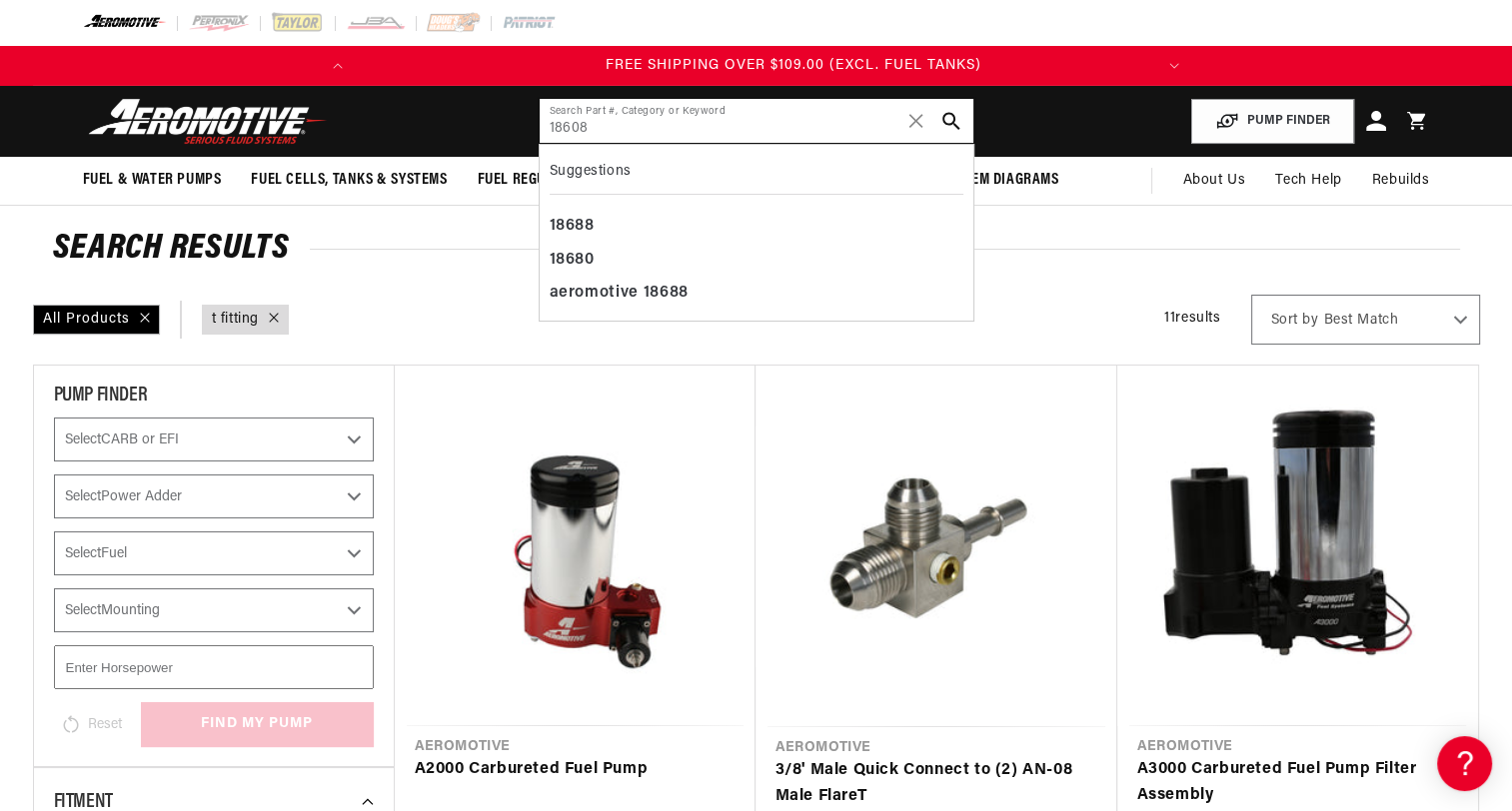 scroll, scrollTop: 0, scrollLeft: 790, axis: horizontal 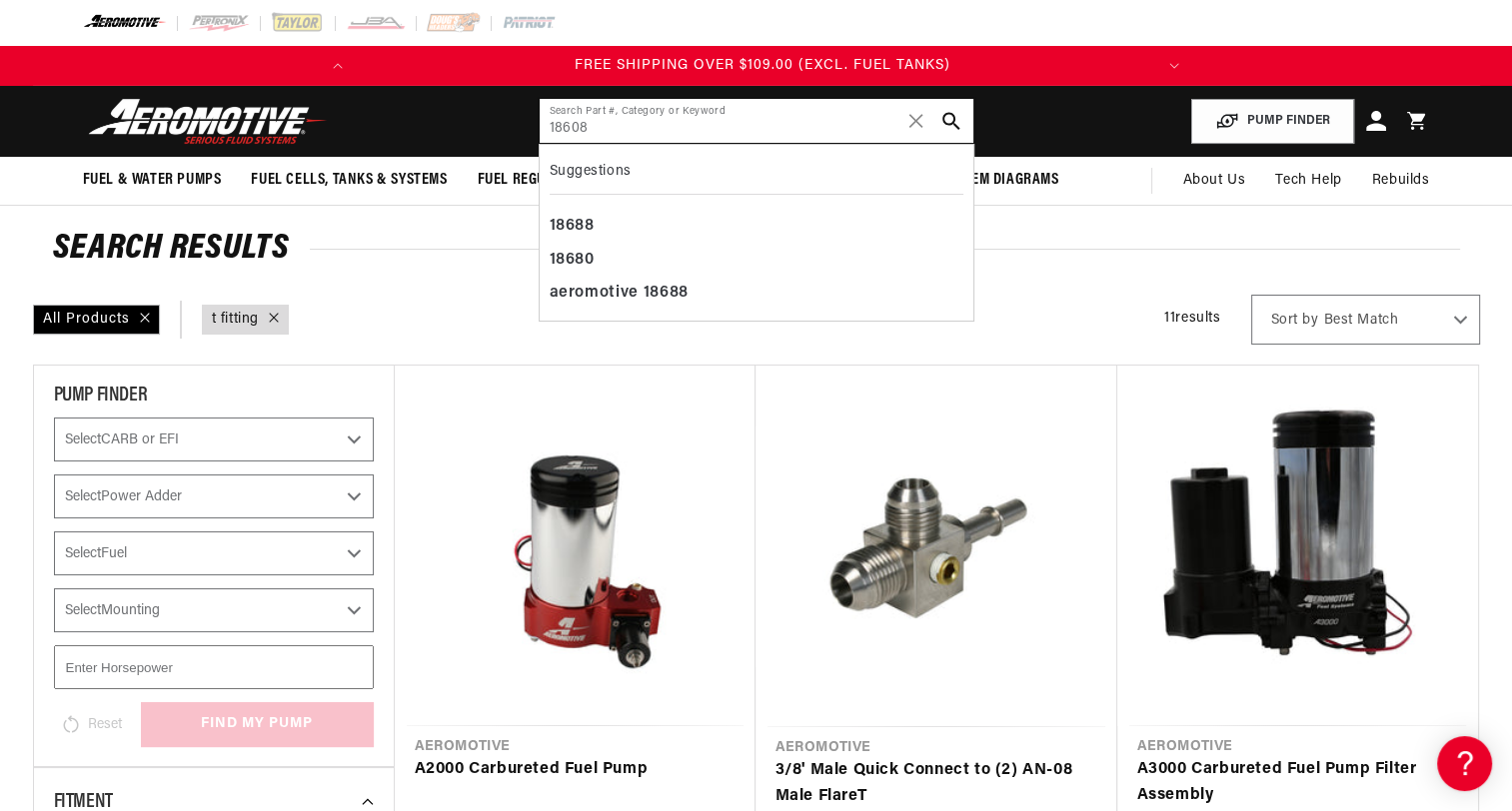 type on "18608" 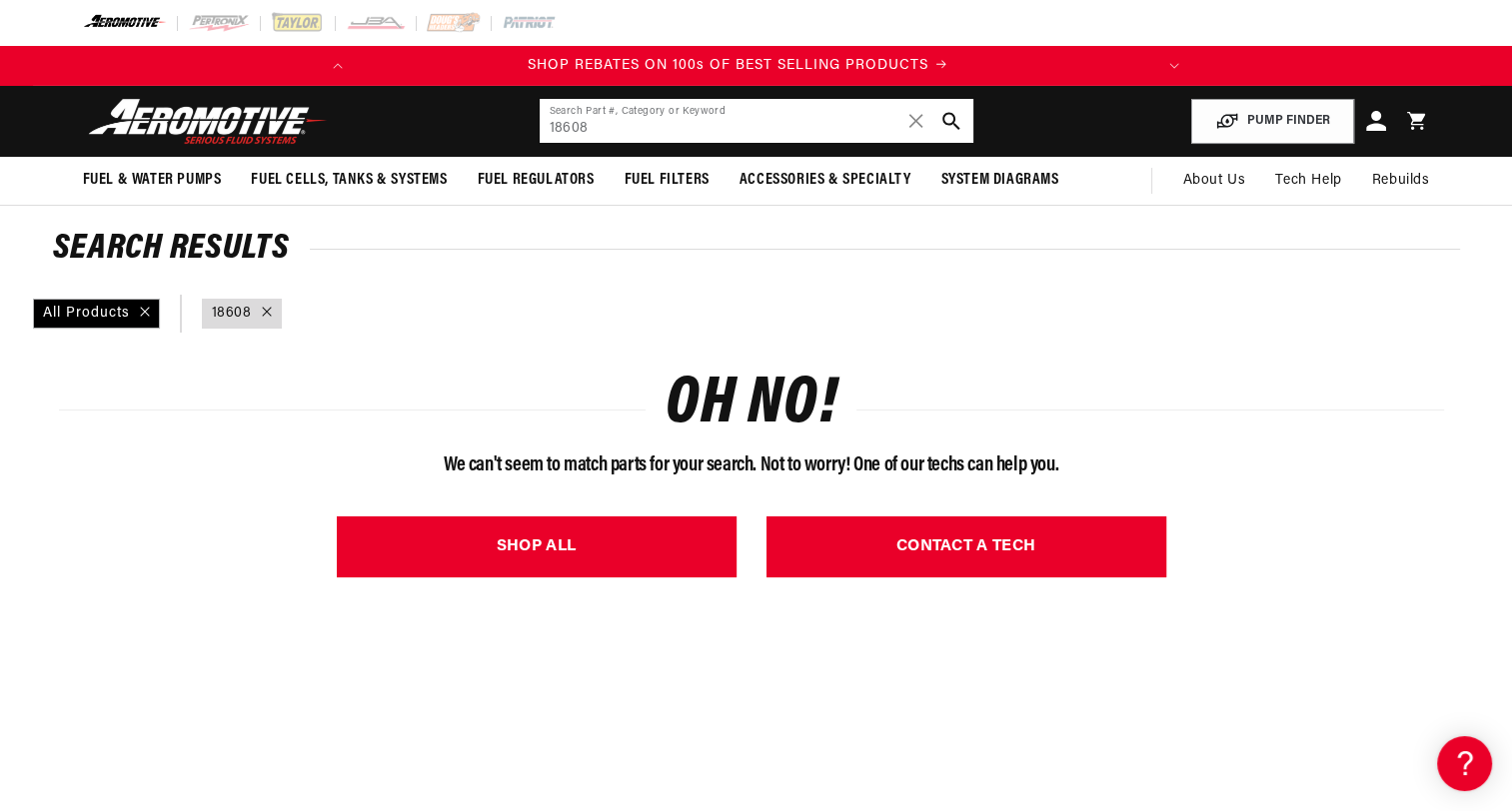 scroll, scrollTop: 0, scrollLeft: 0, axis: both 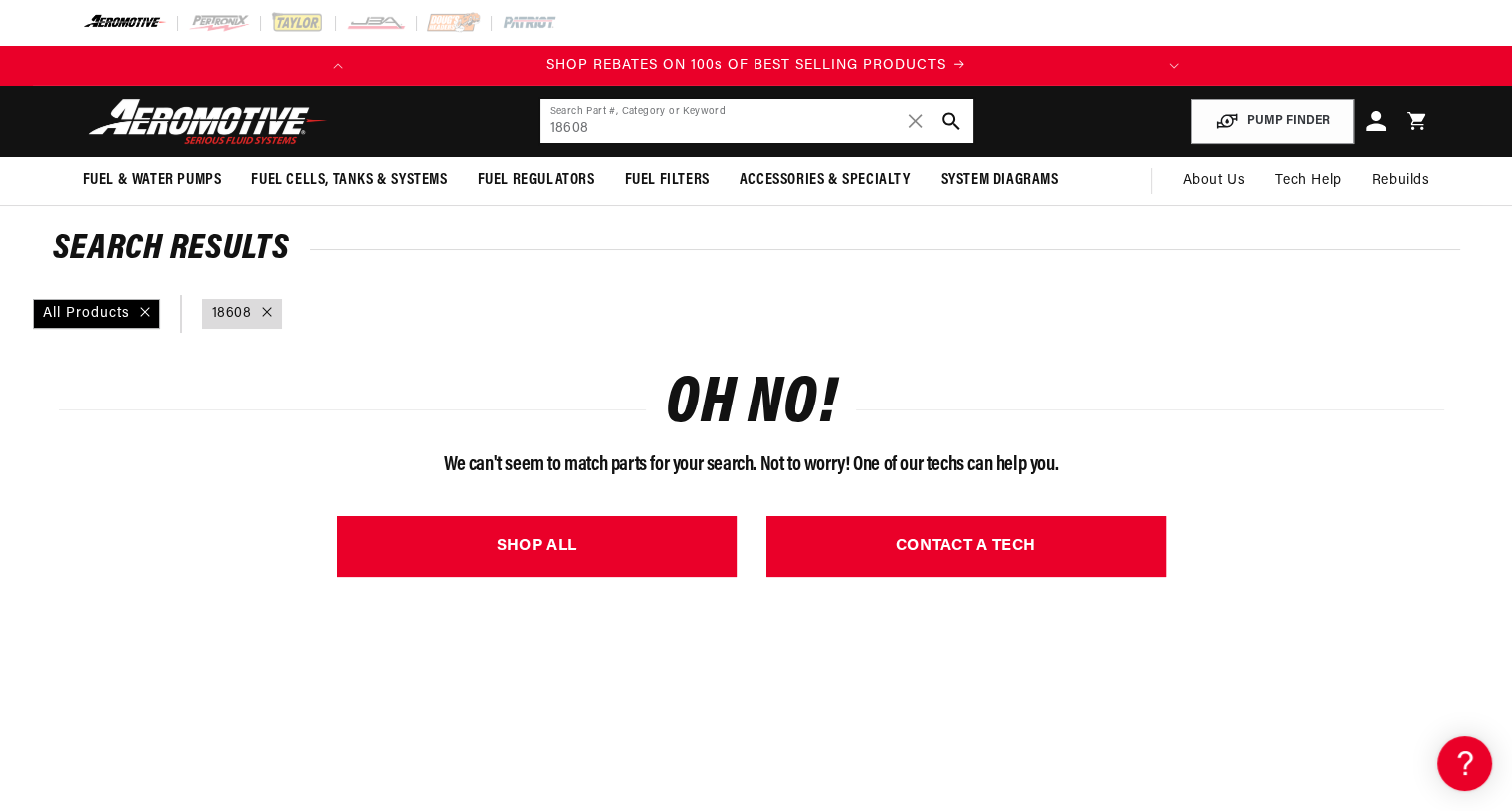 click on "18608" 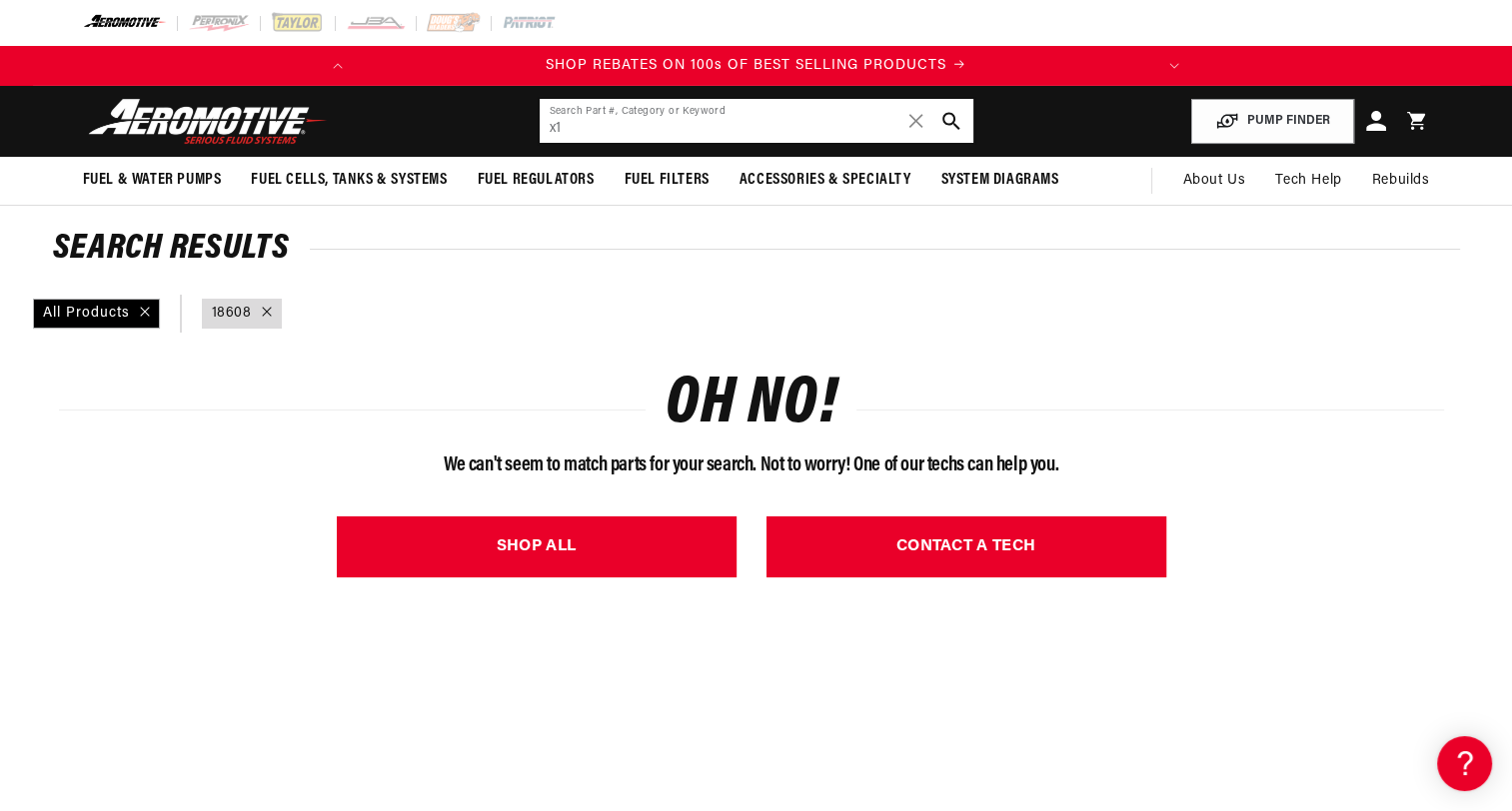 type on "x1" 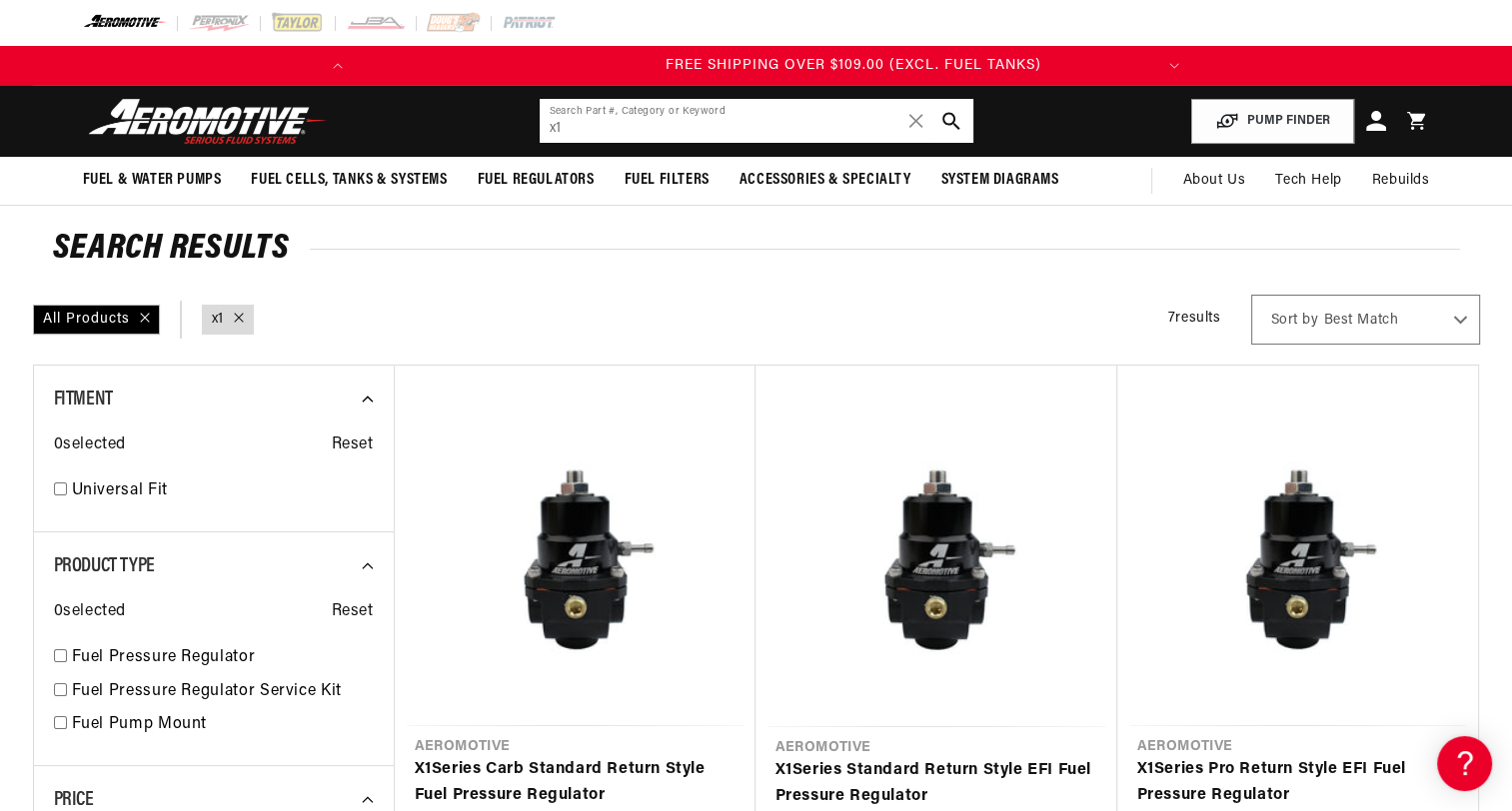 scroll, scrollTop: 0, scrollLeft: 790, axis: horizontal 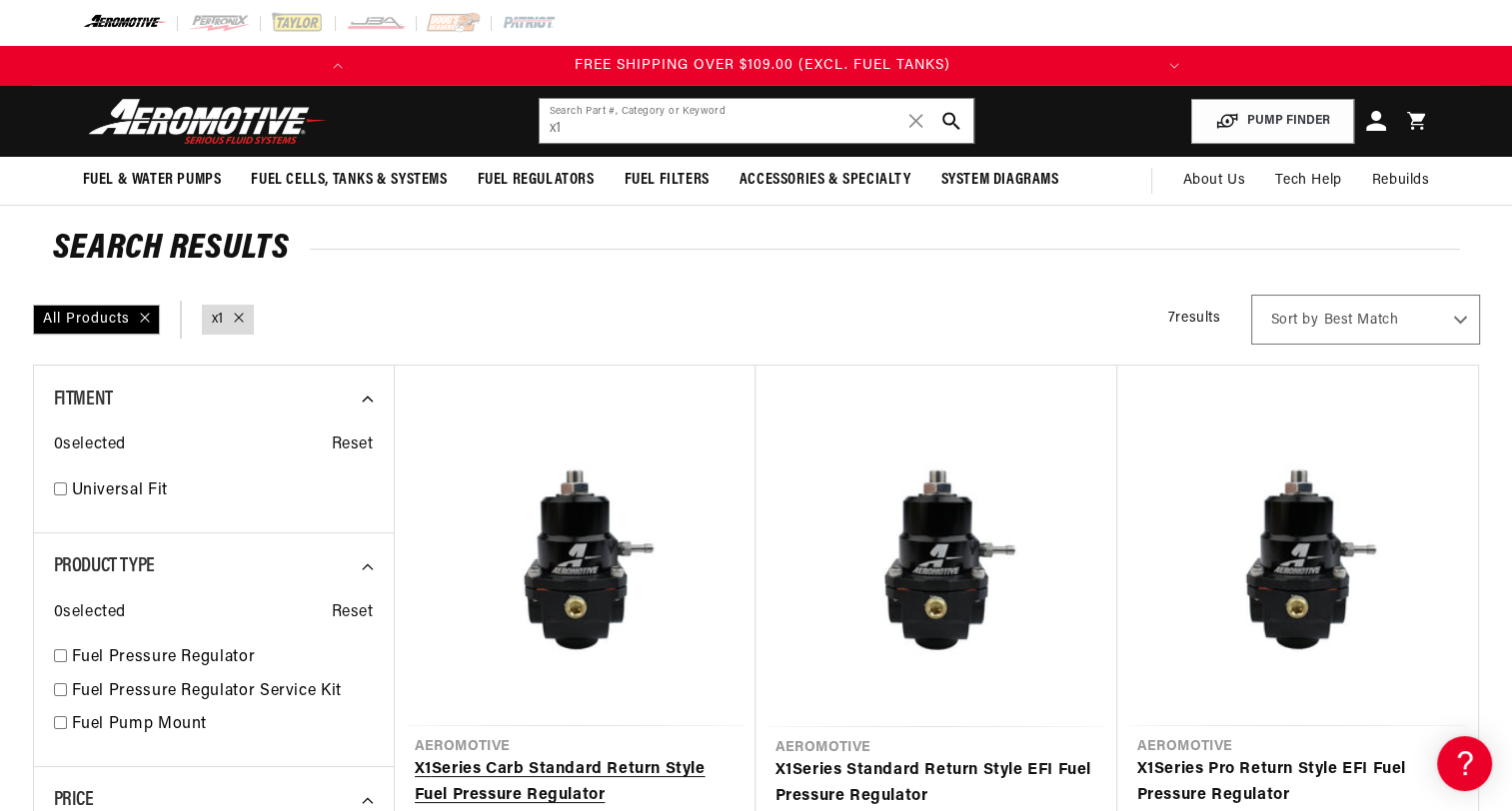 click on "X1  Series Carb Standard Return Style Fuel Pressure Regulator" at bounding box center [575, 782] 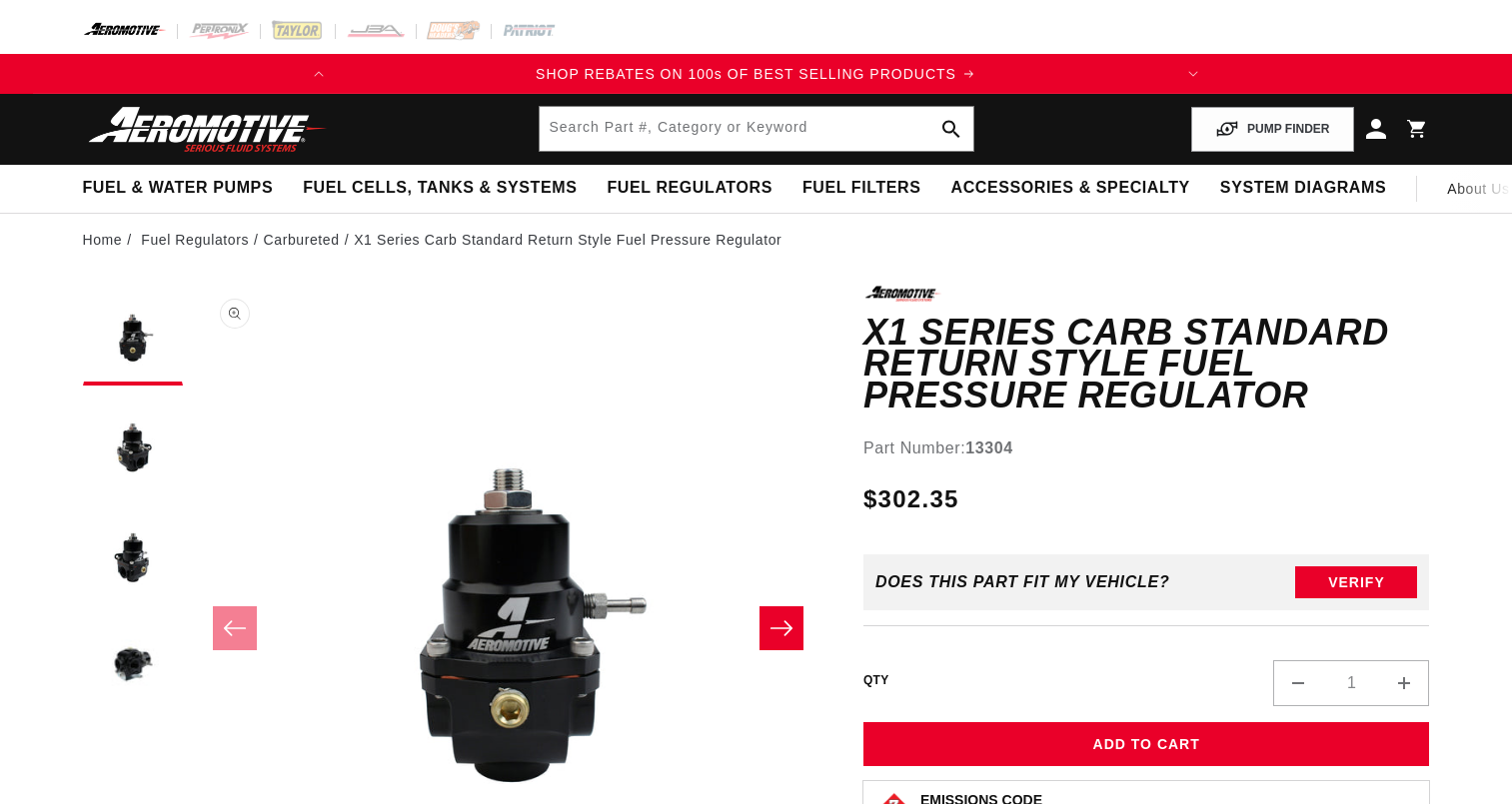 scroll, scrollTop: 0, scrollLeft: 0, axis: both 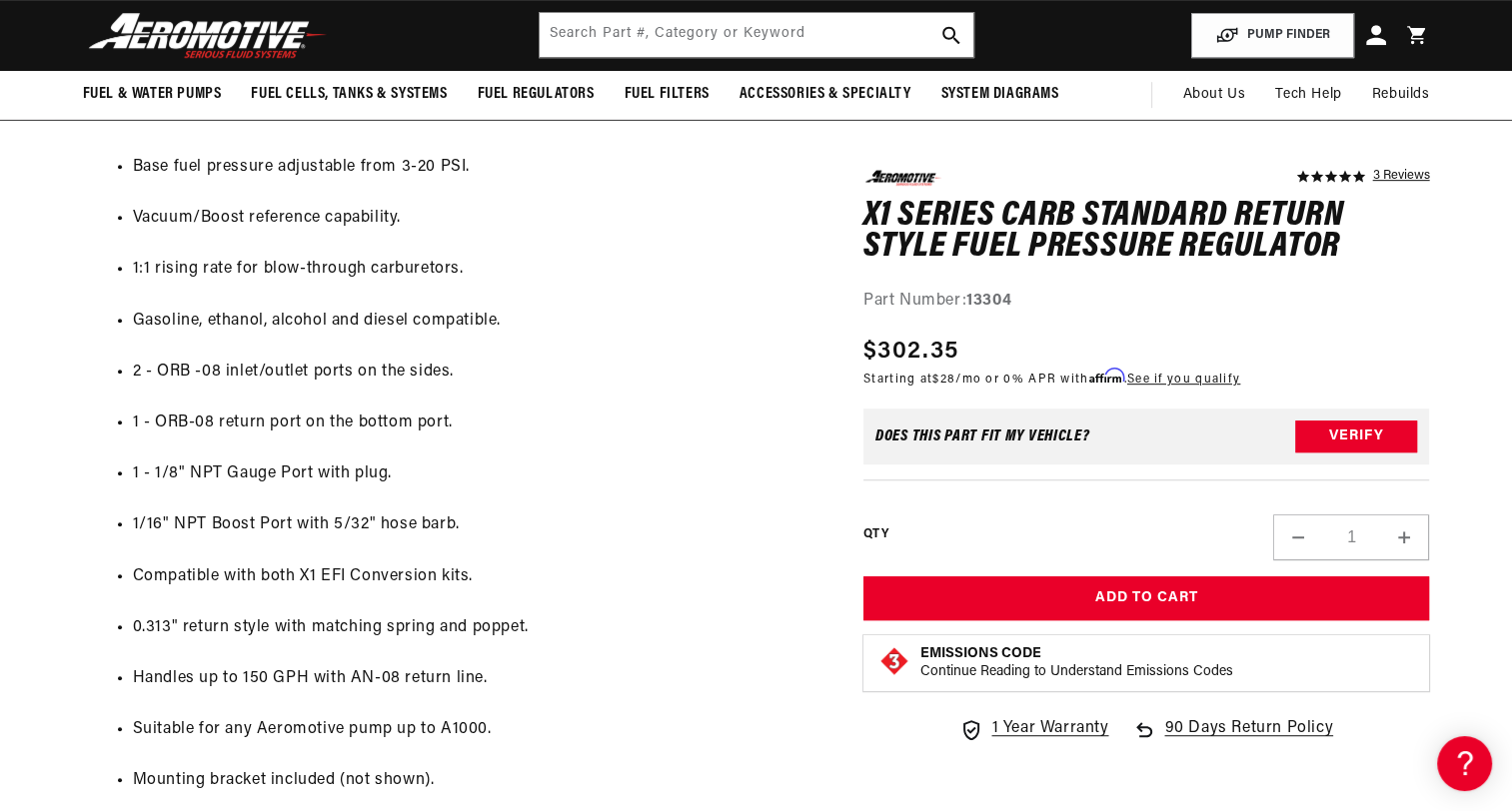 click on "Fuel & Water Pumps
Back
In-Tank
In-Line Fuel Pumps Waterman Racing" at bounding box center [756, 35] 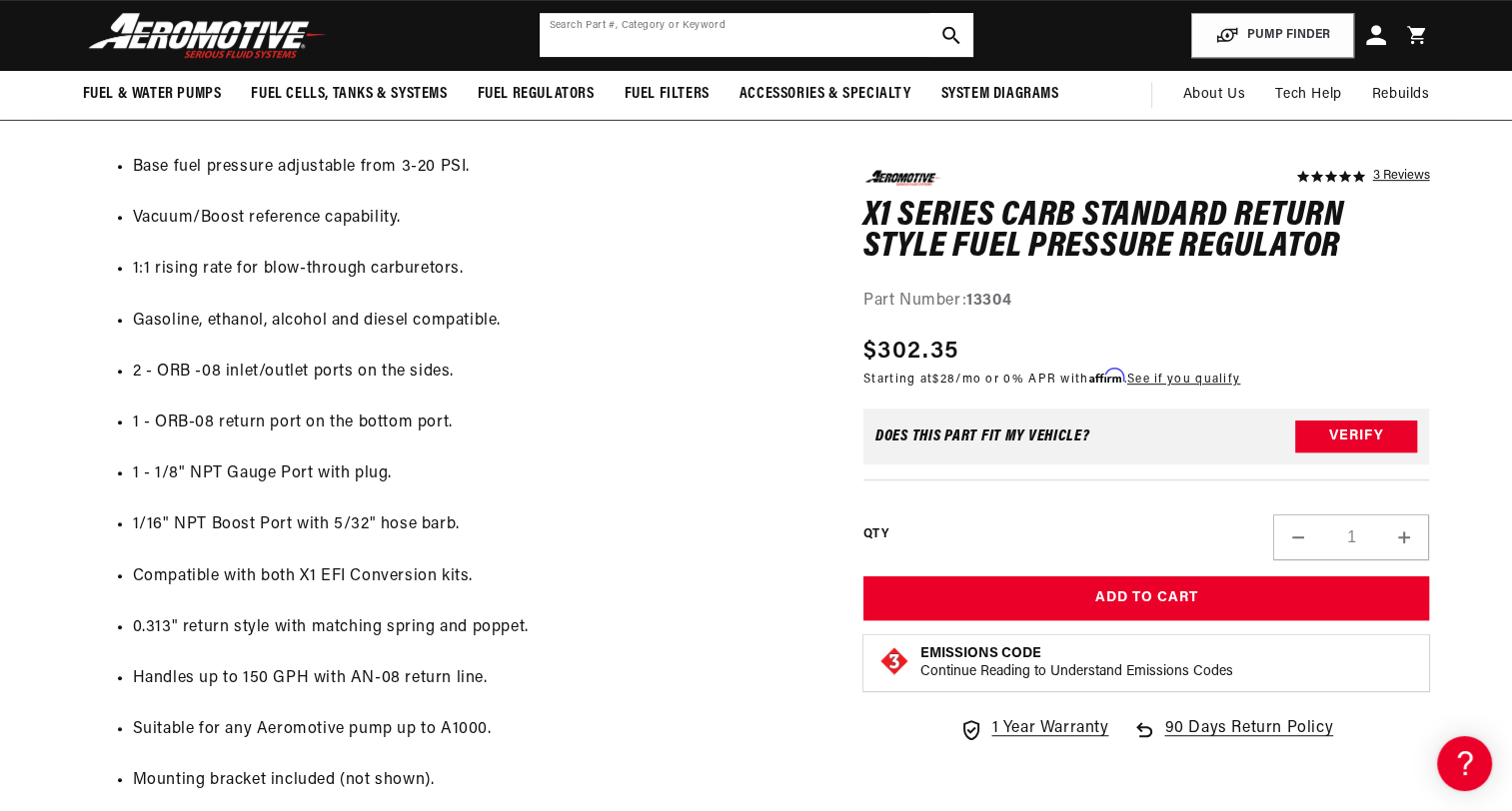 click 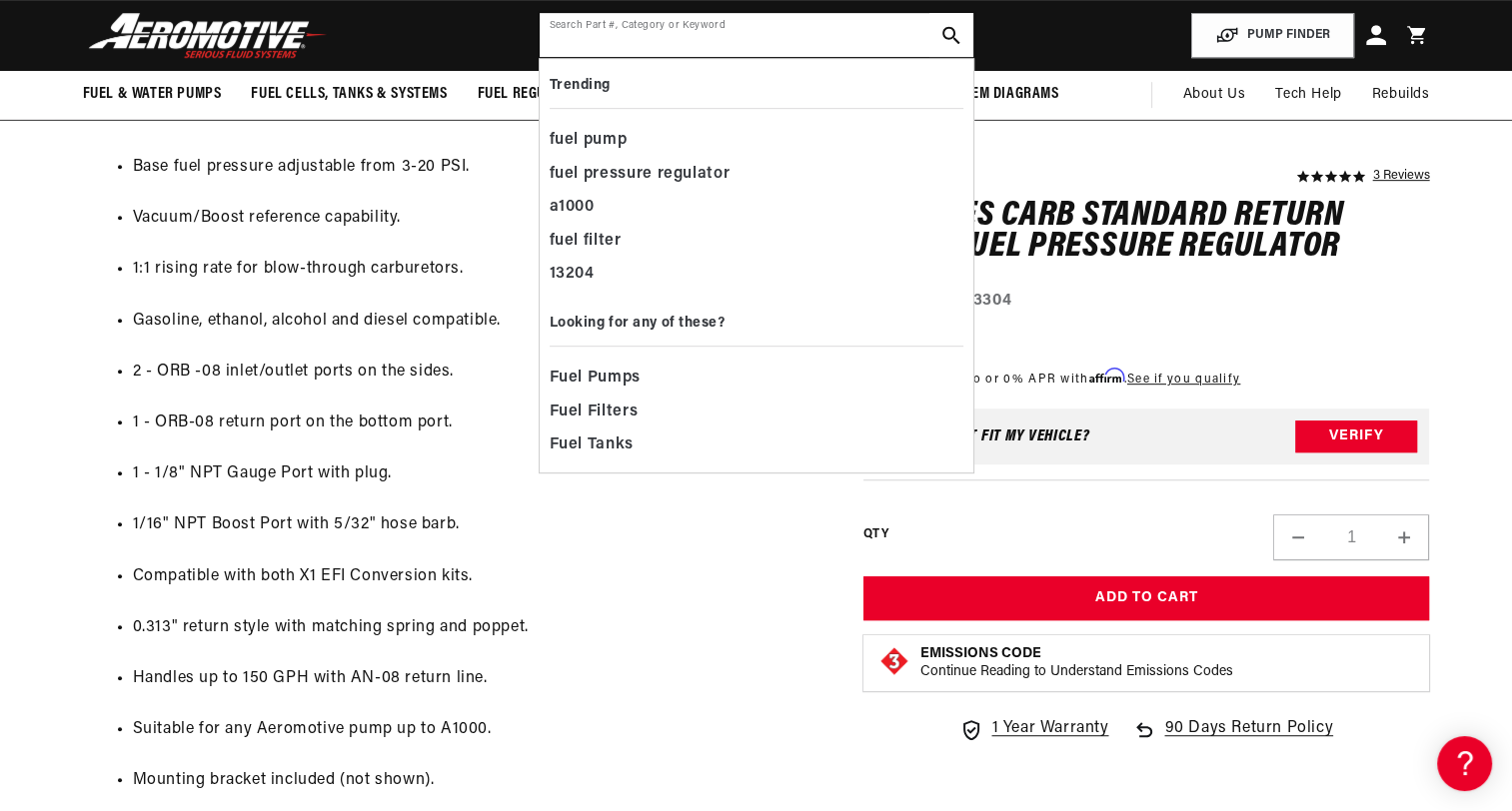 scroll, scrollTop: 0, scrollLeft: 790, axis: horizontal 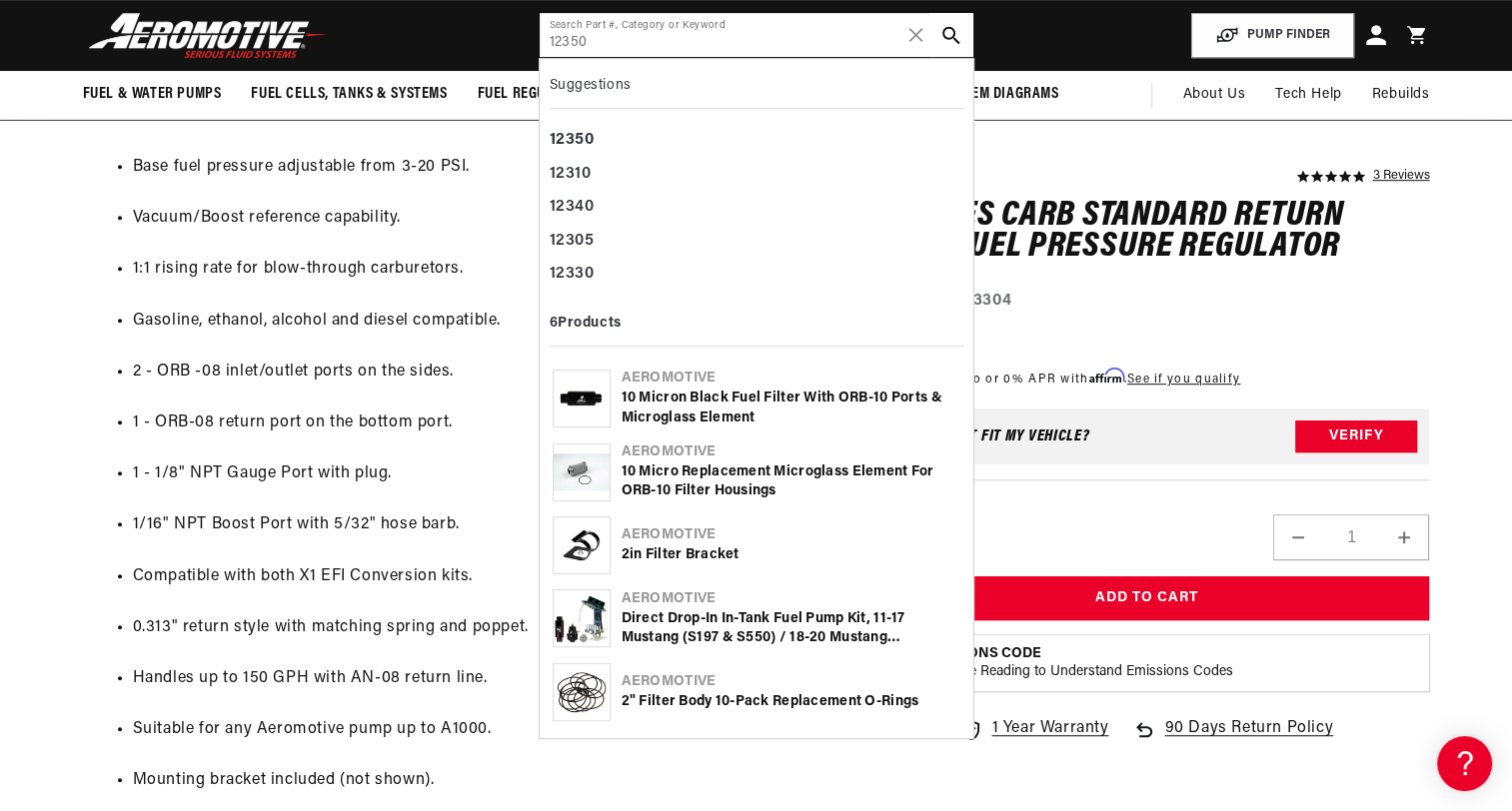 type on "12350" 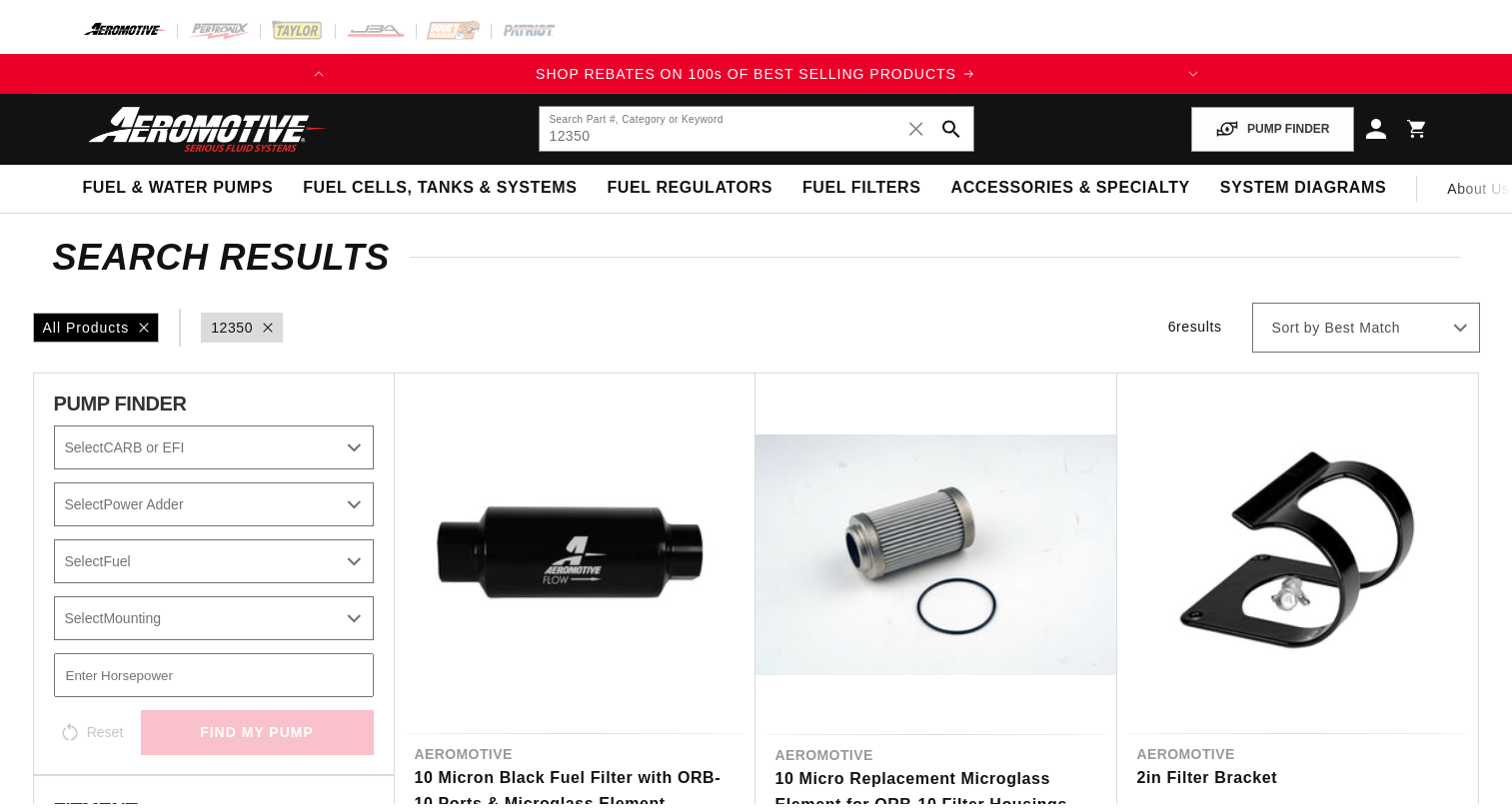 scroll, scrollTop: 0, scrollLeft: 0, axis: both 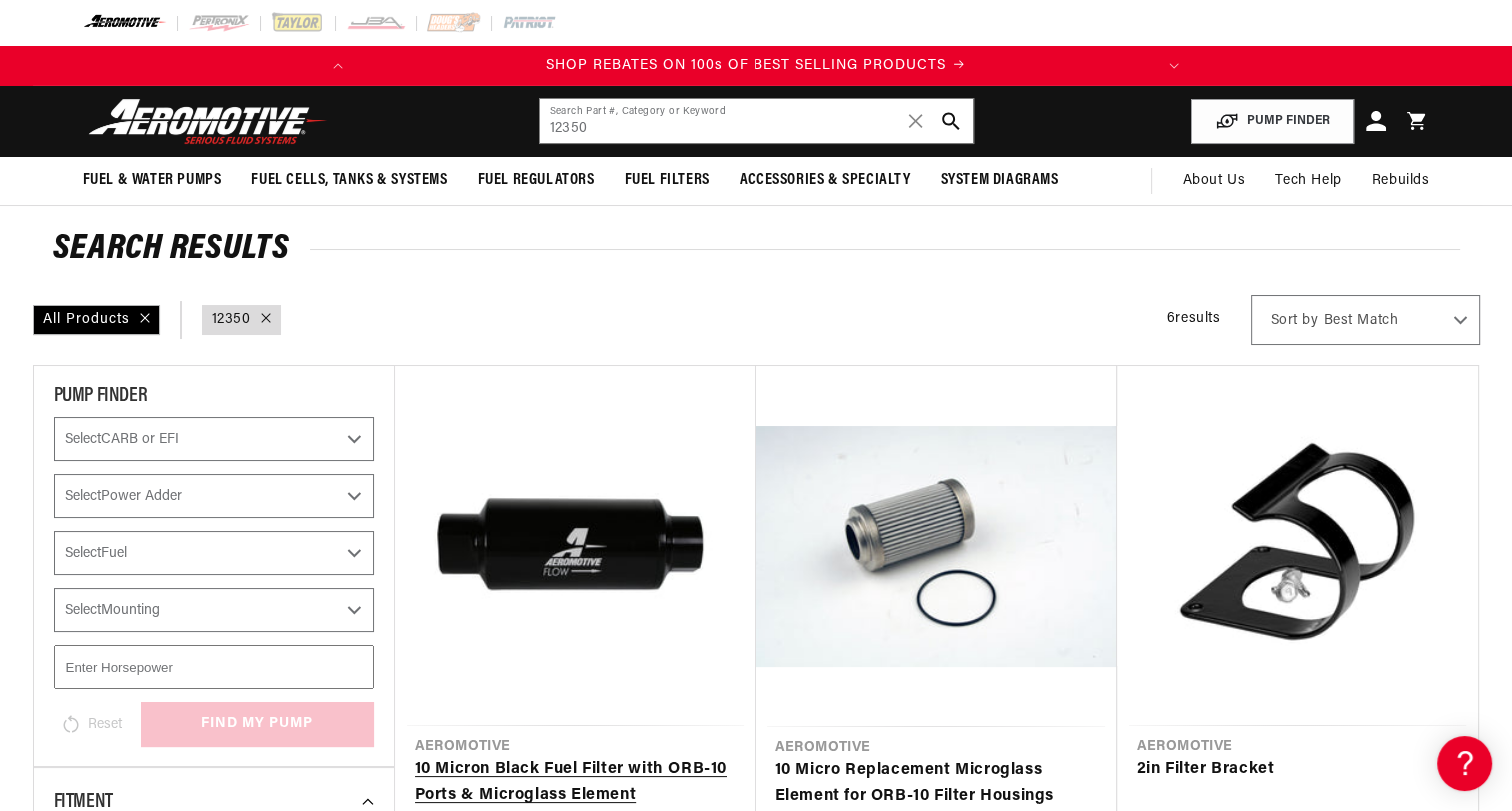 click on "10 Micron Black Fuel Filter with ORB-10 Ports & Microglass Element" at bounding box center [575, 782] 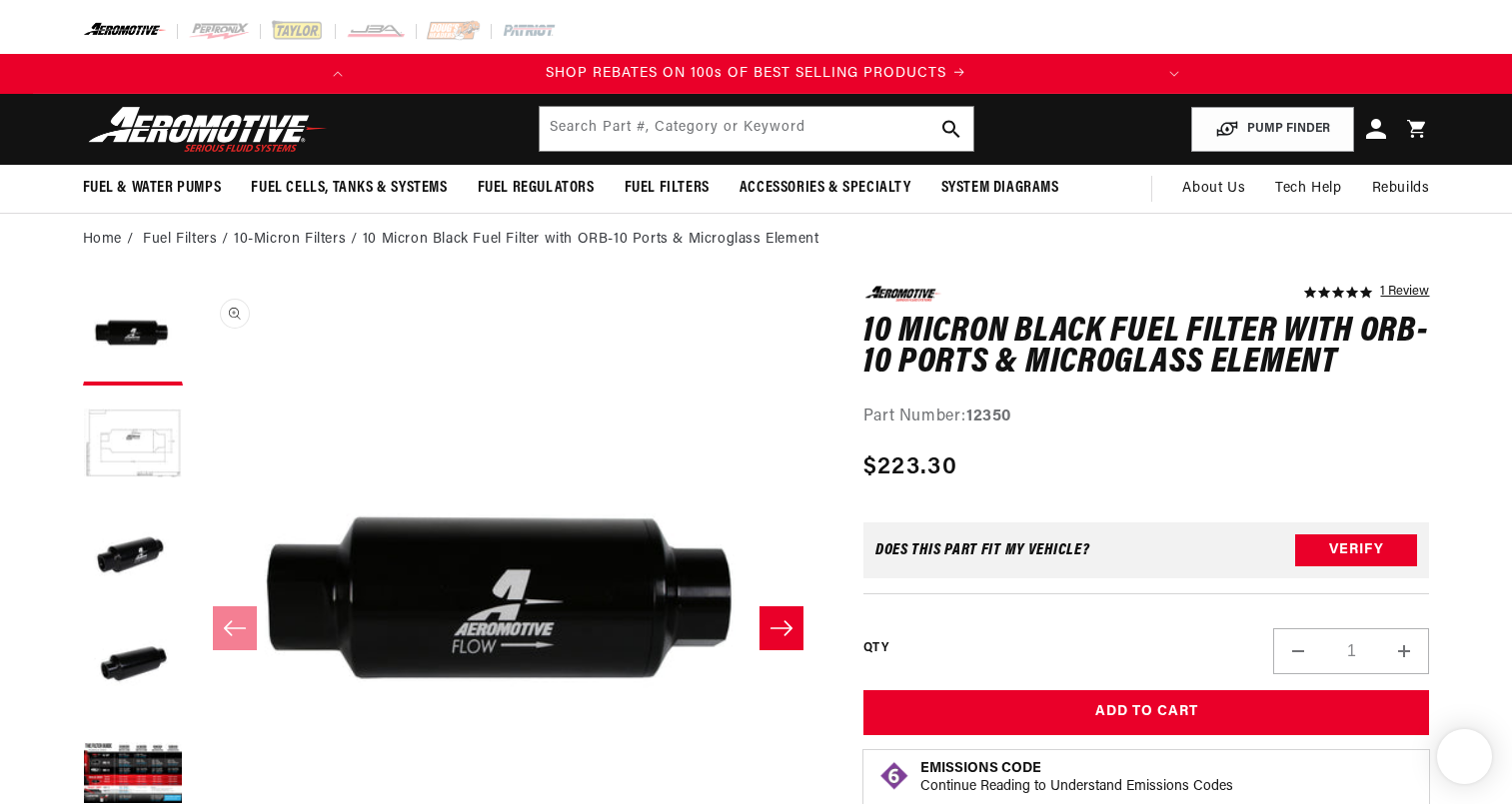scroll, scrollTop: 0, scrollLeft: 0, axis: both 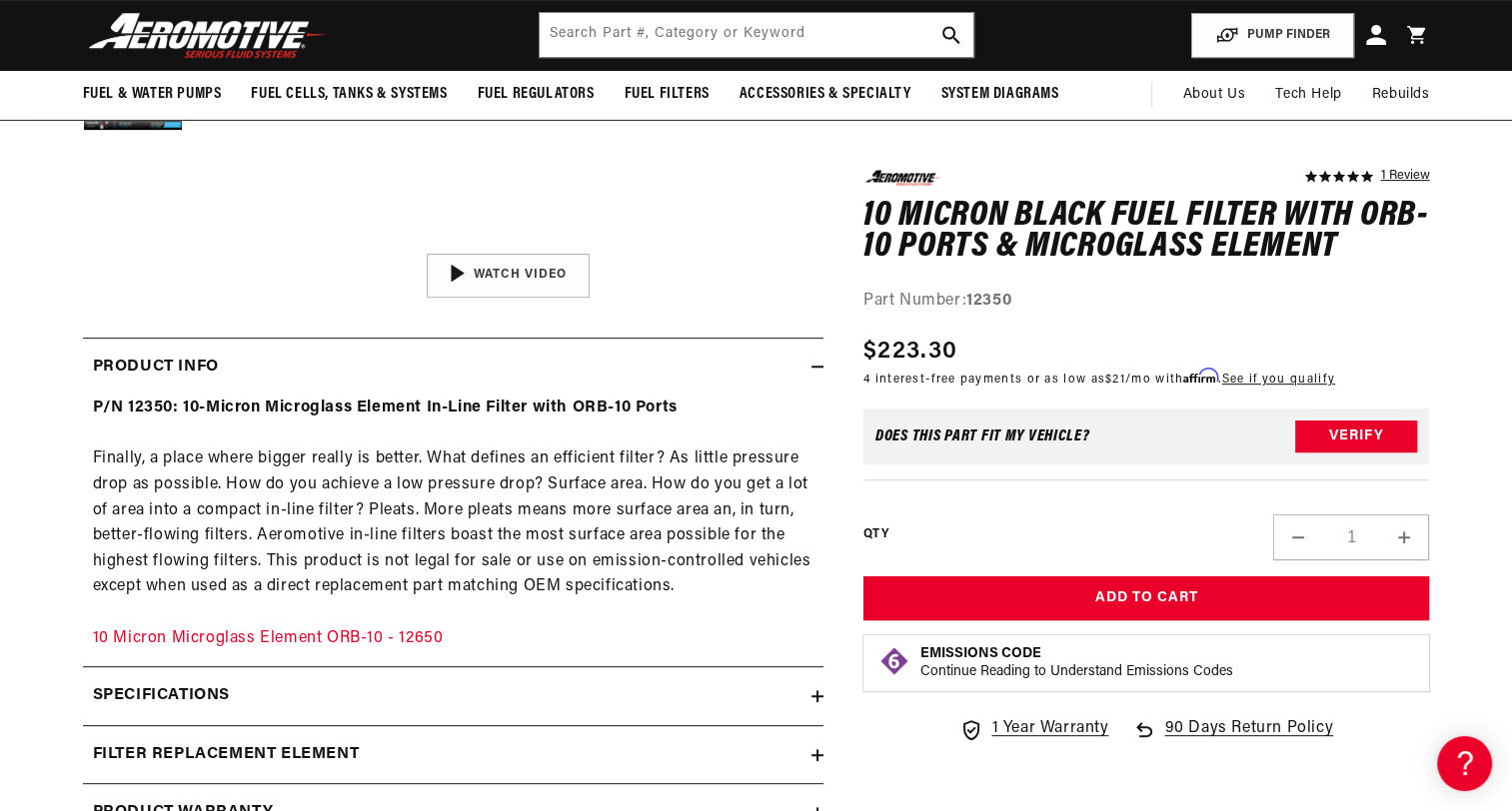 click on "Specifications" at bounding box center (161, 696) 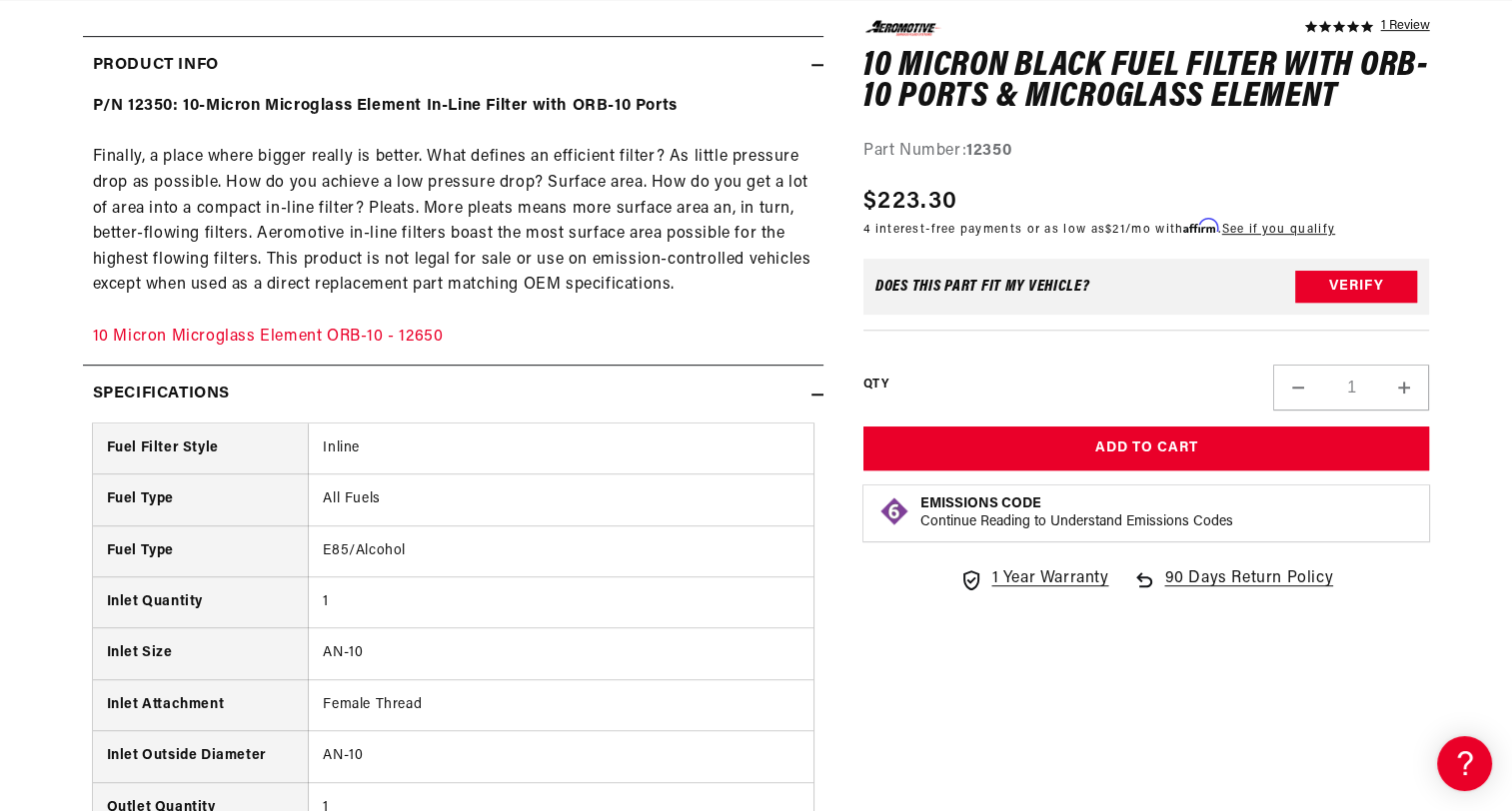 scroll, scrollTop: 1124, scrollLeft: 0, axis: vertical 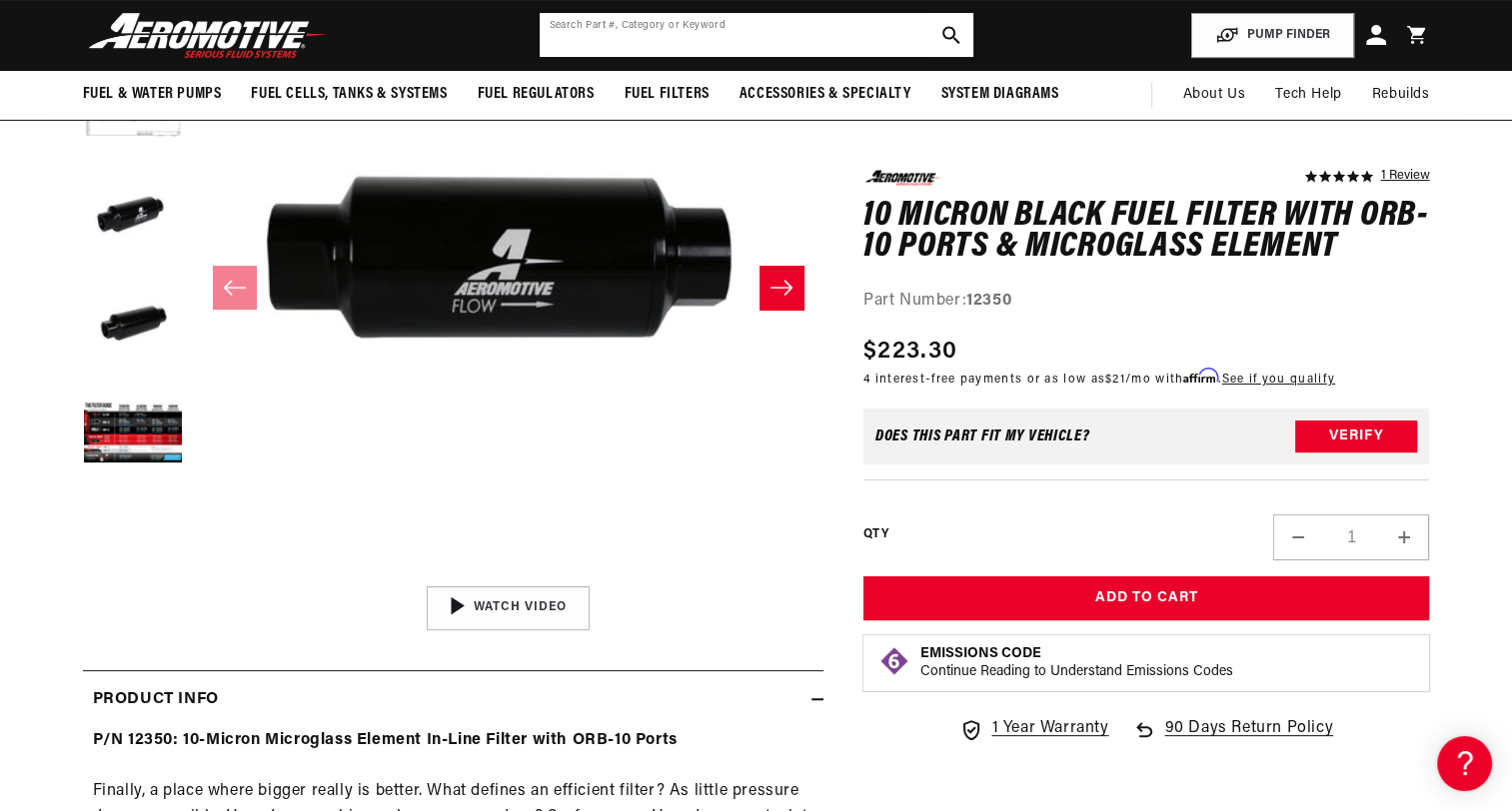 click 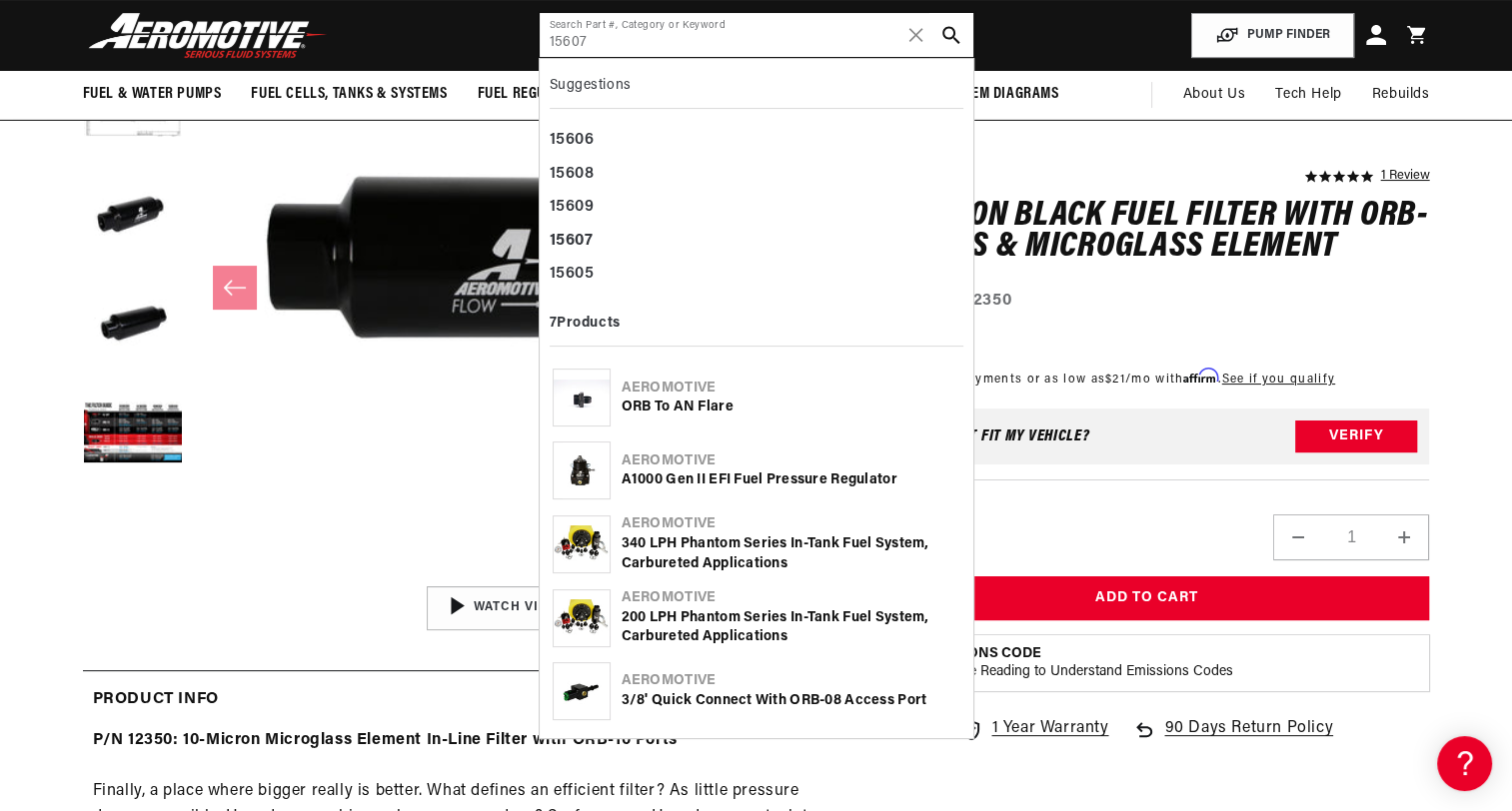 type on "15607" 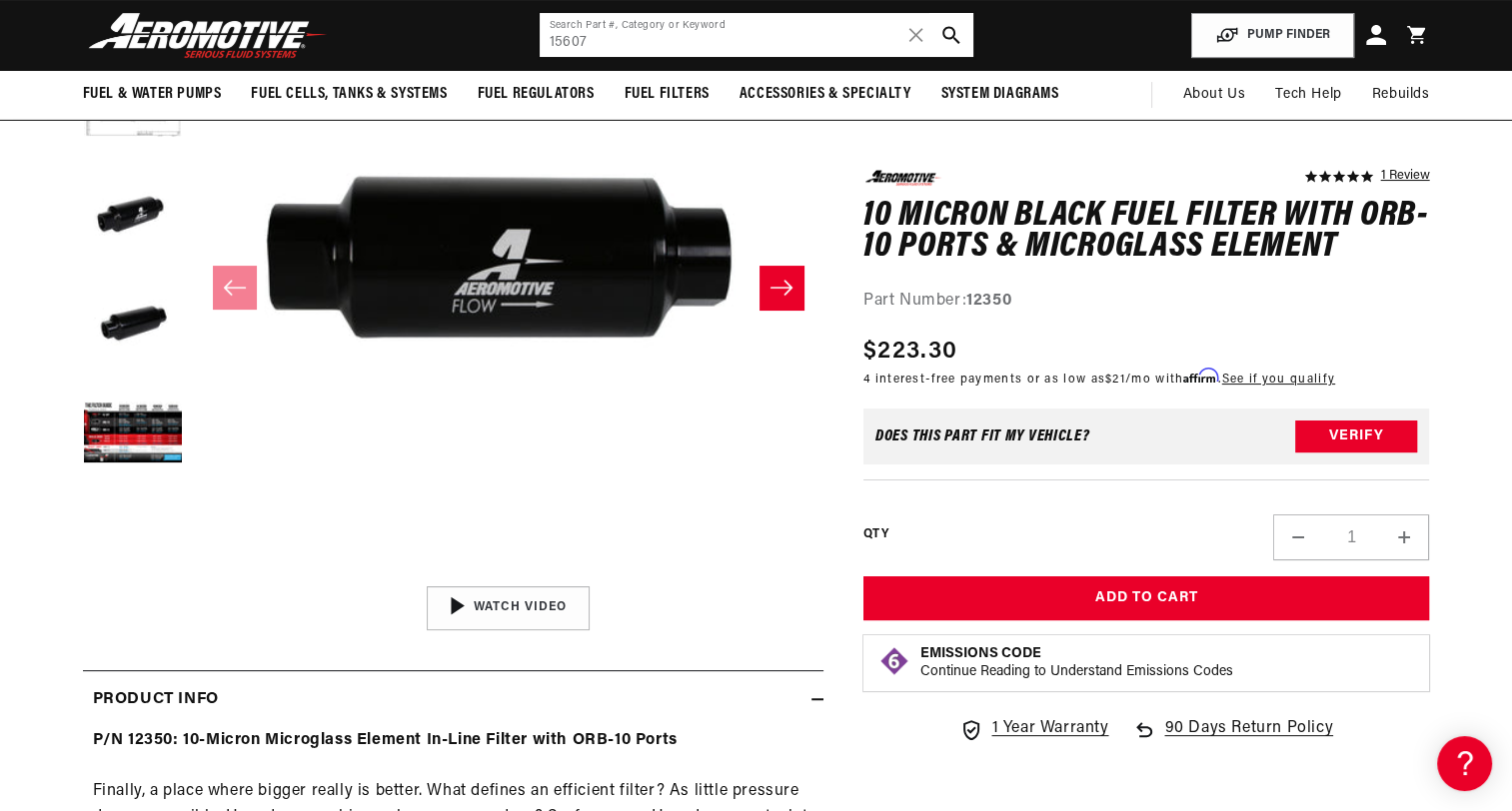 scroll, scrollTop: 0, scrollLeft: 80, axis: horizontal 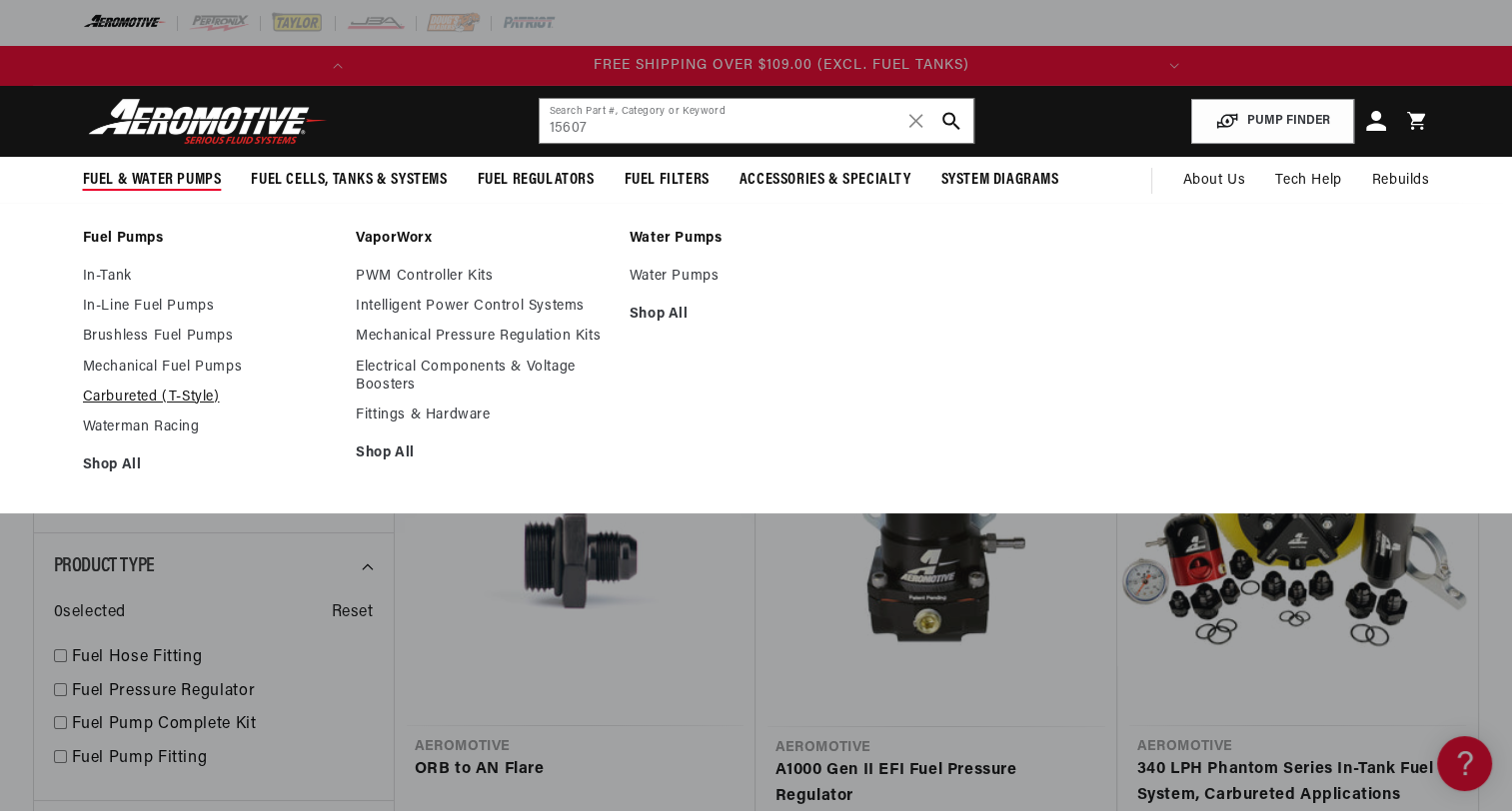 click on "Carbureted (T-Style)" at bounding box center [210, 398] 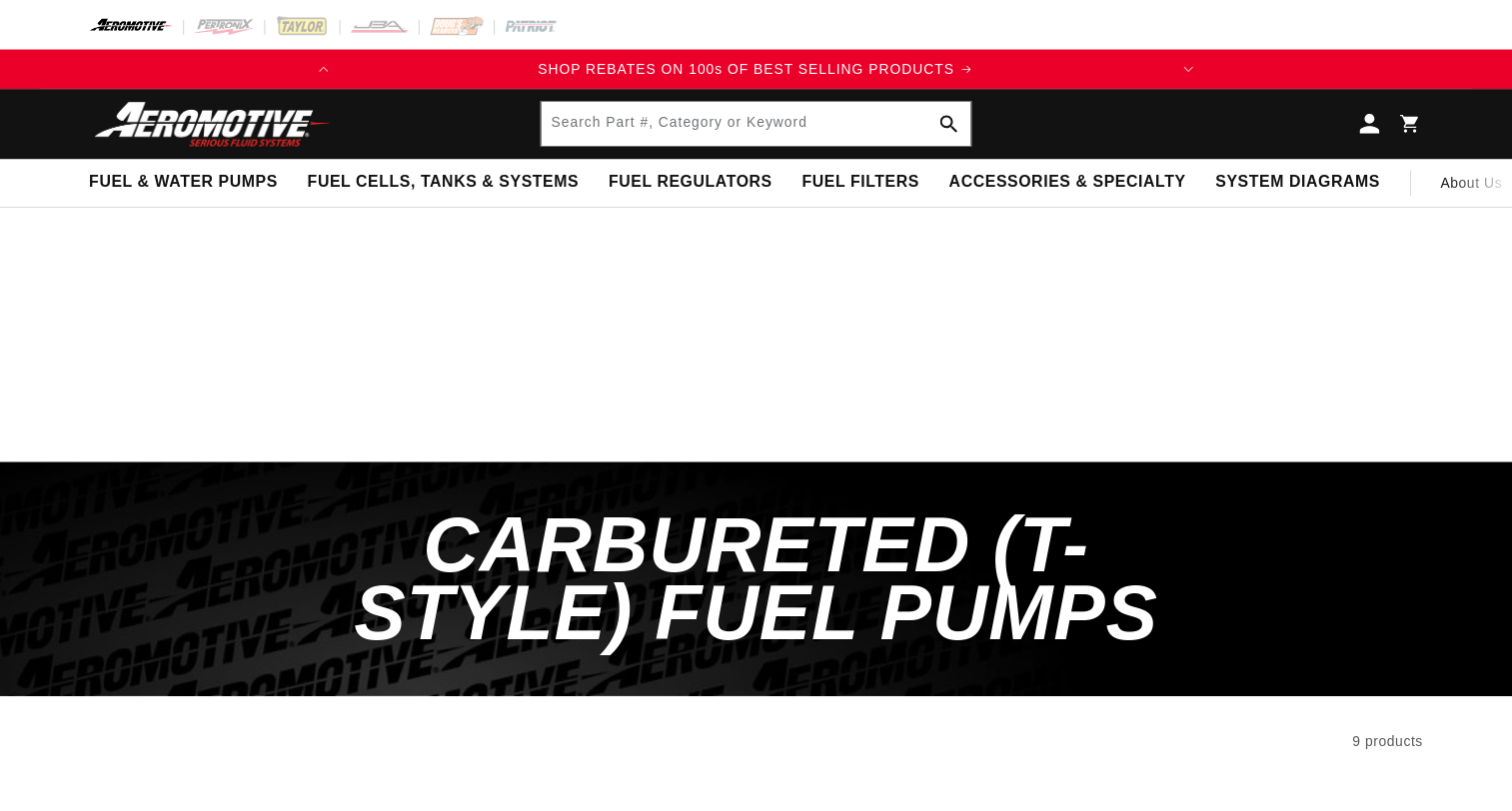 scroll, scrollTop: 0, scrollLeft: 0, axis: both 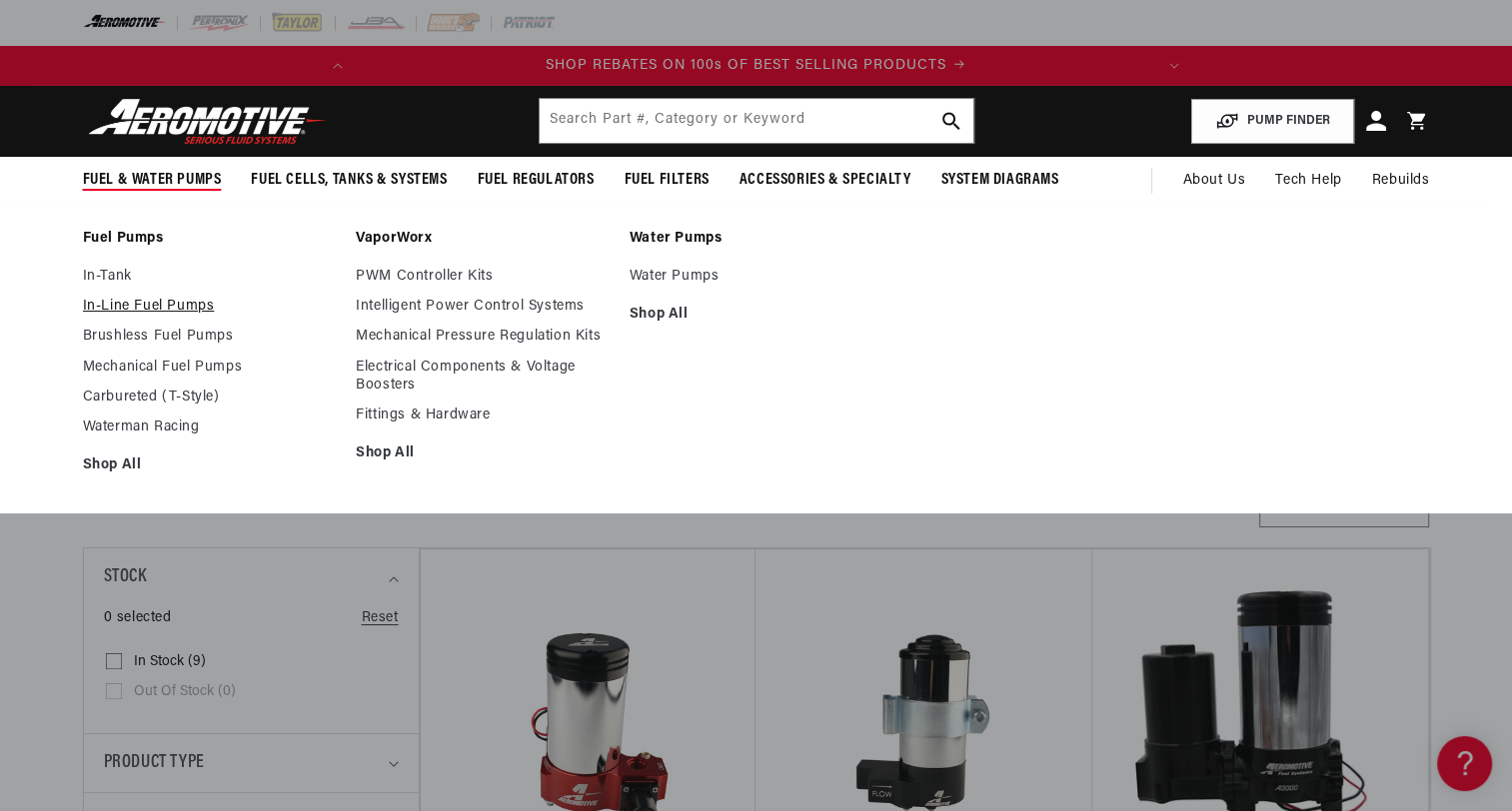 click on "In-Line Fuel Pumps" at bounding box center (210, 307) 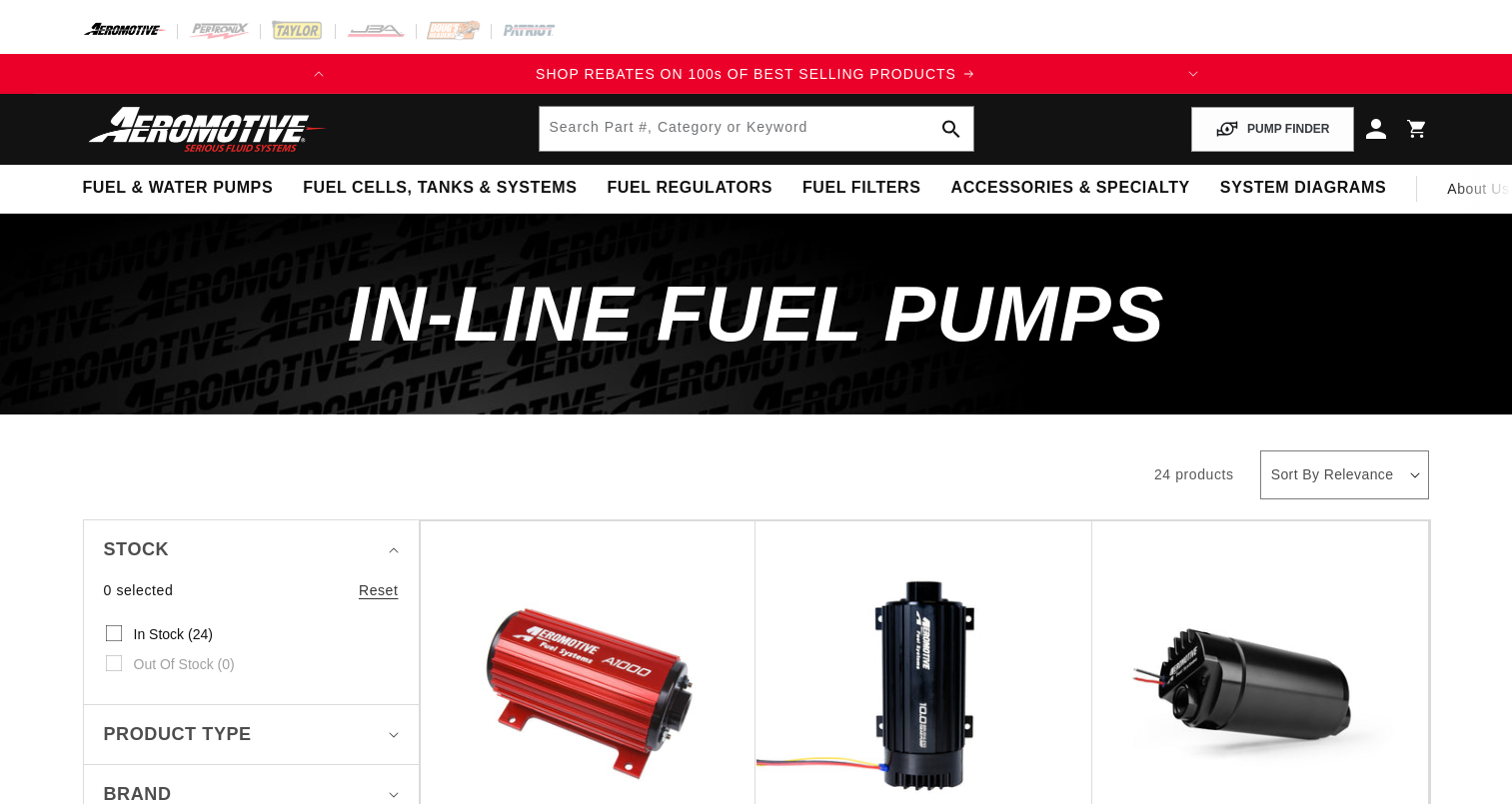 scroll, scrollTop: 0, scrollLeft: 0, axis: both 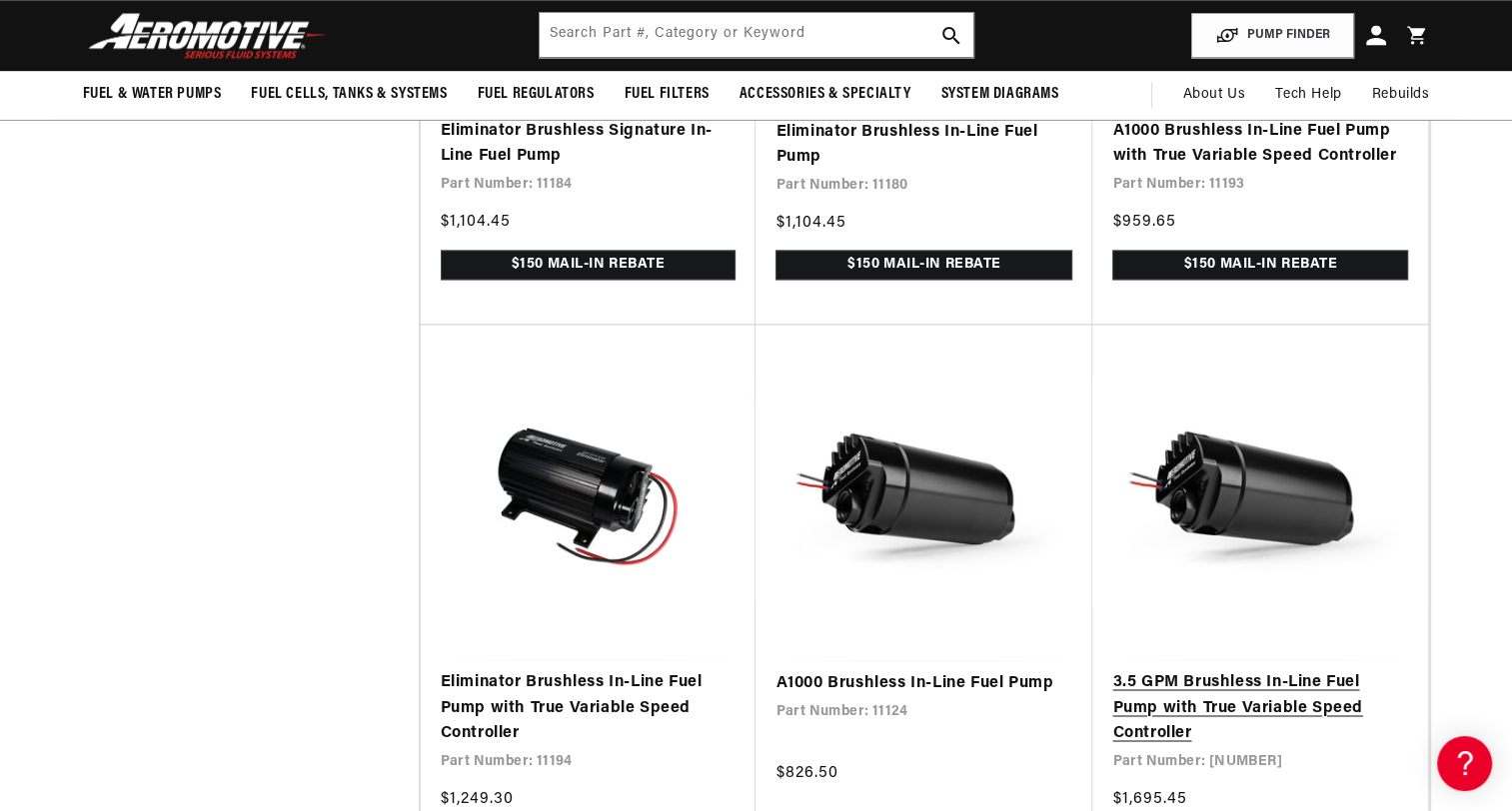 click on "3.5 GPM Brushless In-Line Fuel Pump with True Variable Speed Controller" at bounding box center [1260, 708] 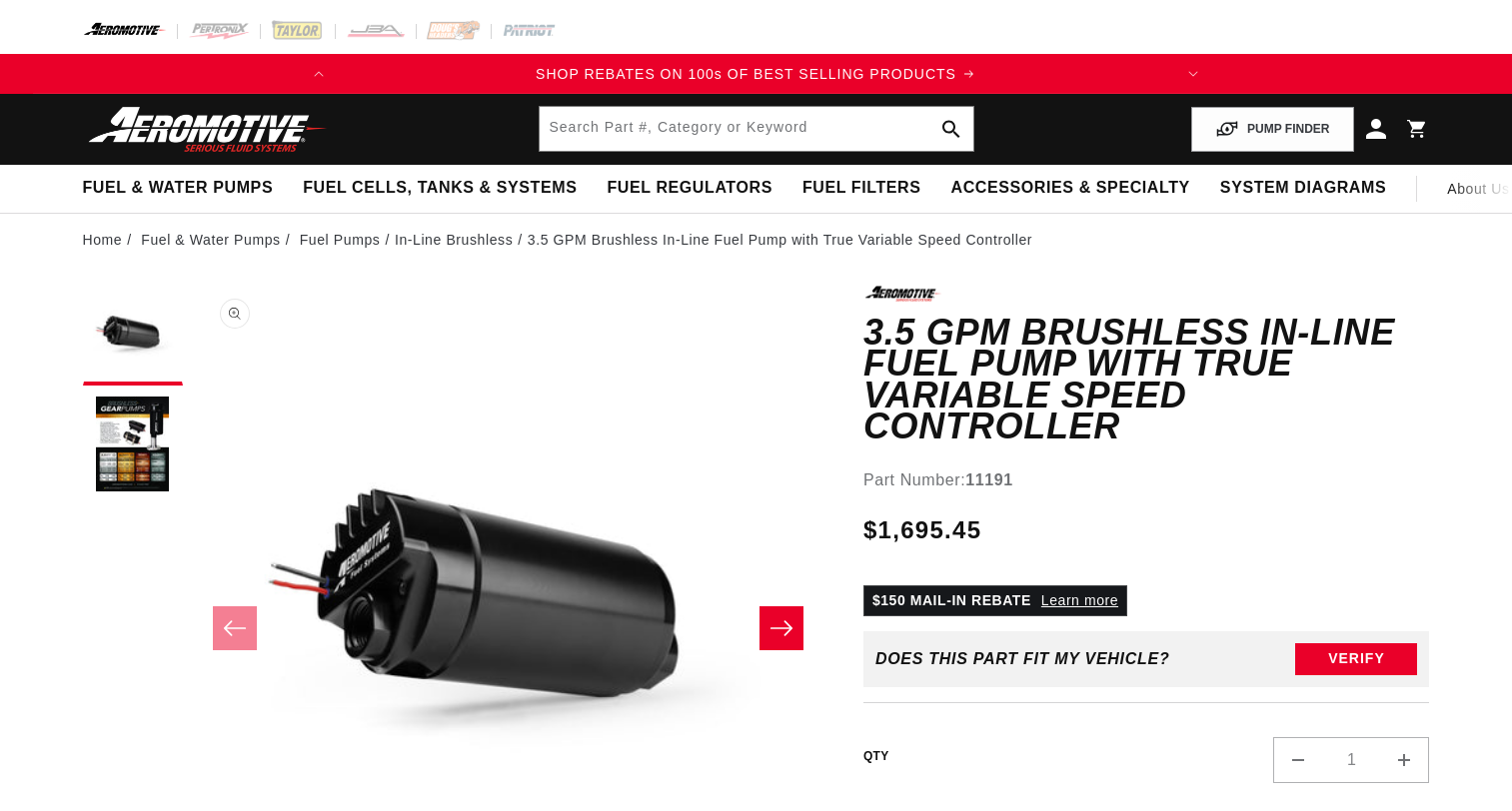 scroll, scrollTop: 0, scrollLeft: 0, axis: both 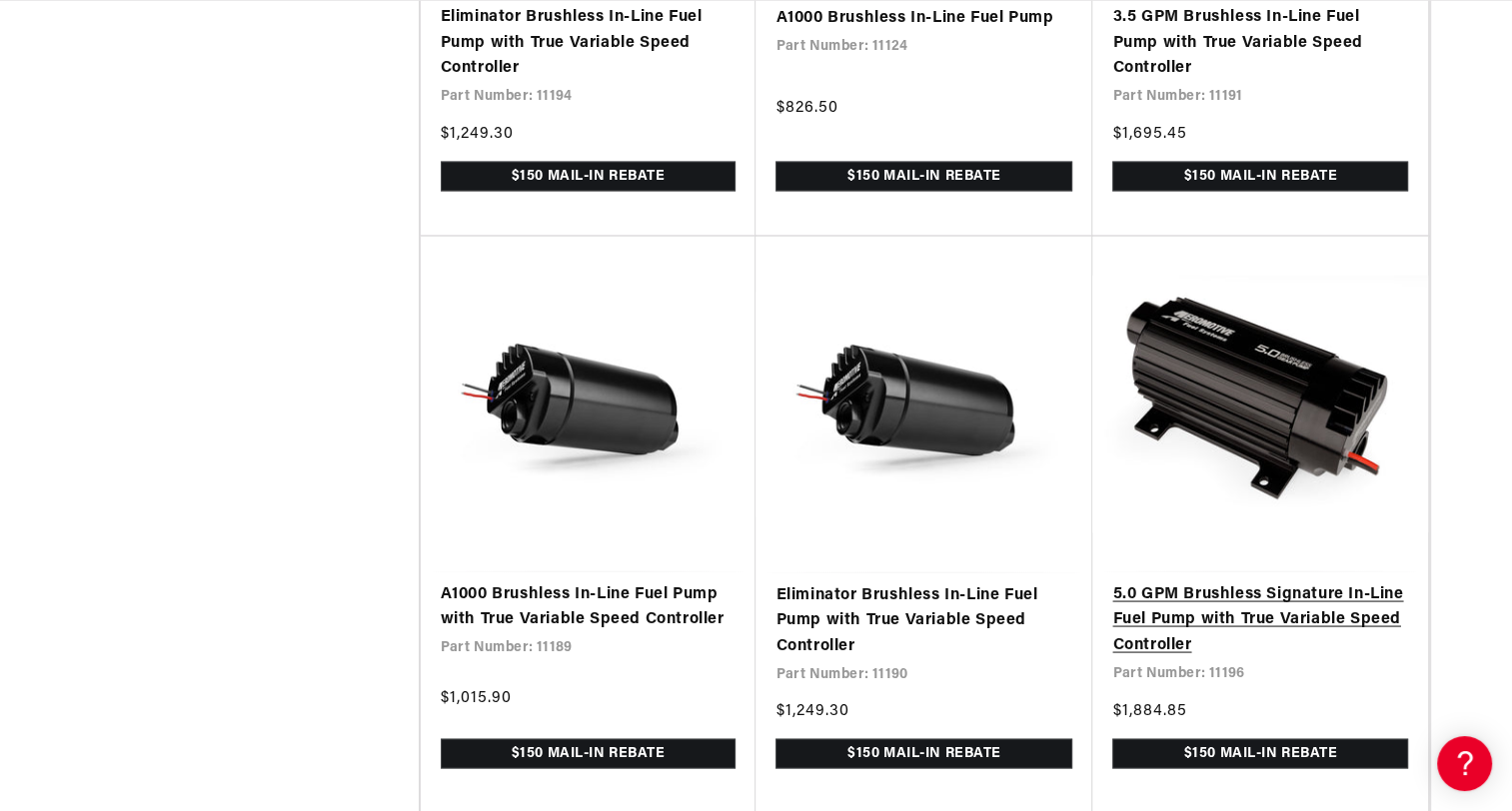 click on "5.0 GPM Brushless Signature In-Line Fuel Pump with True Variable Speed Controller" at bounding box center (1260, 619) 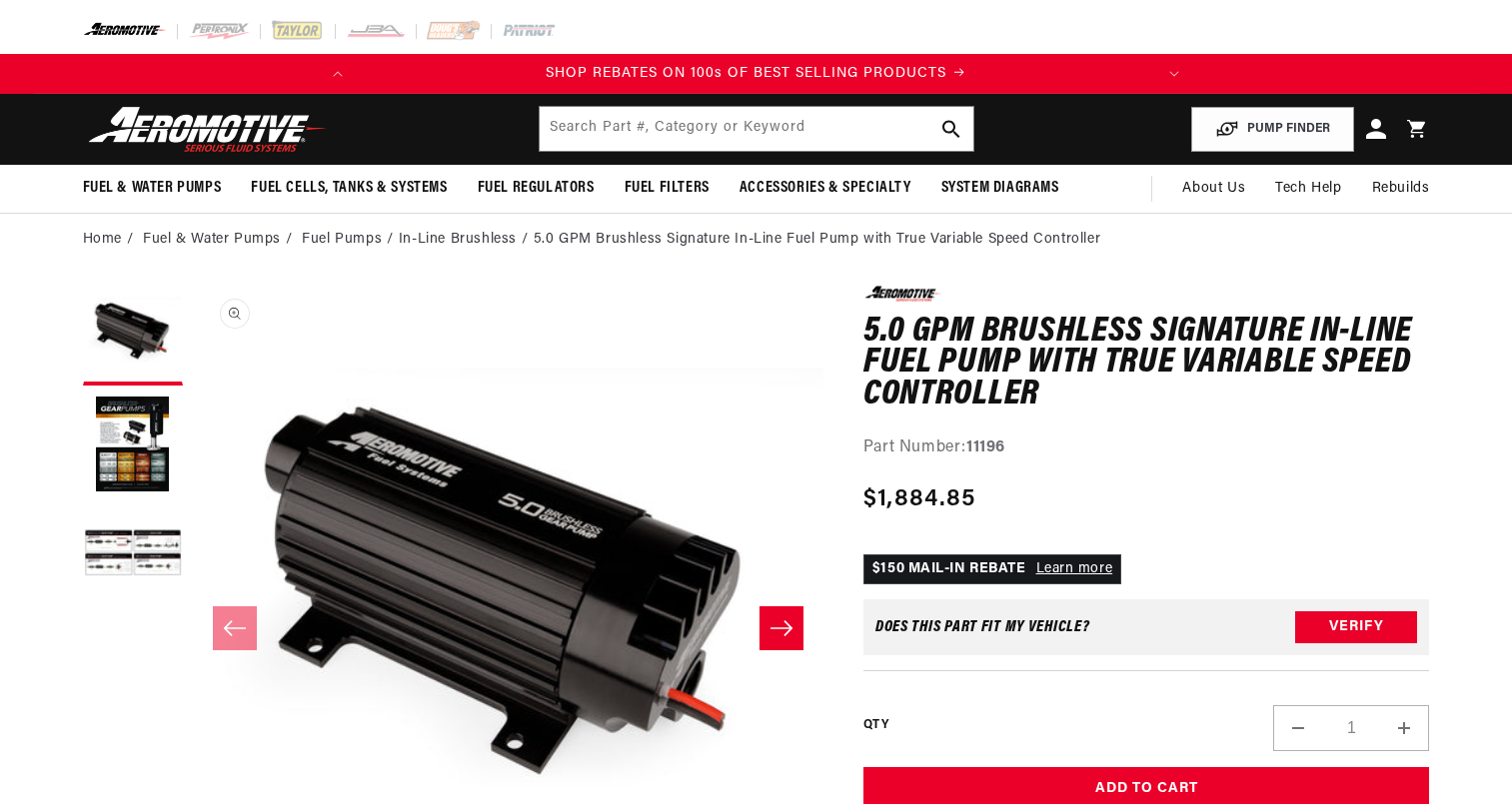 scroll, scrollTop: 0, scrollLeft: 0, axis: both 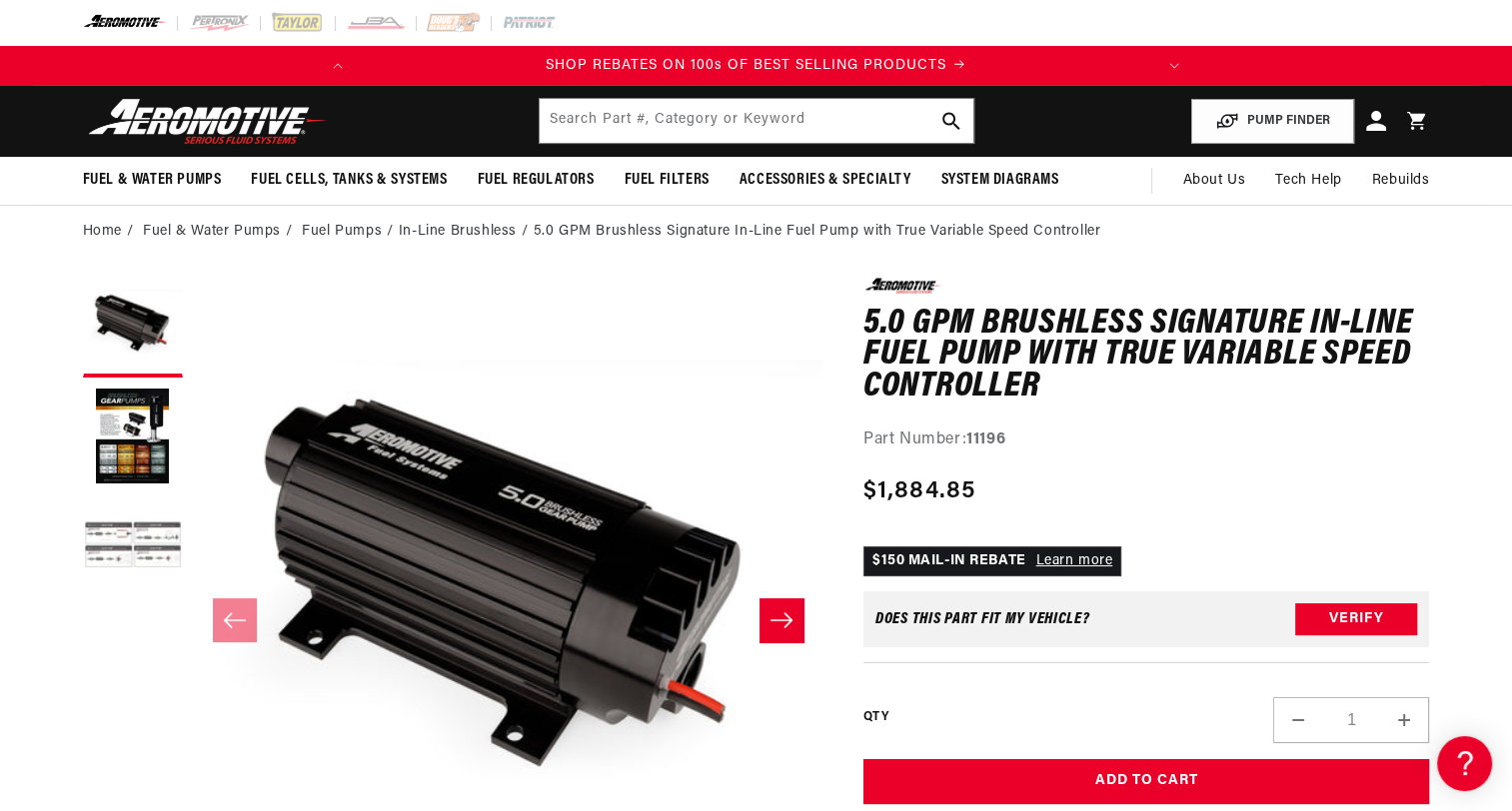click at bounding box center [133, 547] 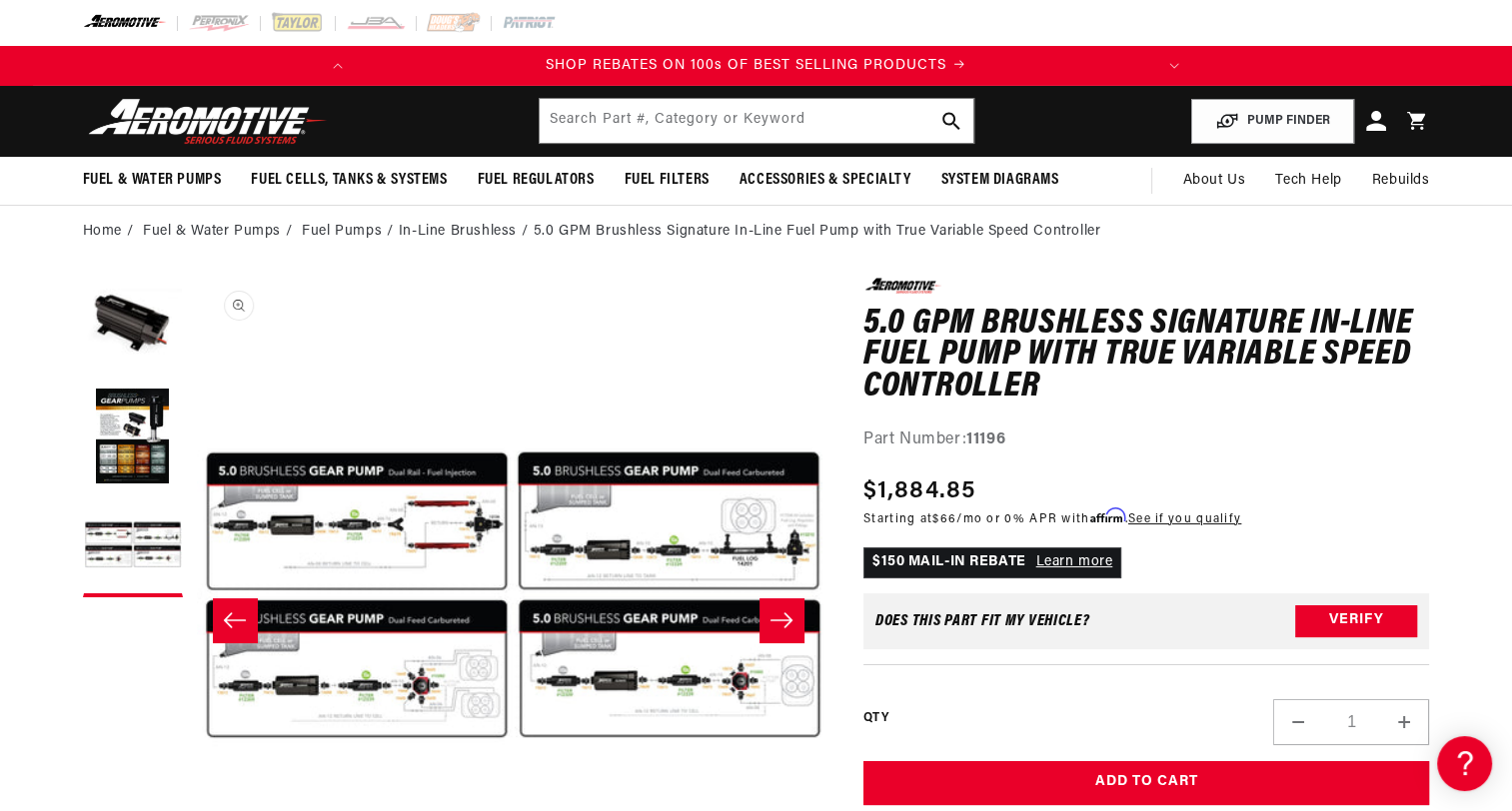 scroll, scrollTop: 0, scrollLeft: 1262, axis: horizontal 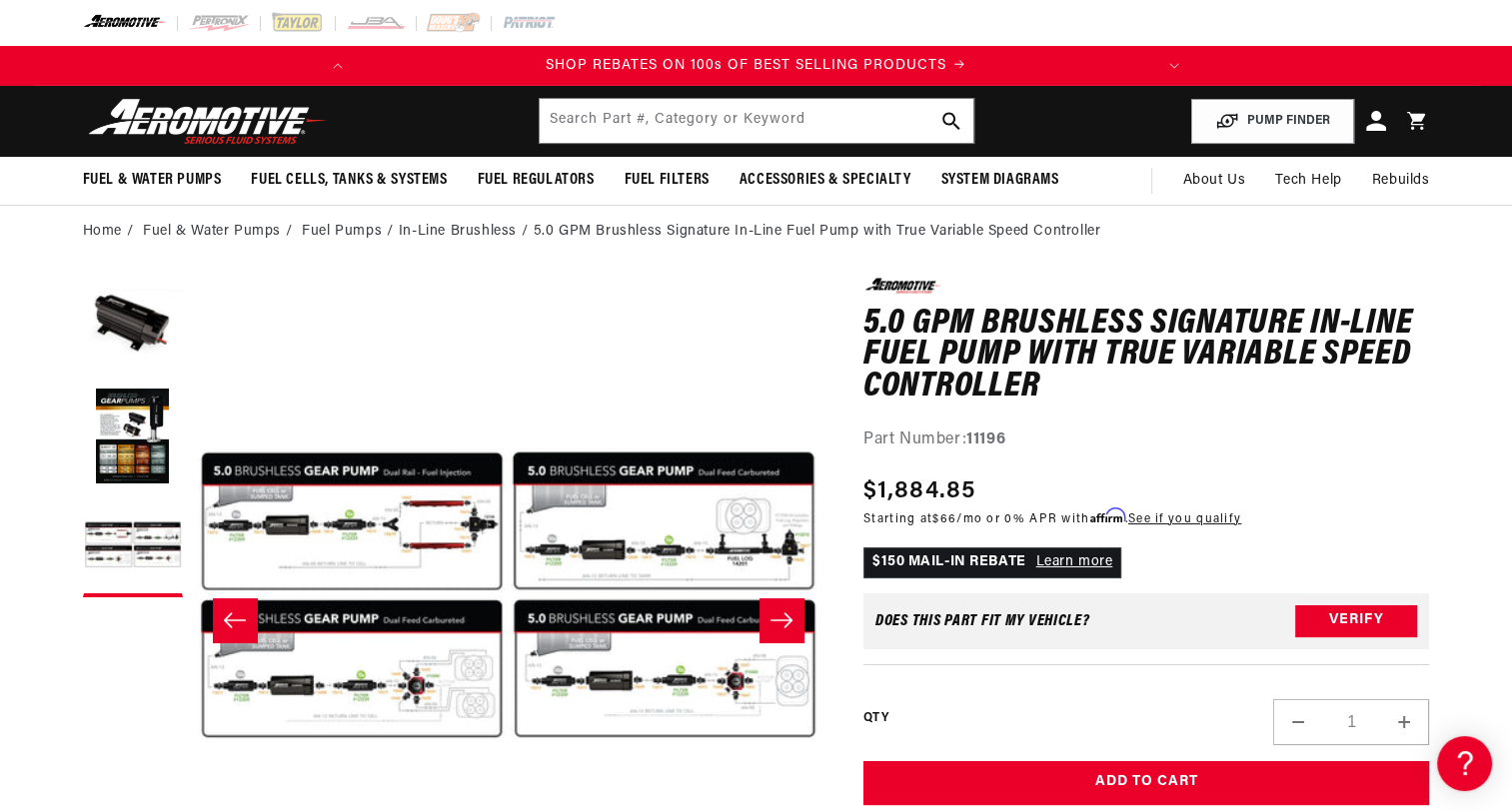 drag, startPoint x: 732, startPoint y: 549, endPoint x: 728, endPoint y: 565, distance: 16.492423 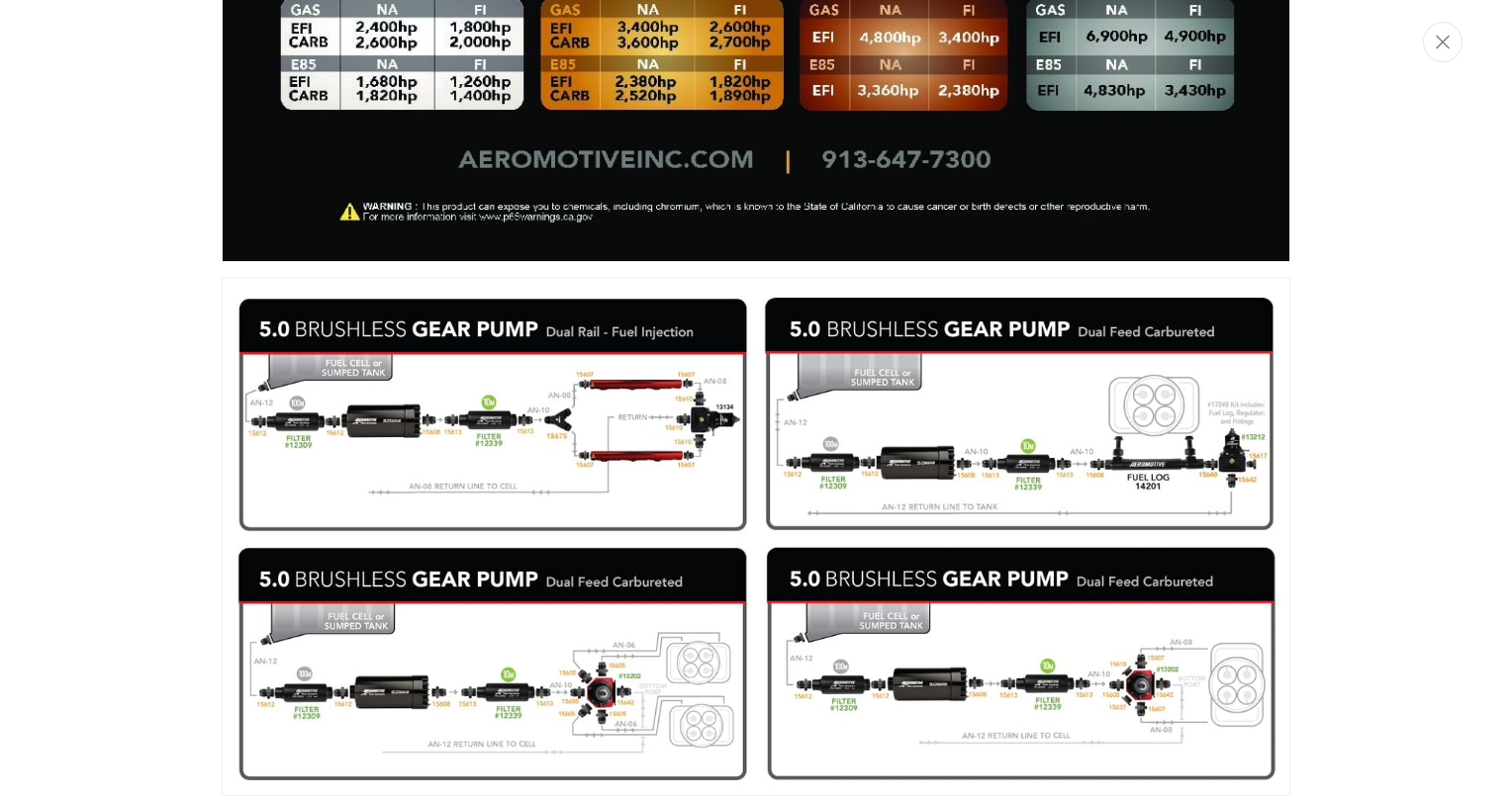 scroll, scrollTop: 1943, scrollLeft: 0, axis: vertical 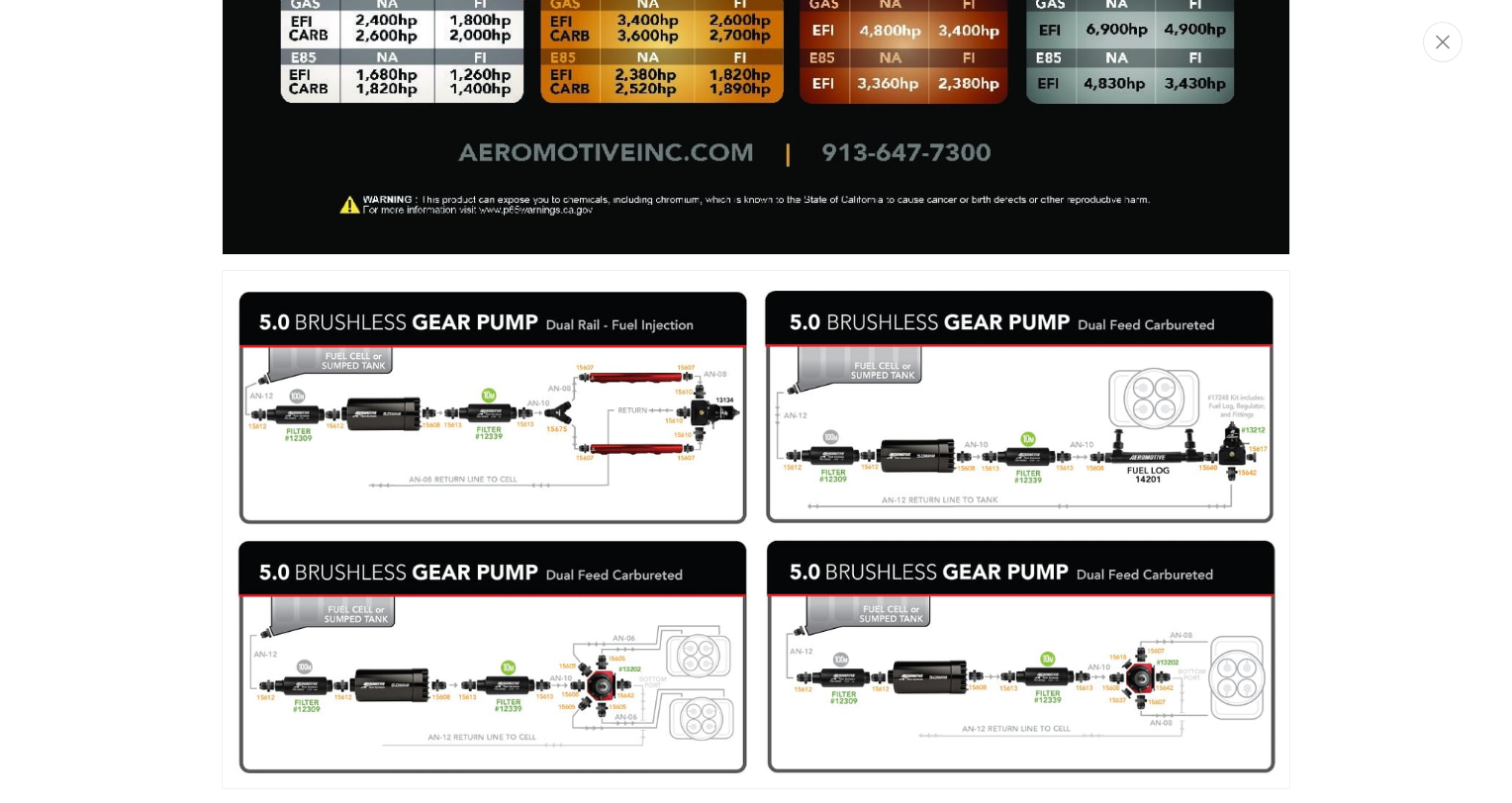 click at bounding box center [756, 529] 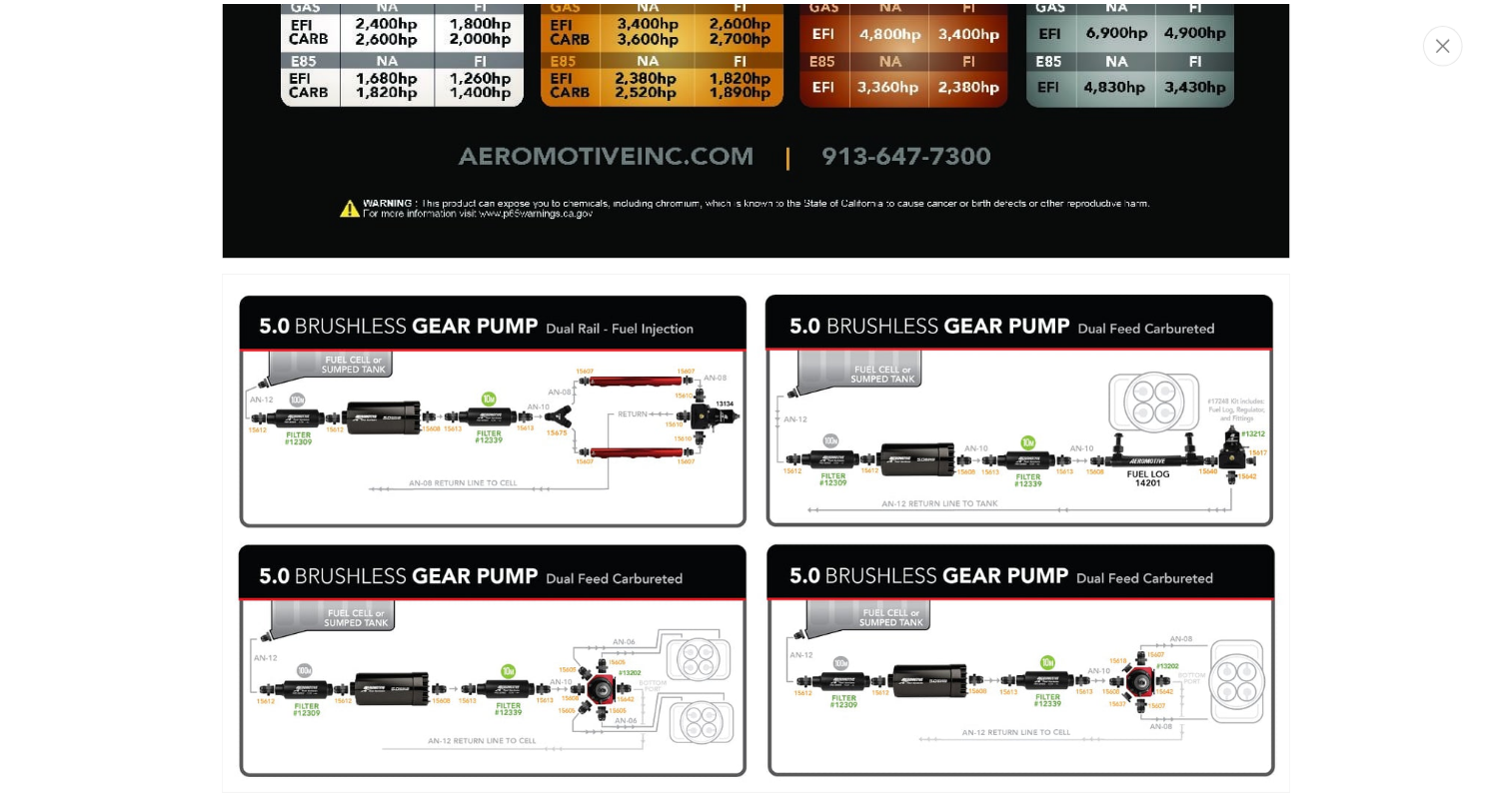 scroll, scrollTop: 81, scrollLeft: 0, axis: vertical 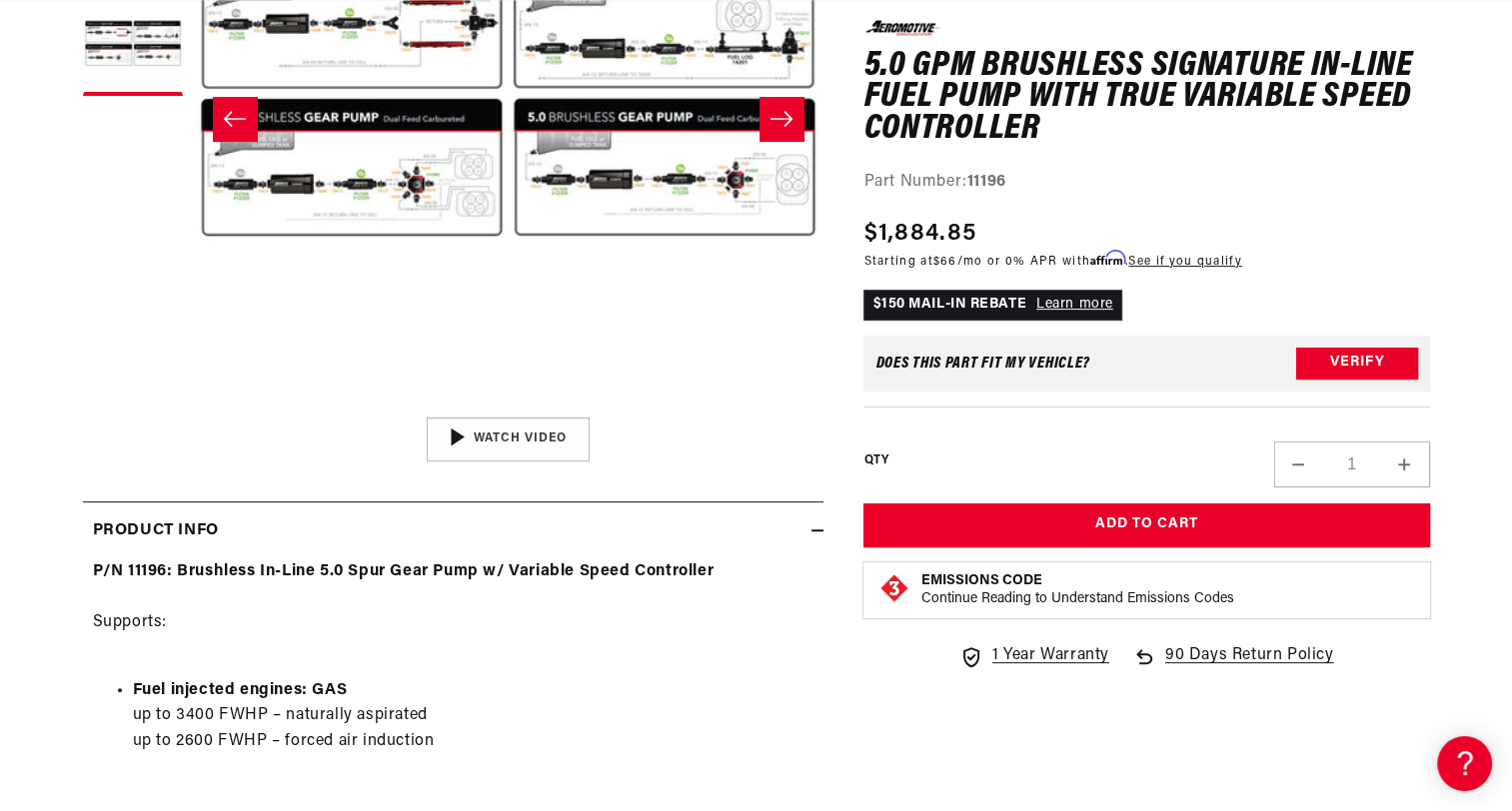 click on "Open media 3 in modal" at bounding box center (192, 407) 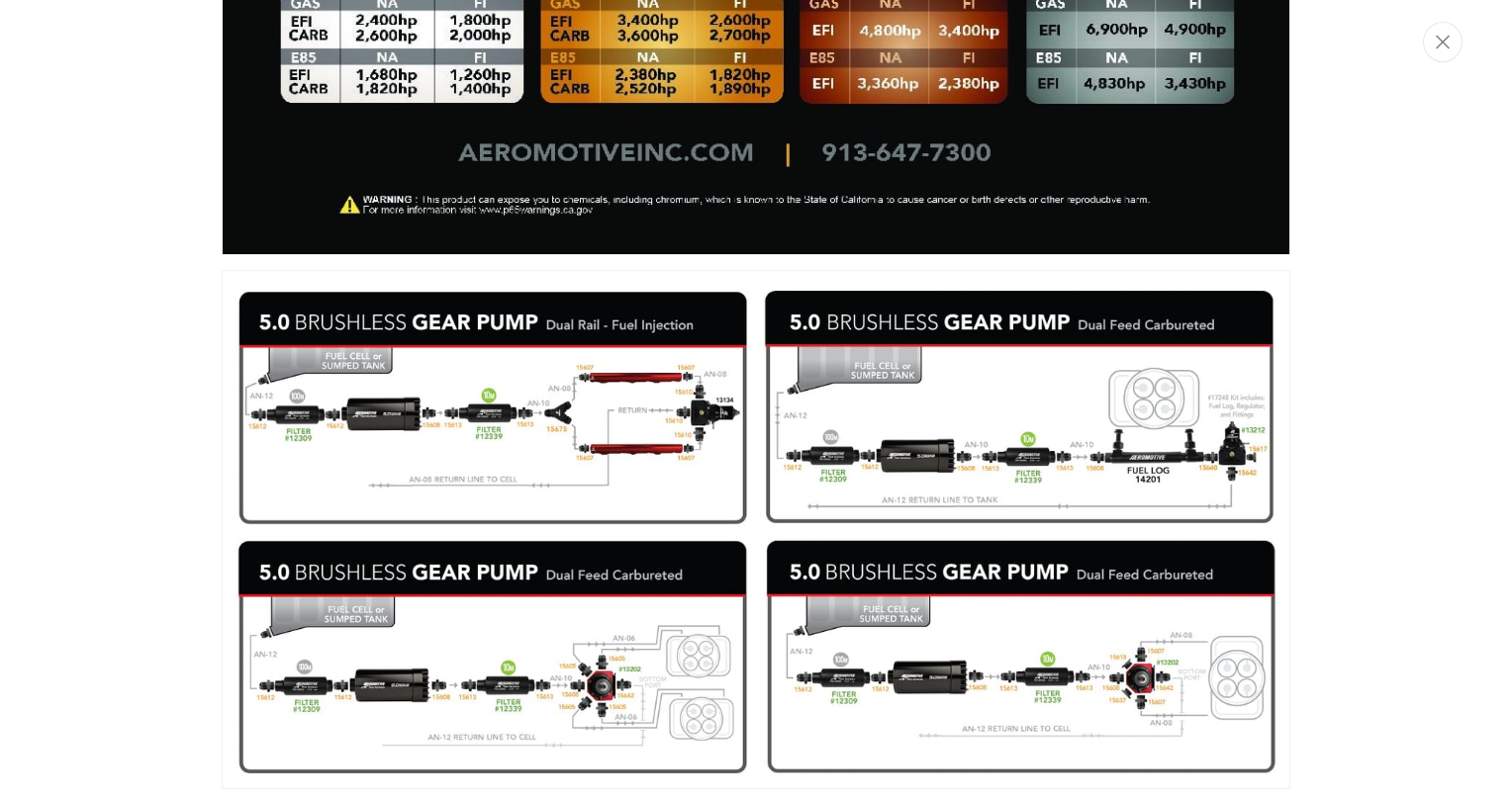 scroll, scrollTop: 0, scrollLeft: 783, axis: horizontal 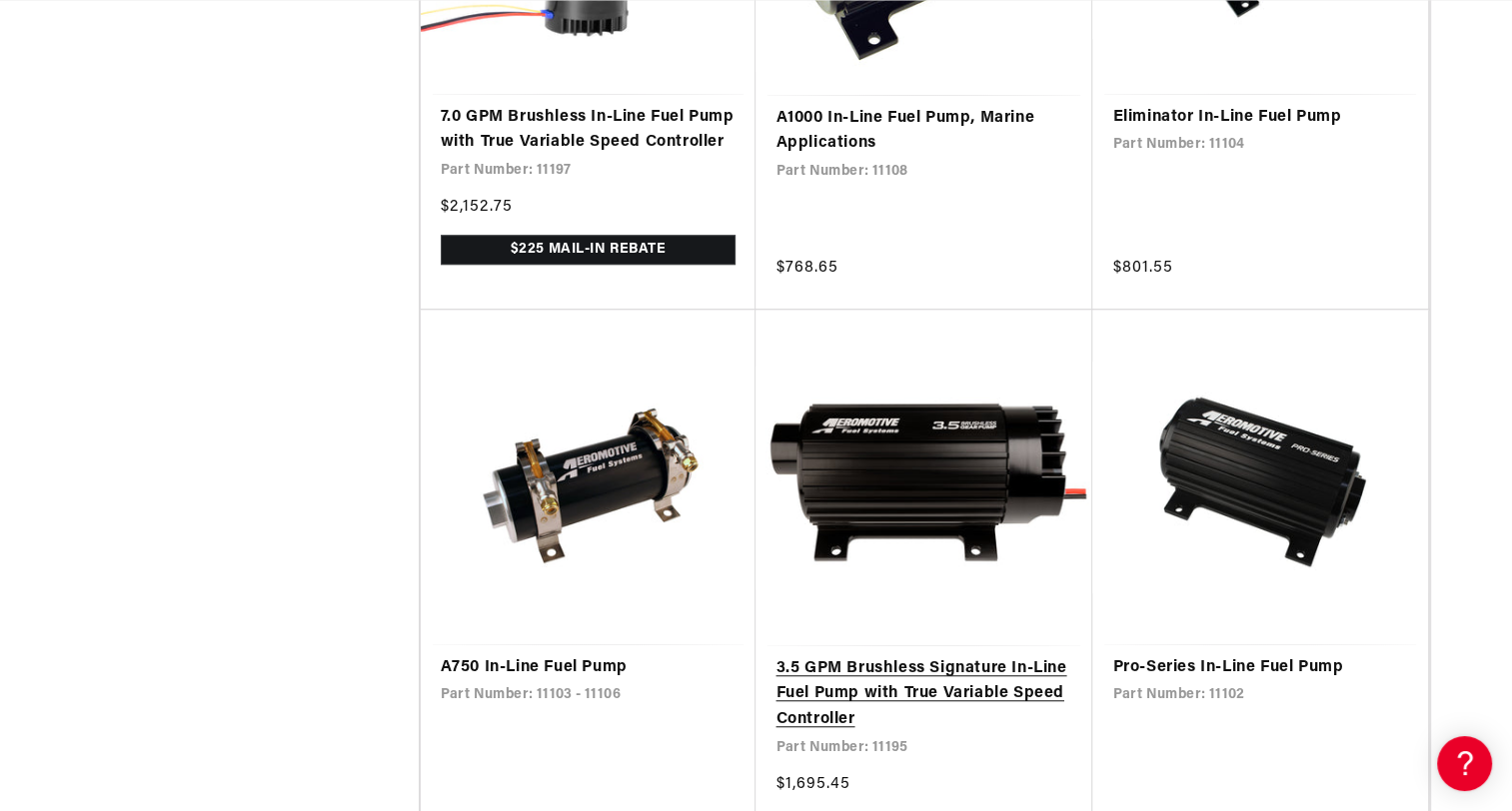 click on "3.5 GPM Brushless Signature In-Line Fuel Pump with True Variable Speed Controller" at bounding box center [923, 694] 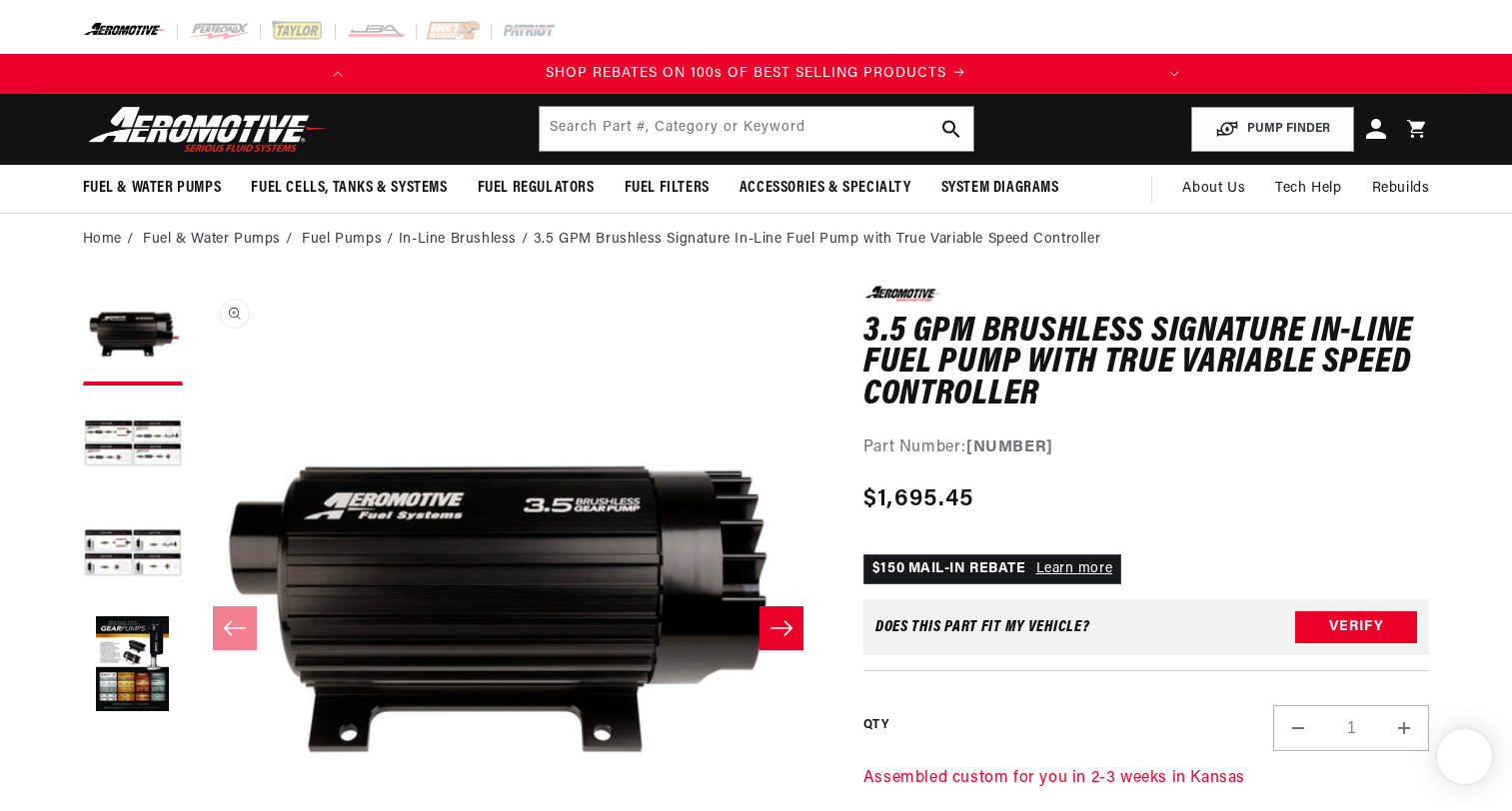 scroll, scrollTop: 0, scrollLeft: 0, axis: both 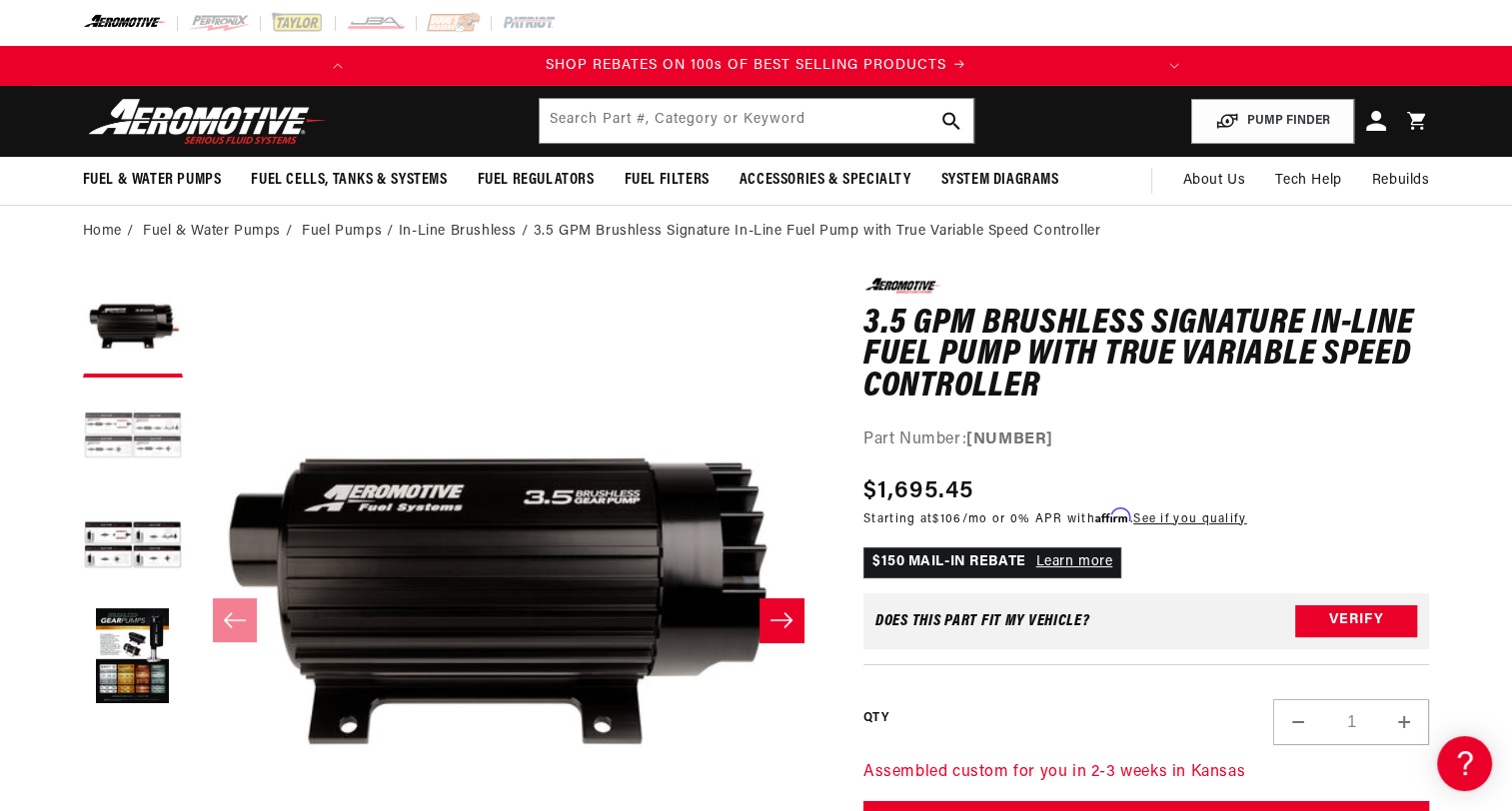 click at bounding box center [133, 437] 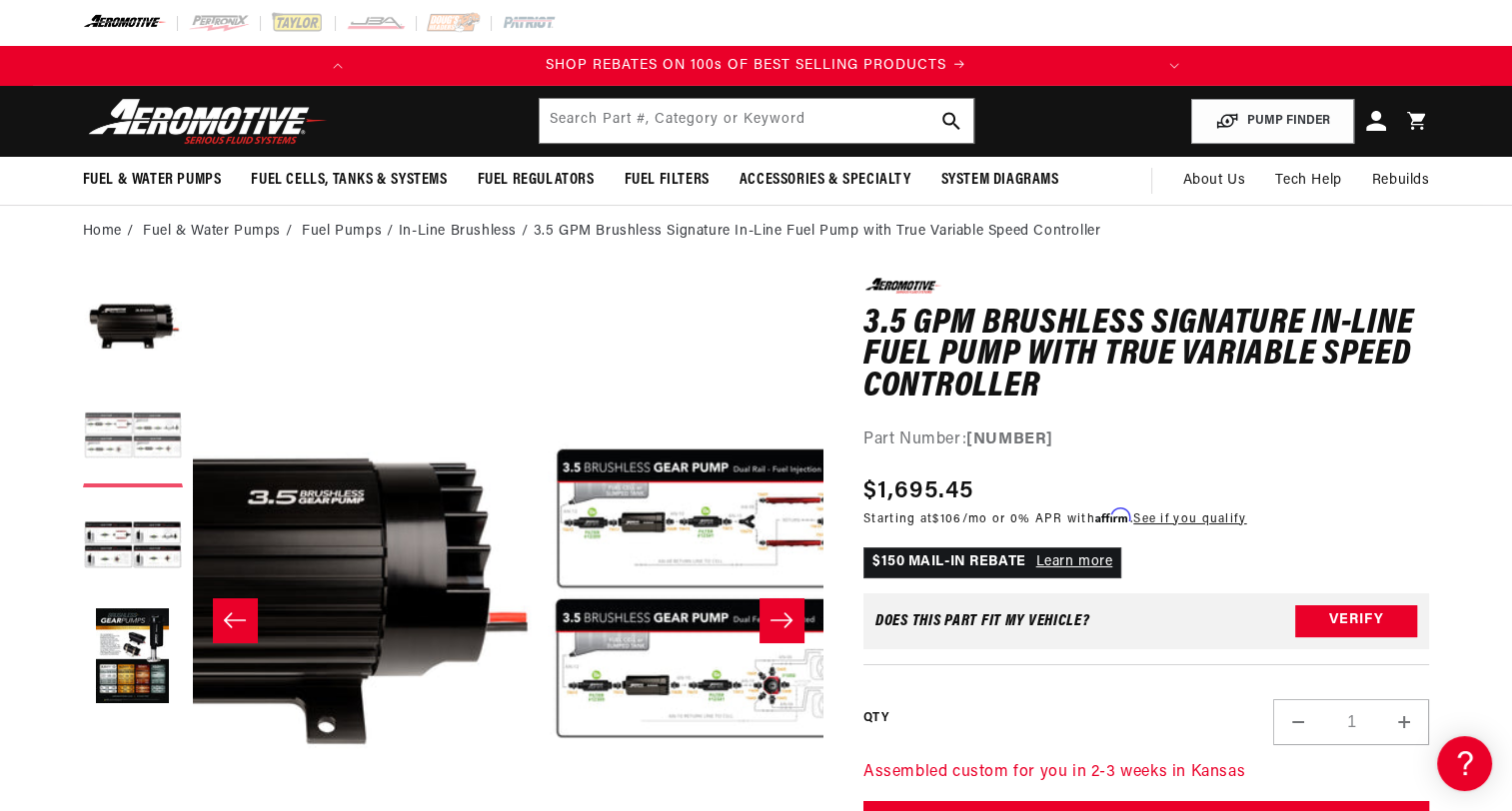 scroll, scrollTop: 0, scrollLeft: 631, axis: horizontal 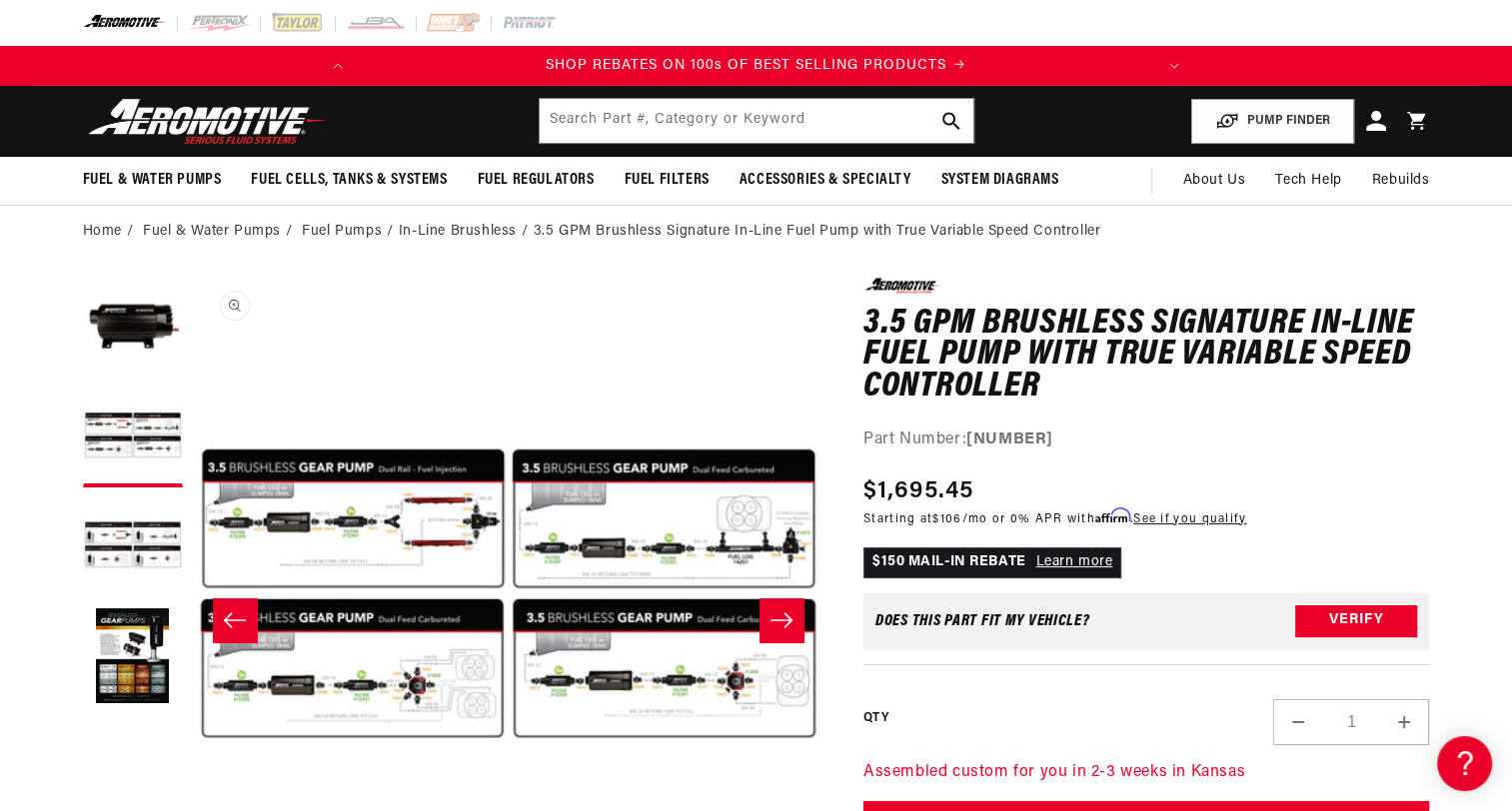 click on "Open media 2 in modal" at bounding box center [193, 909] 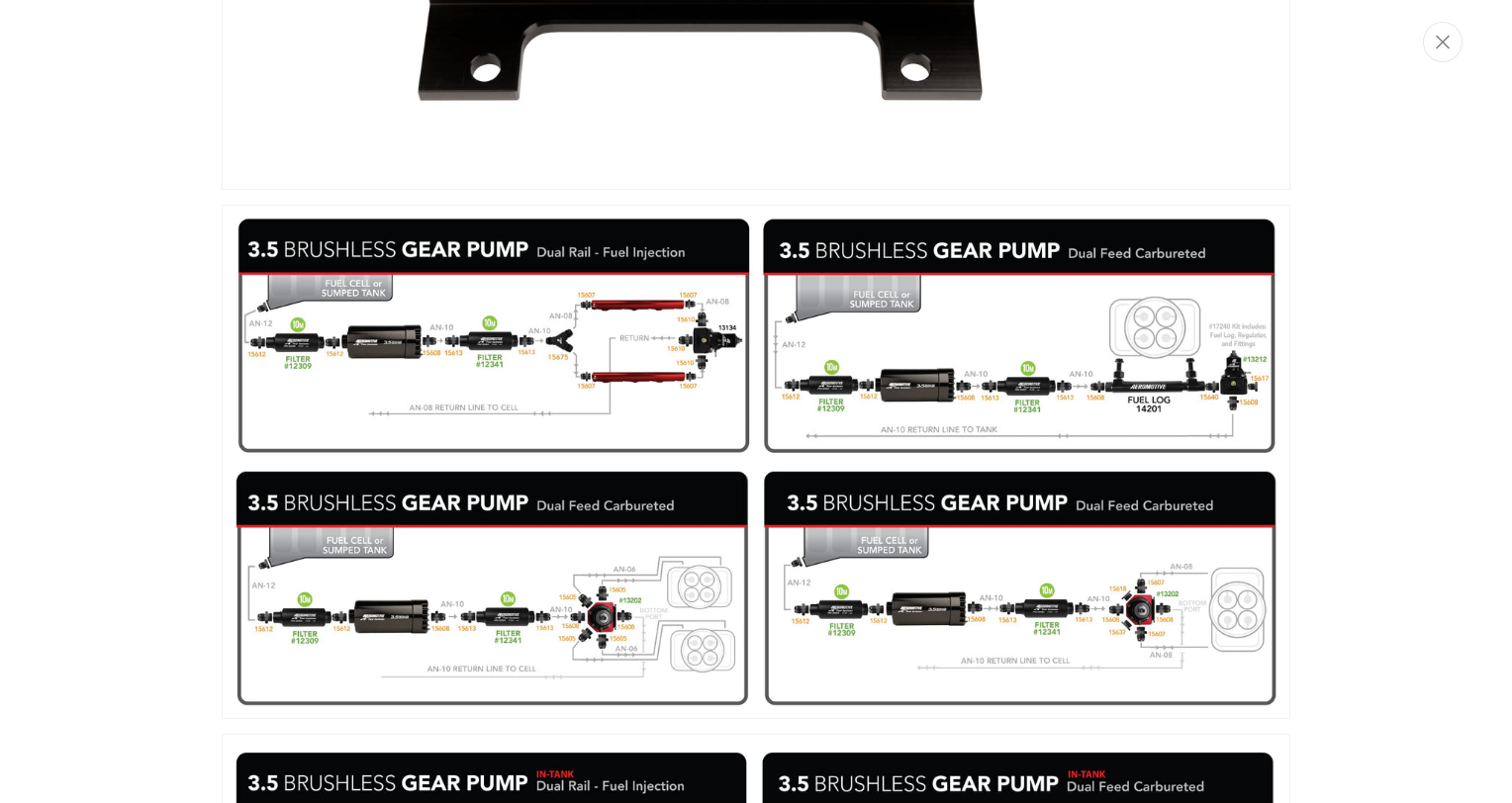 scroll, scrollTop: 578, scrollLeft: 0, axis: vertical 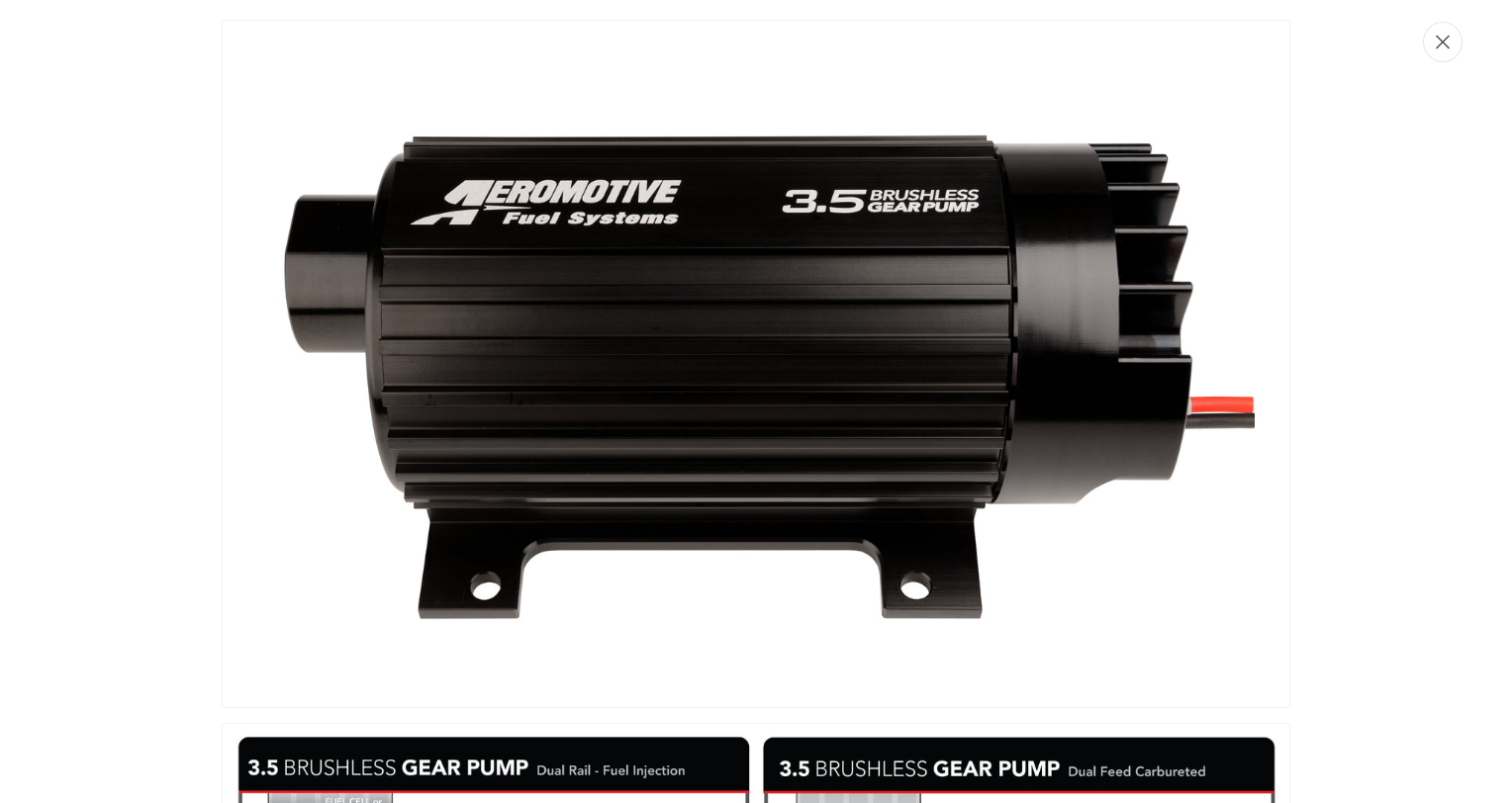 click at bounding box center (1443, 42) 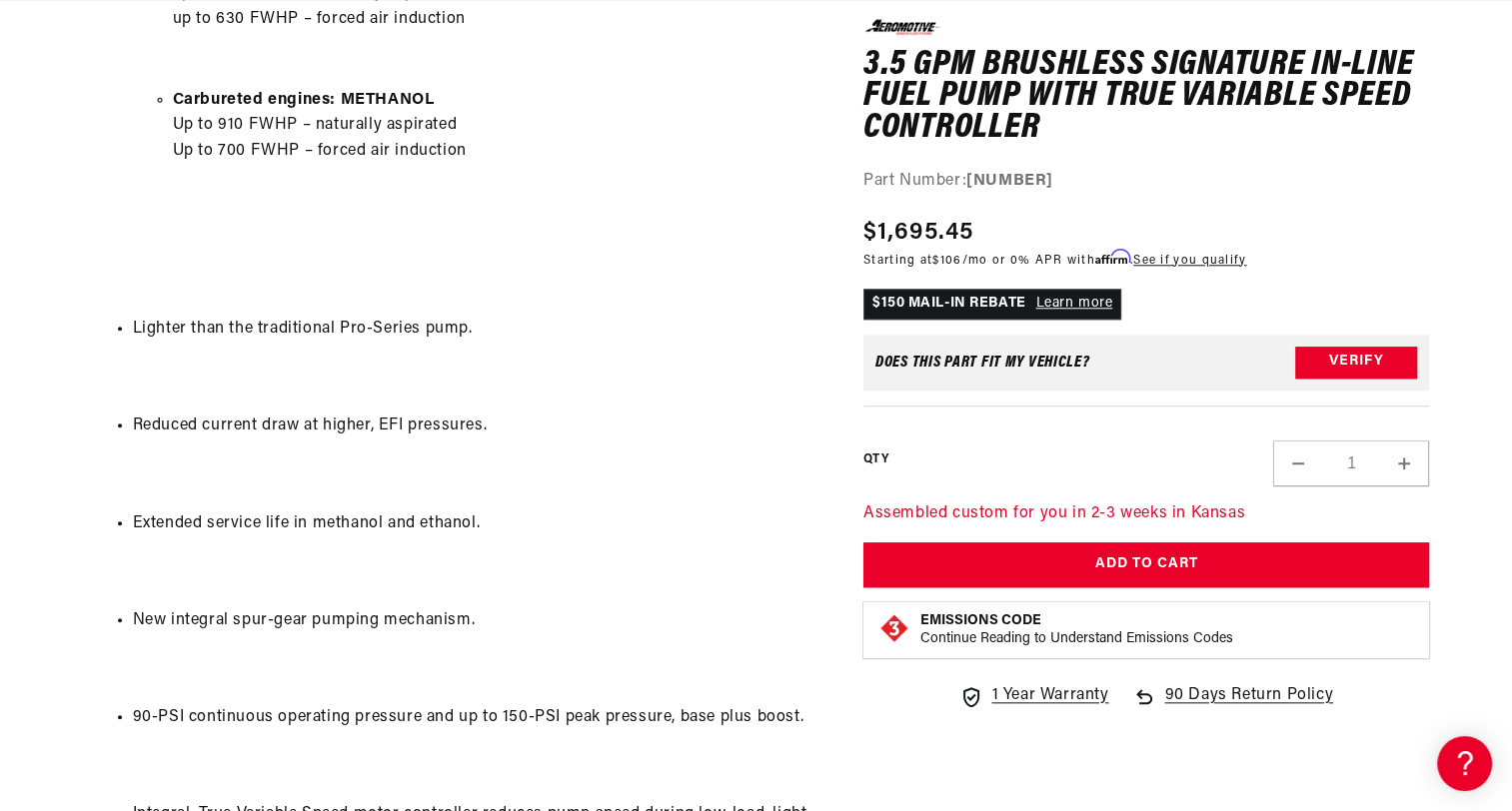 scroll, scrollTop: 0, scrollLeft: 0, axis: both 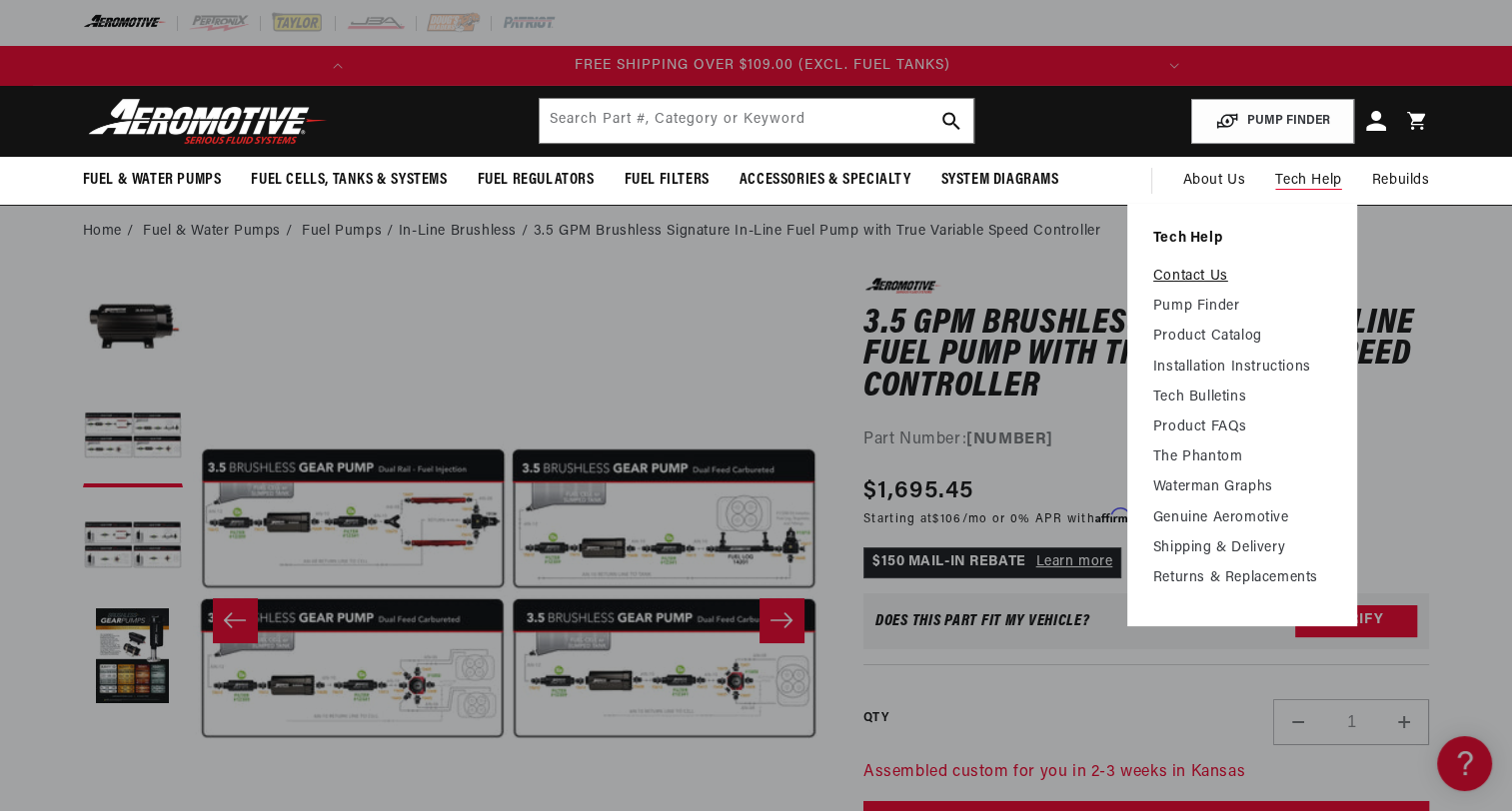 click on "Contact Us" at bounding box center [1242, 277] 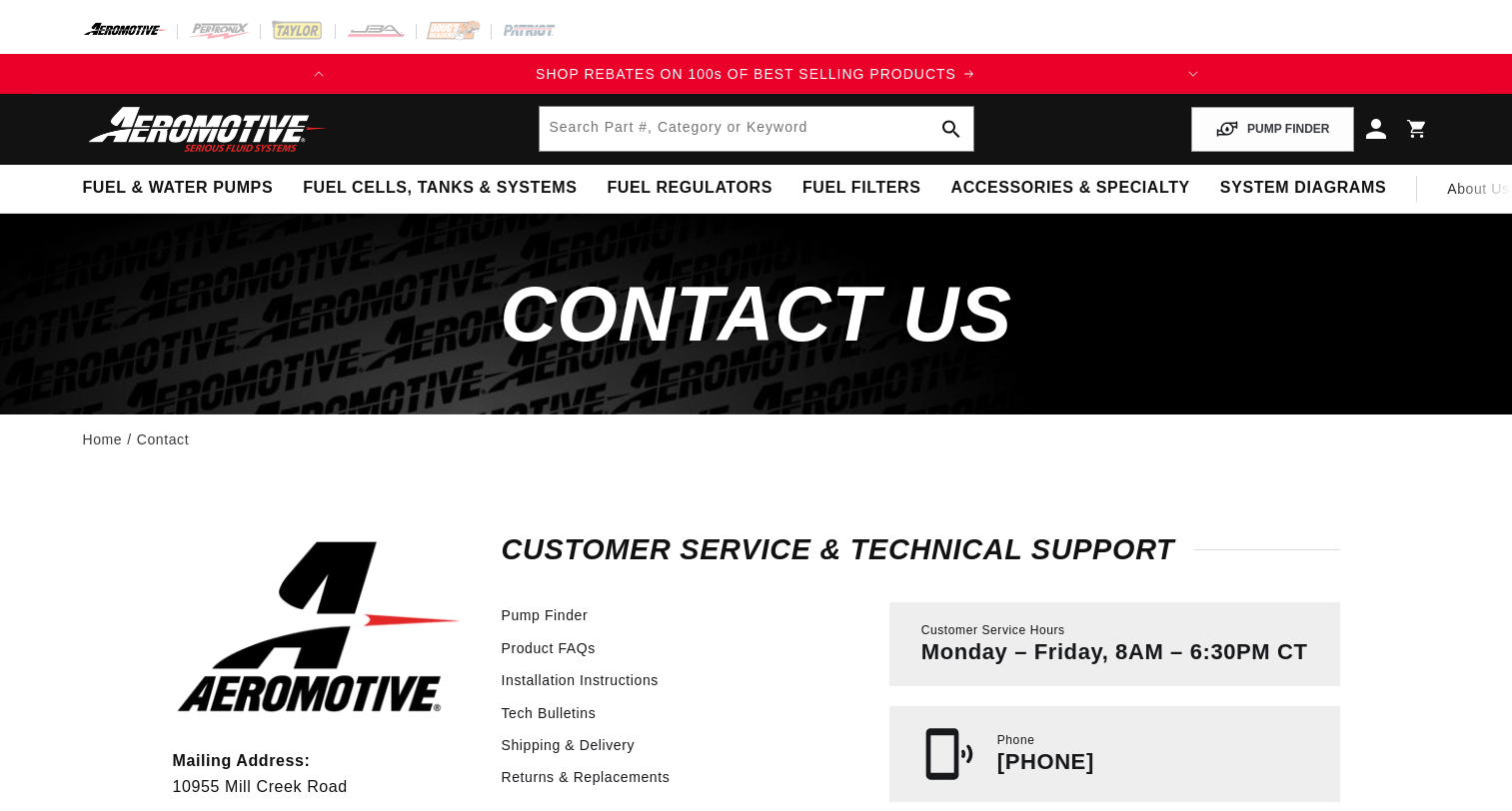 scroll, scrollTop: 0, scrollLeft: 0, axis: both 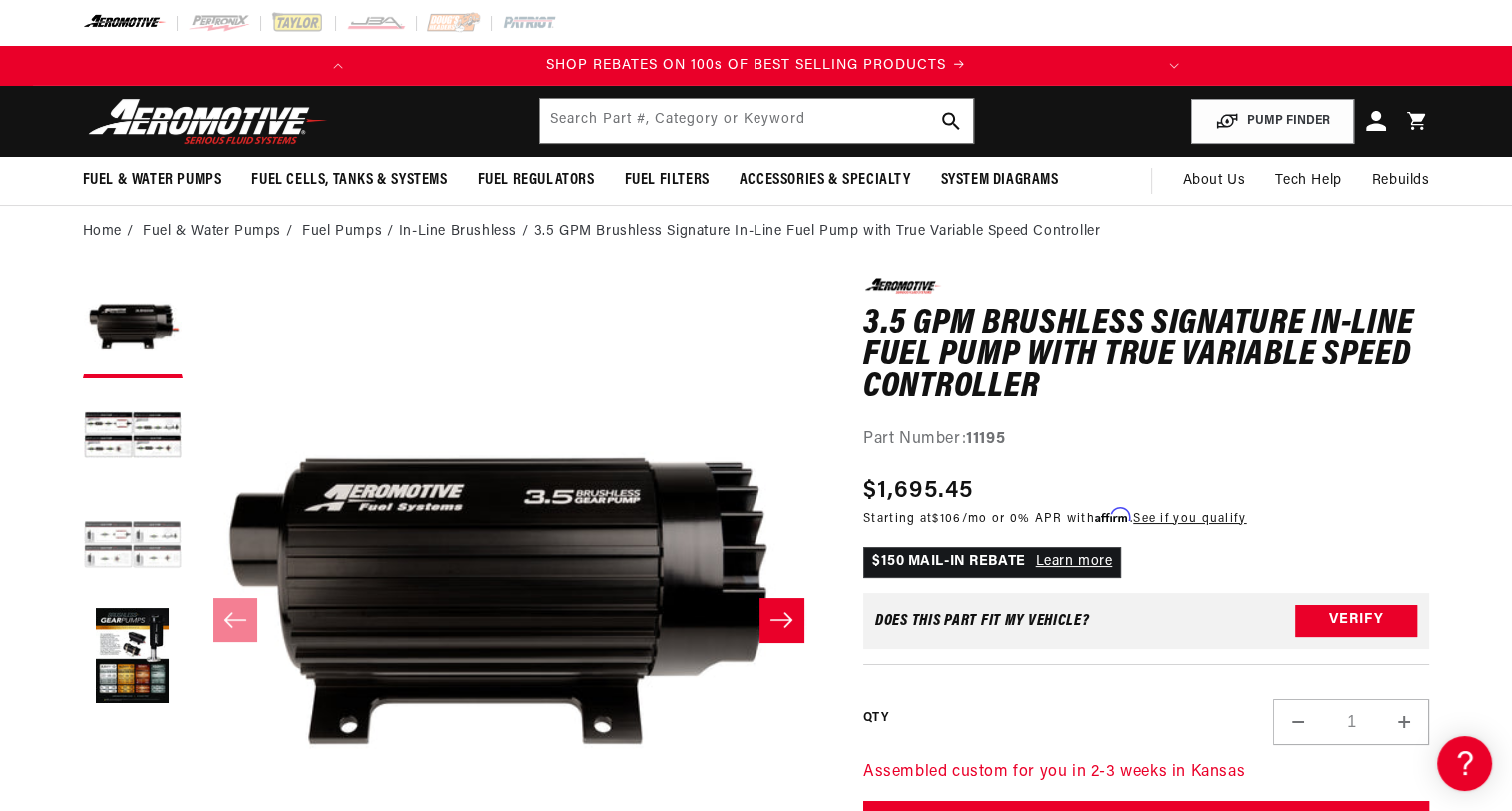 click at bounding box center [133, 547] 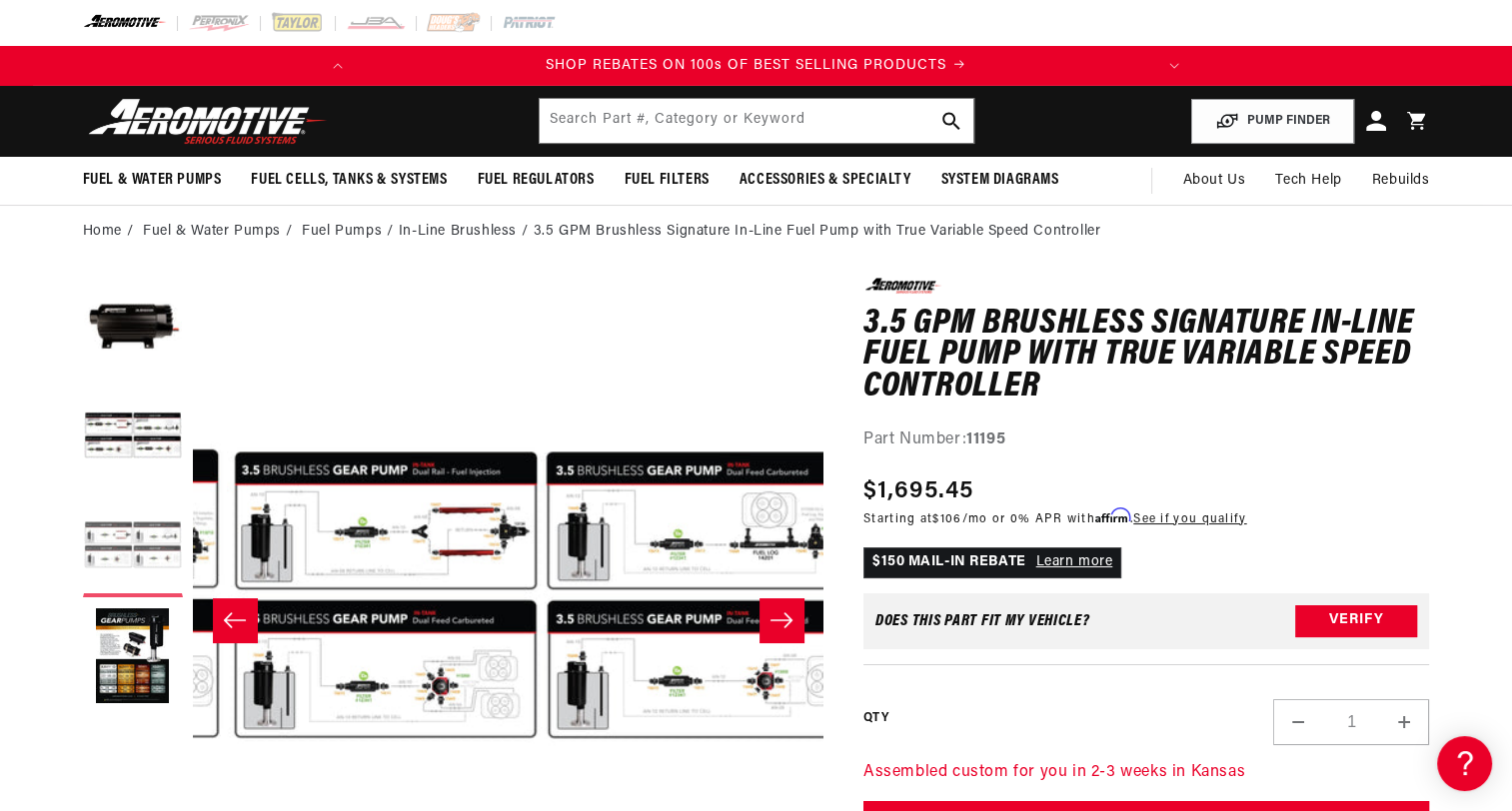 scroll, scrollTop: 0, scrollLeft: 1262, axis: horizontal 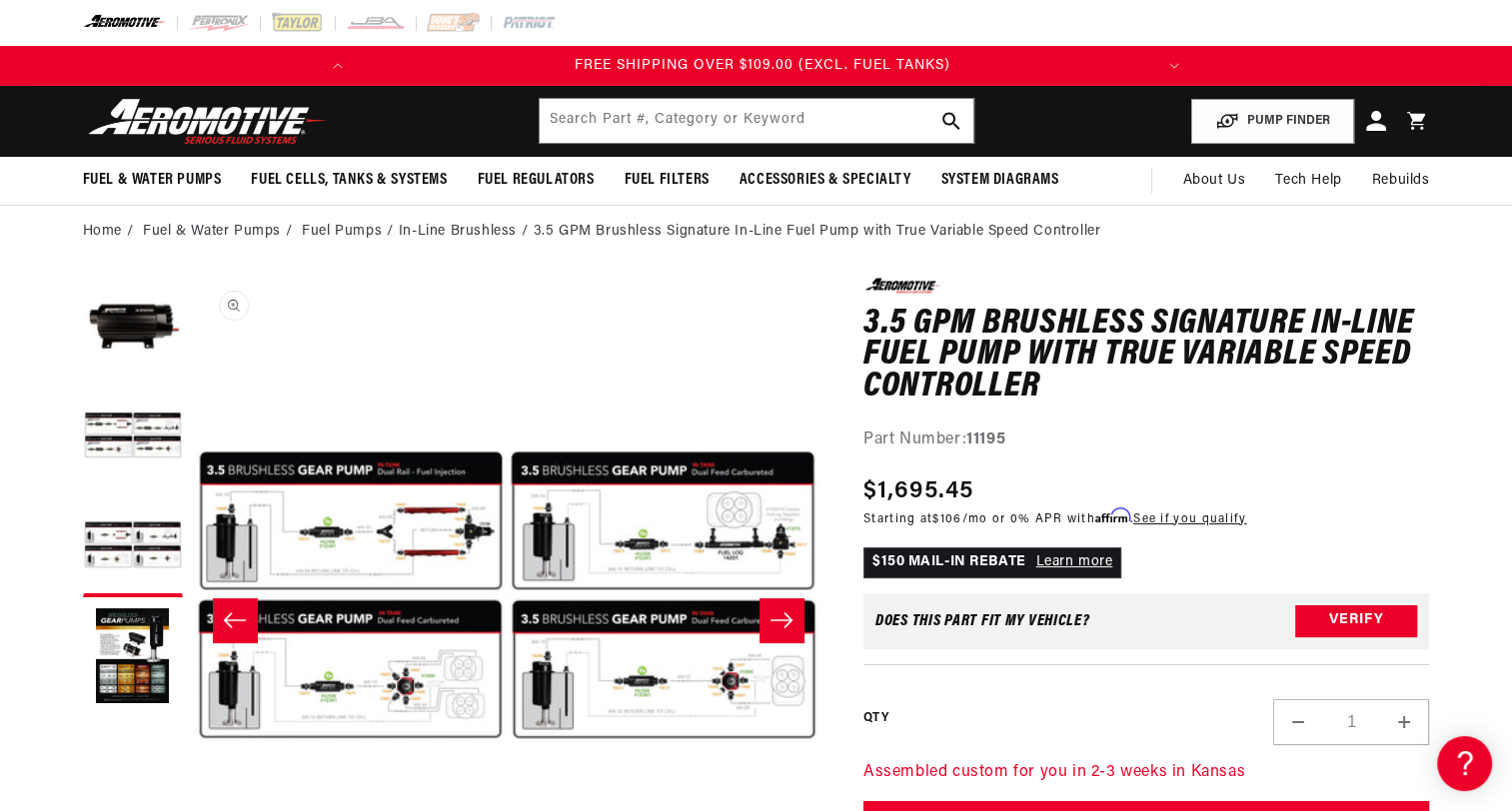 click on "Open media 3 in modal" at bounding box center (192, 909) 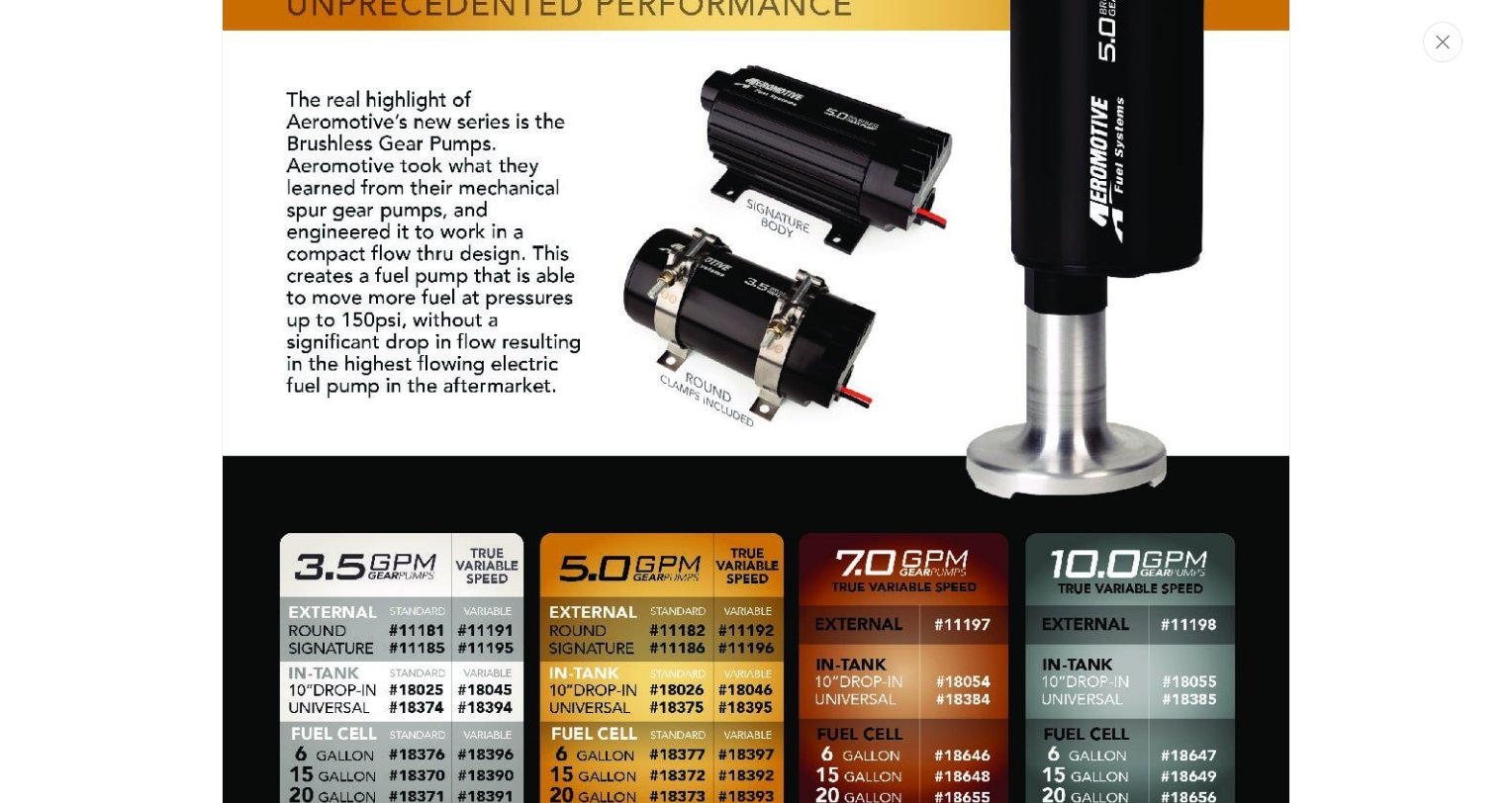 scroll, scrollTop: 2097, scrollLeft: 0, axis: vertical 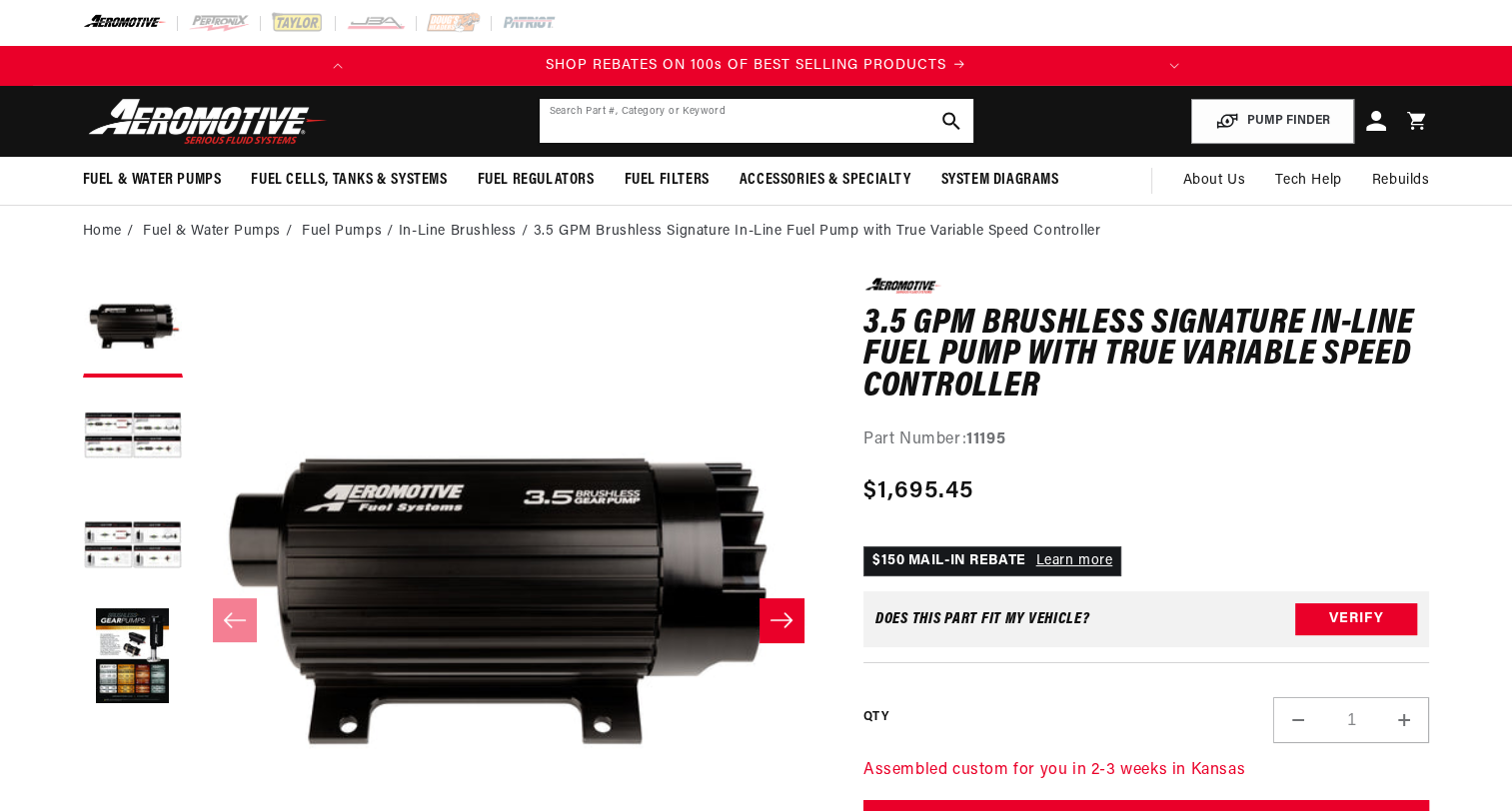click 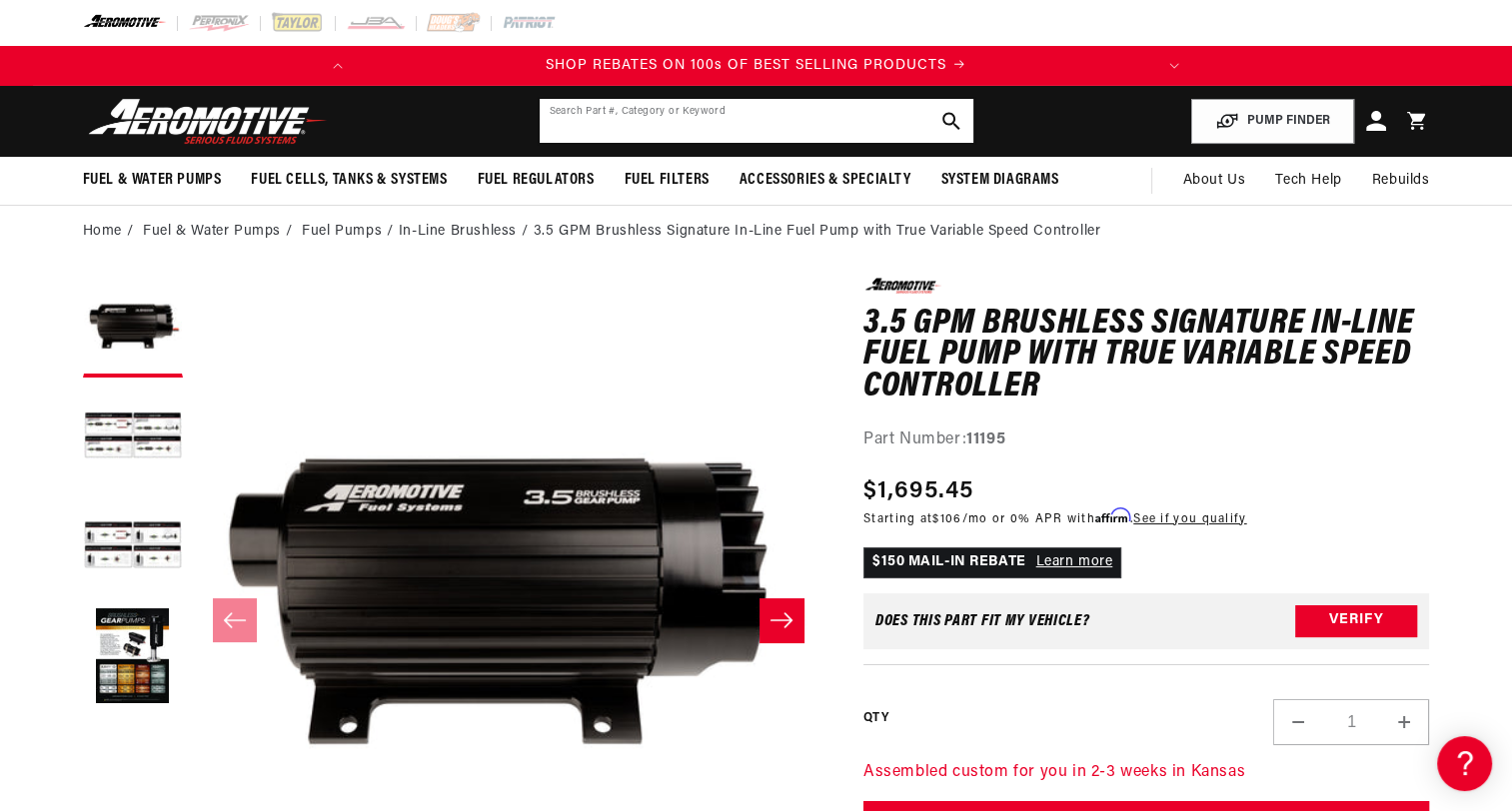 scroll, scrollTop: 0, scrollLeft: 0, axis: both 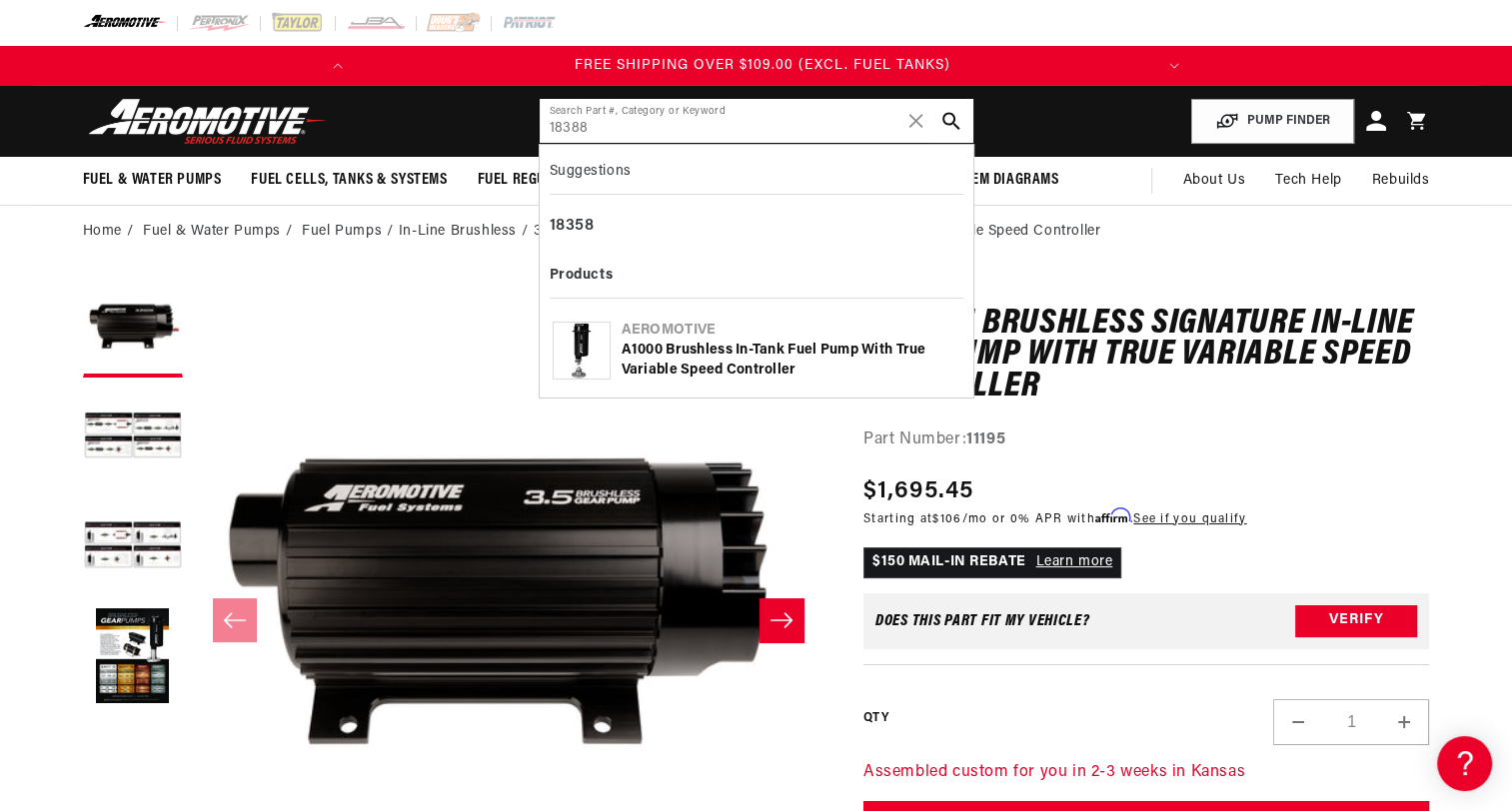 type on "18388" 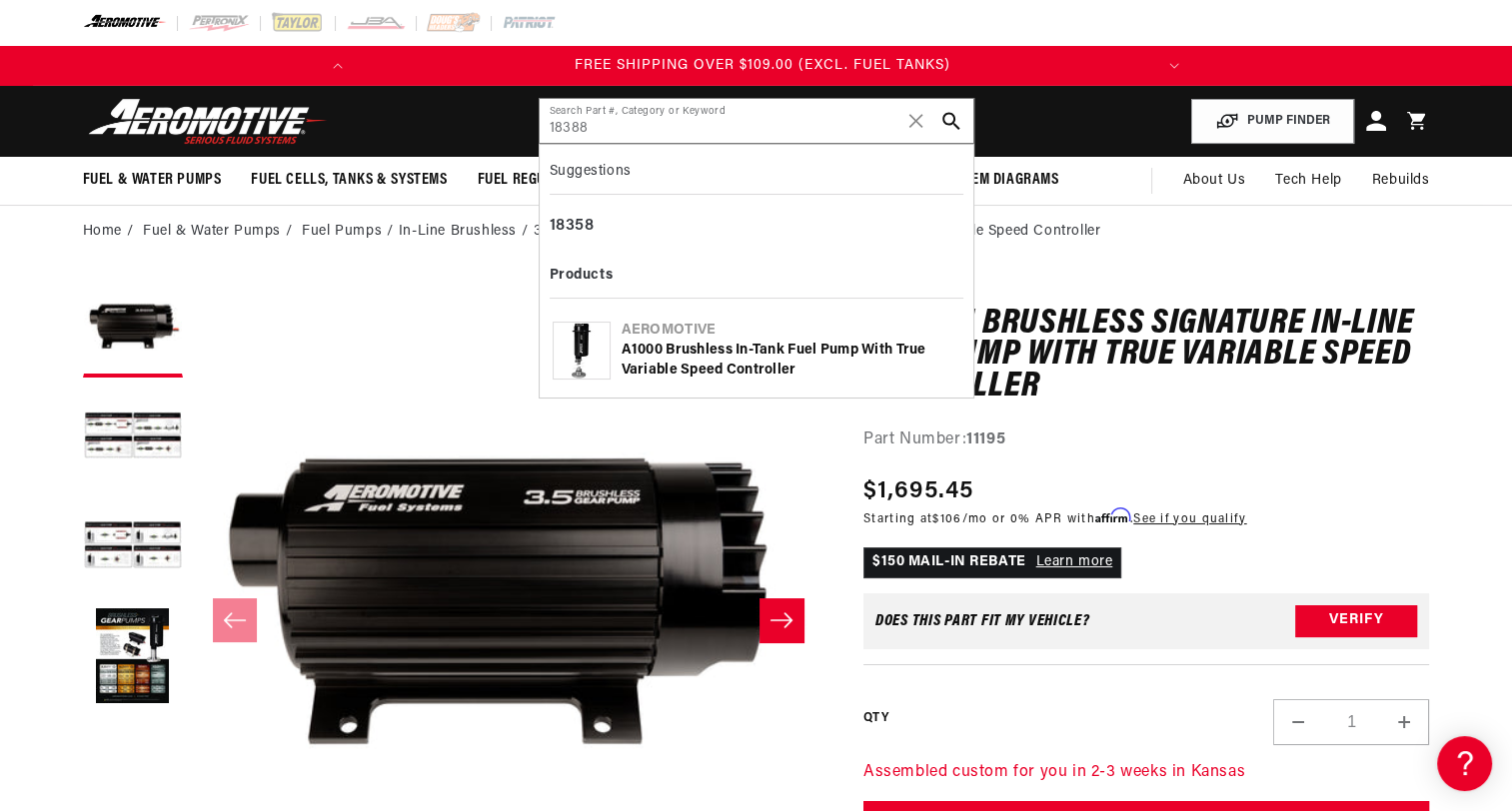 click on "A1000 Brushless In-Tank Fuel Pump with True Variable Speed Controller" 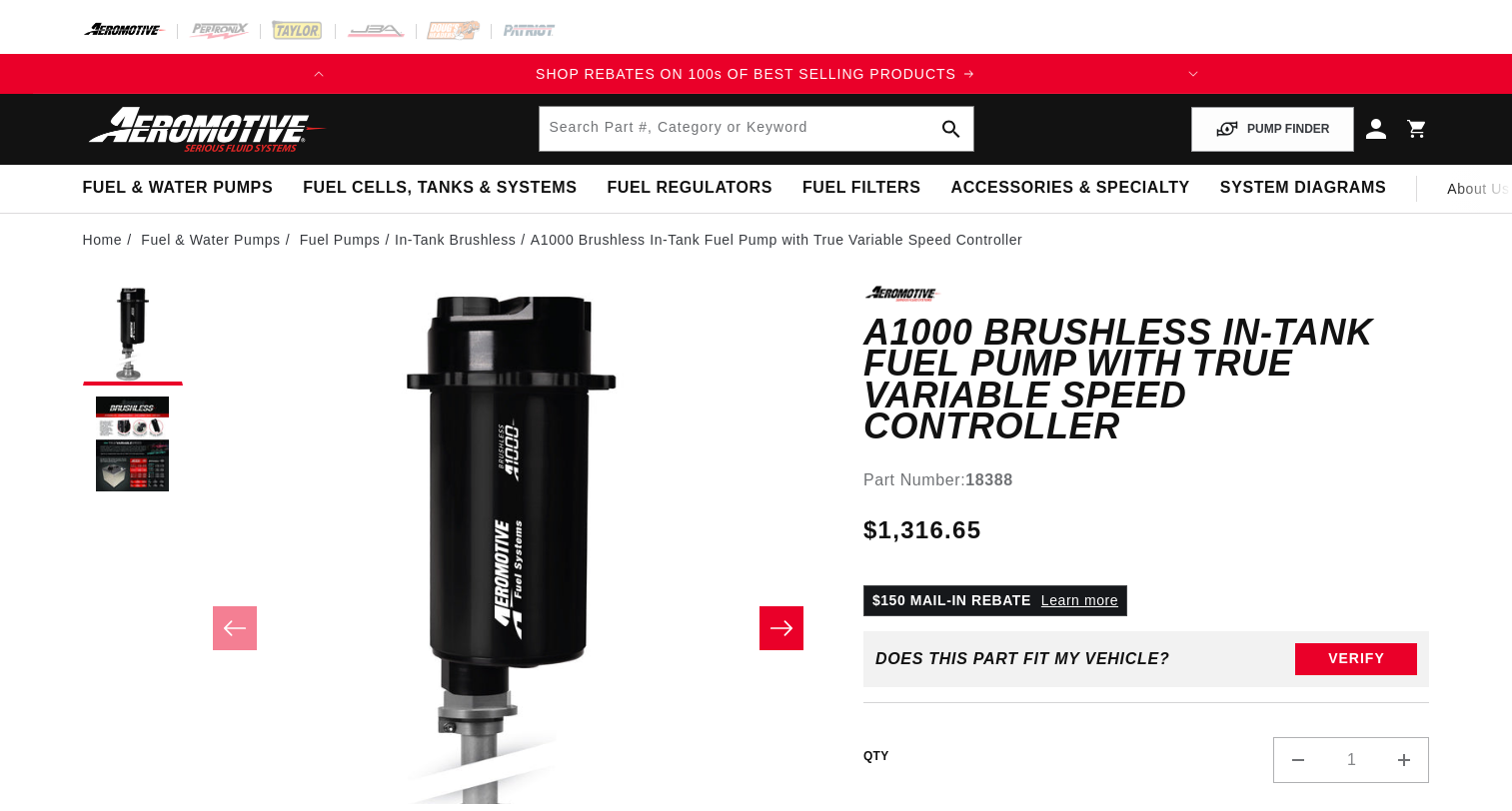 scroll, scrollTop: 0, scrollLeft: 0, axis: both 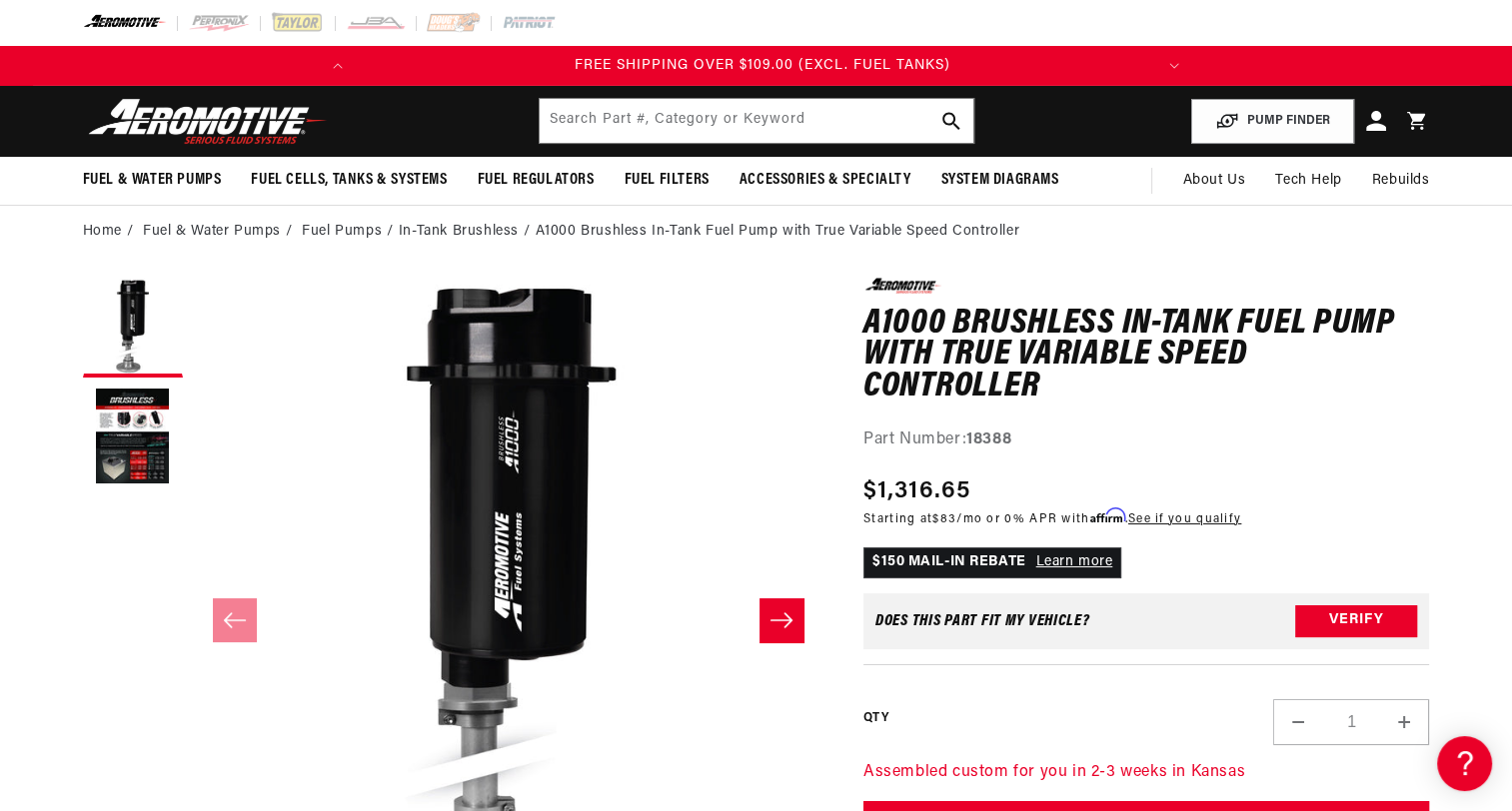 drag, startPoint x: 1109, startPoint y: 360, endPoint x: 1104, endPoint y: 351, distance: 10.29563 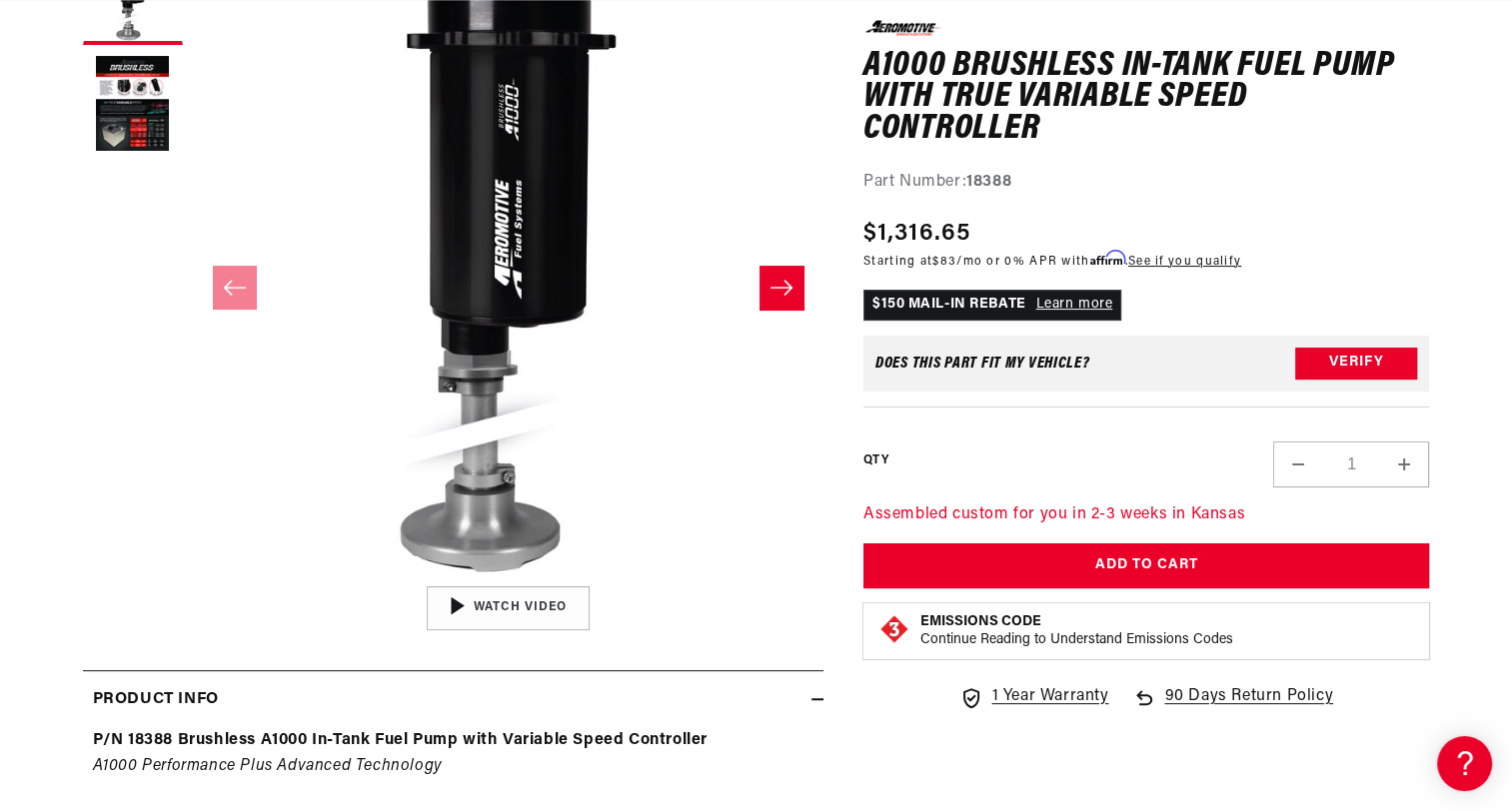 scroll, scrollTop: 0, scrollLeft: 0, axis: both 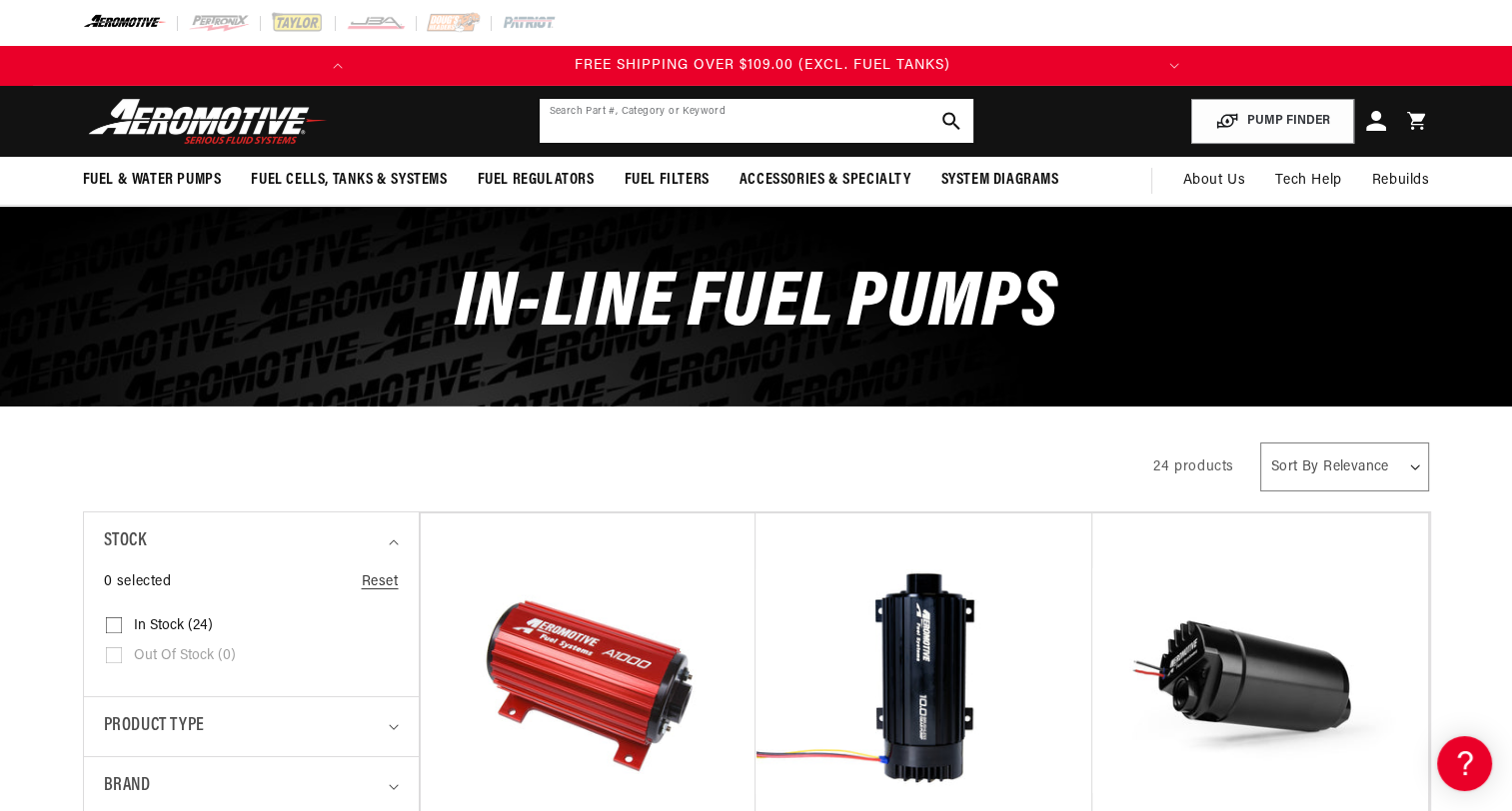click 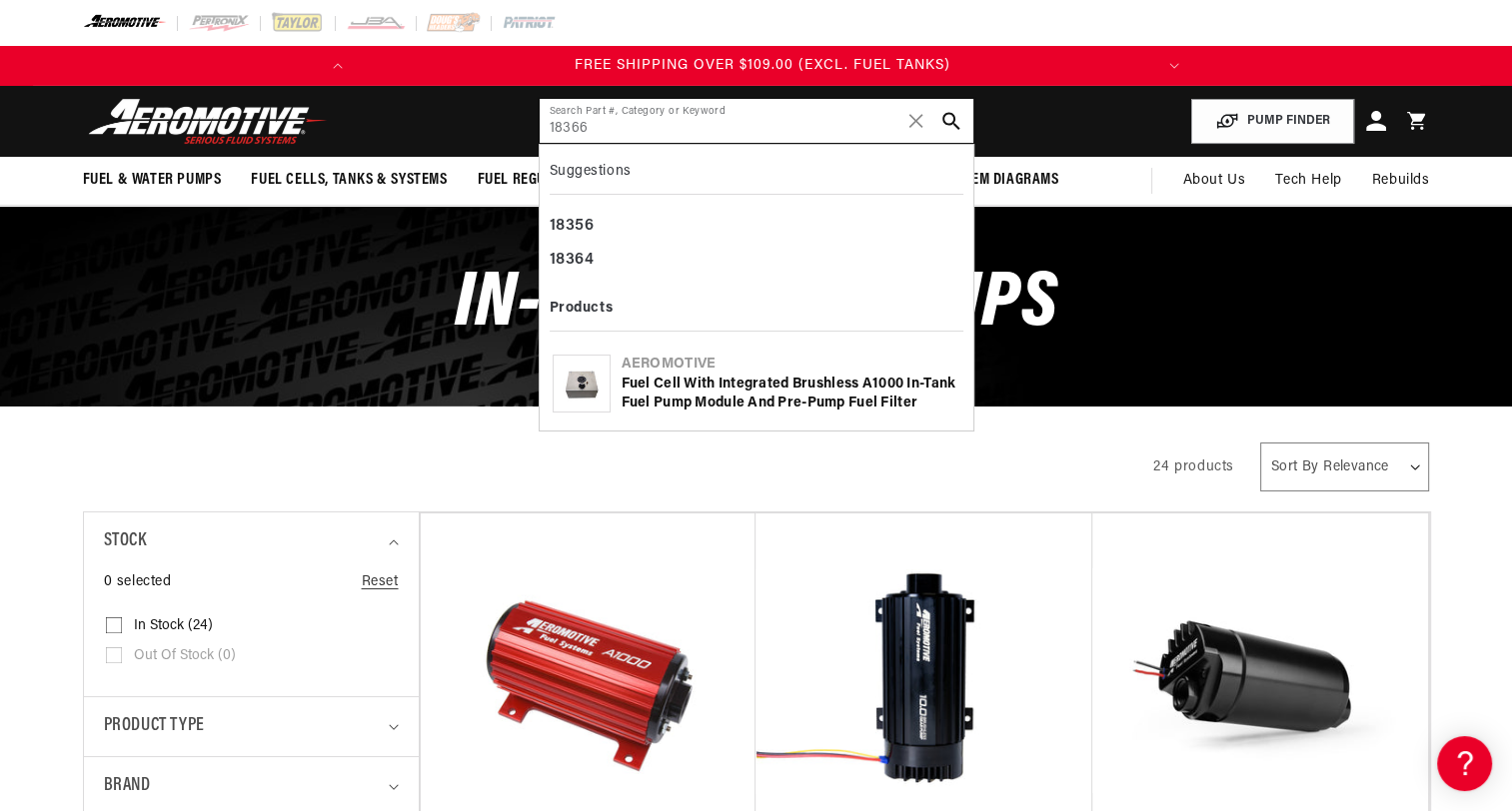 type on "18366" 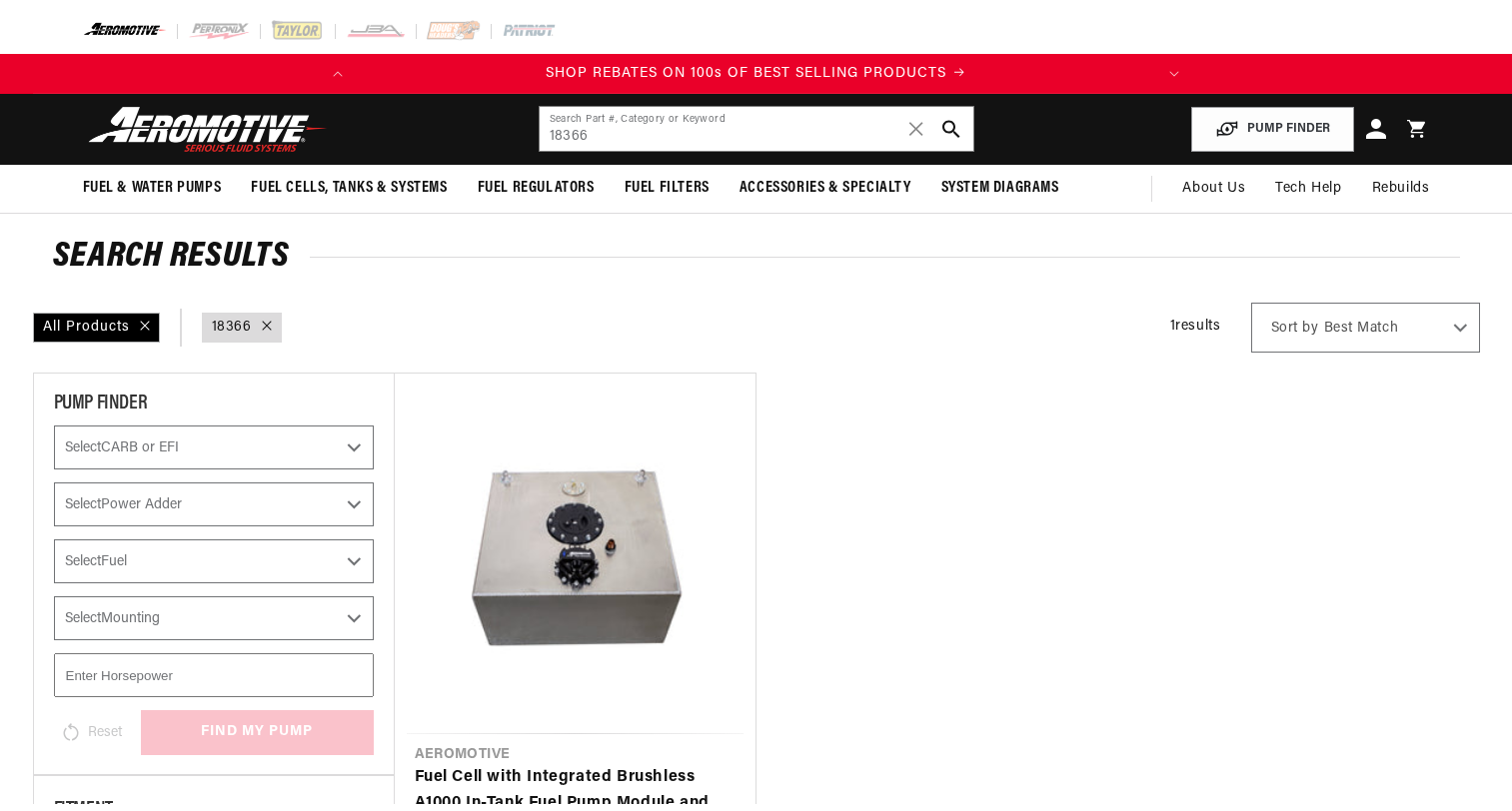 scroll, scrollTop: 0, scrollLeft: 0, axis: both 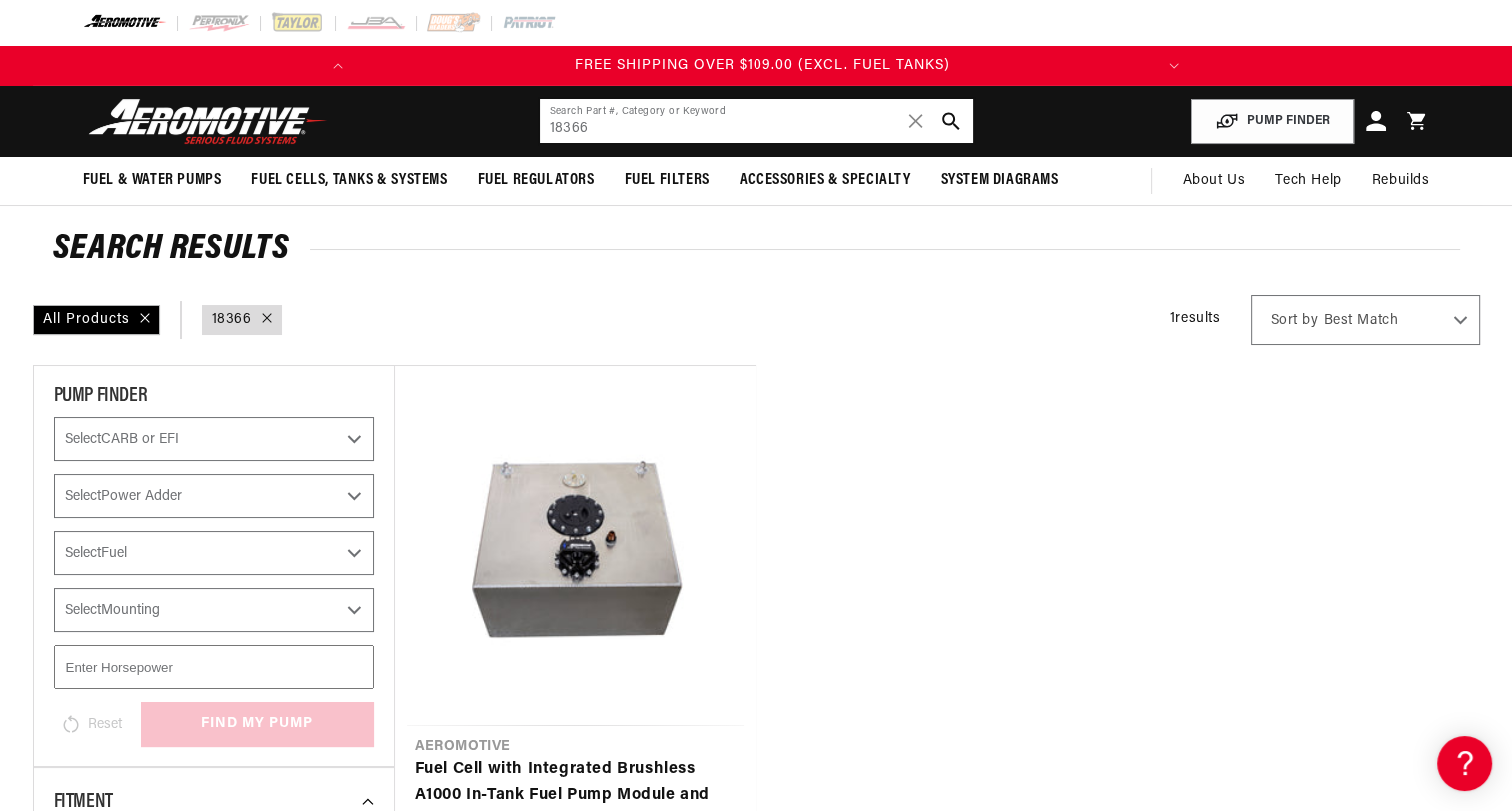 click on "18366" 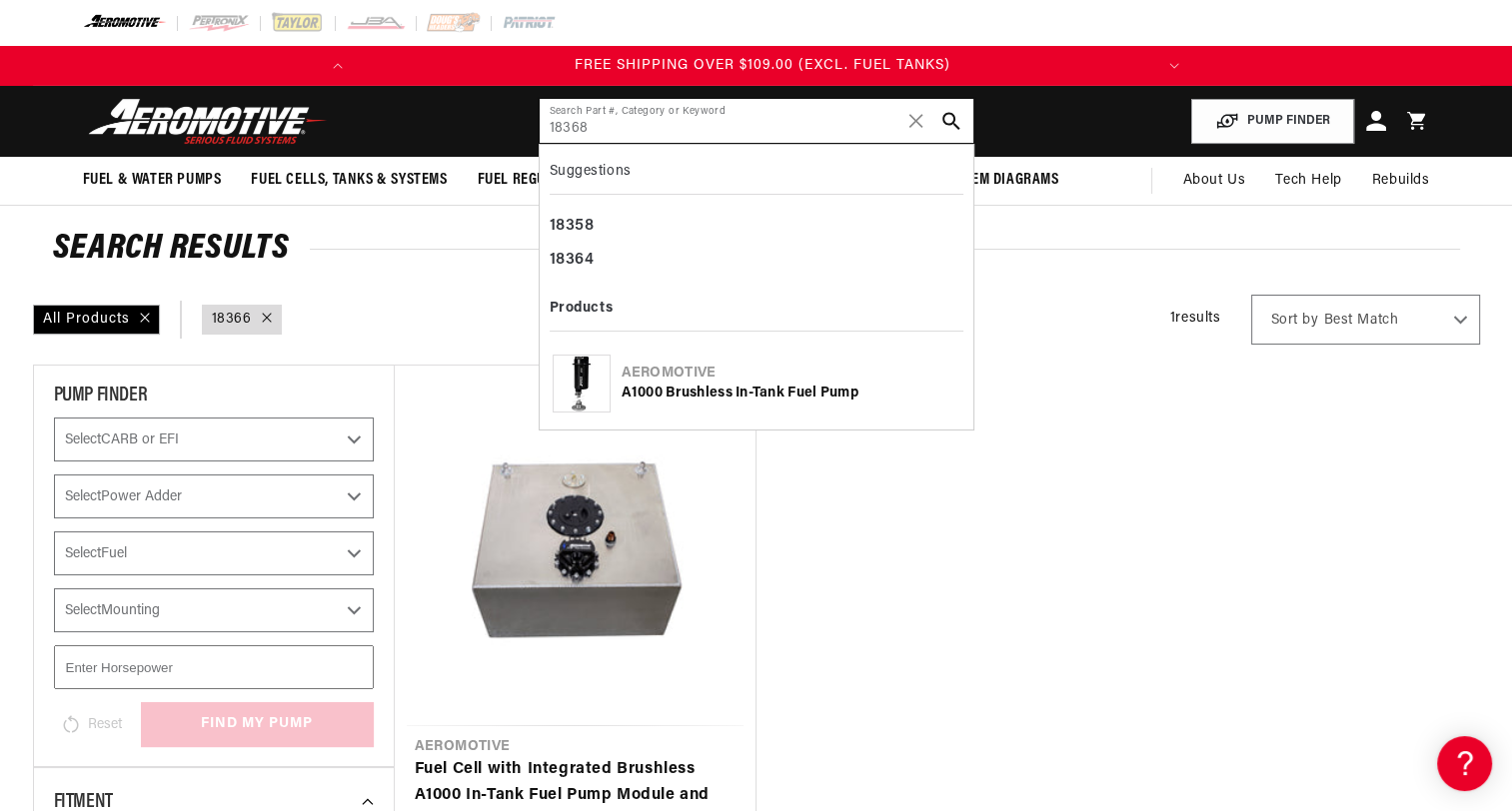 type on "18368" 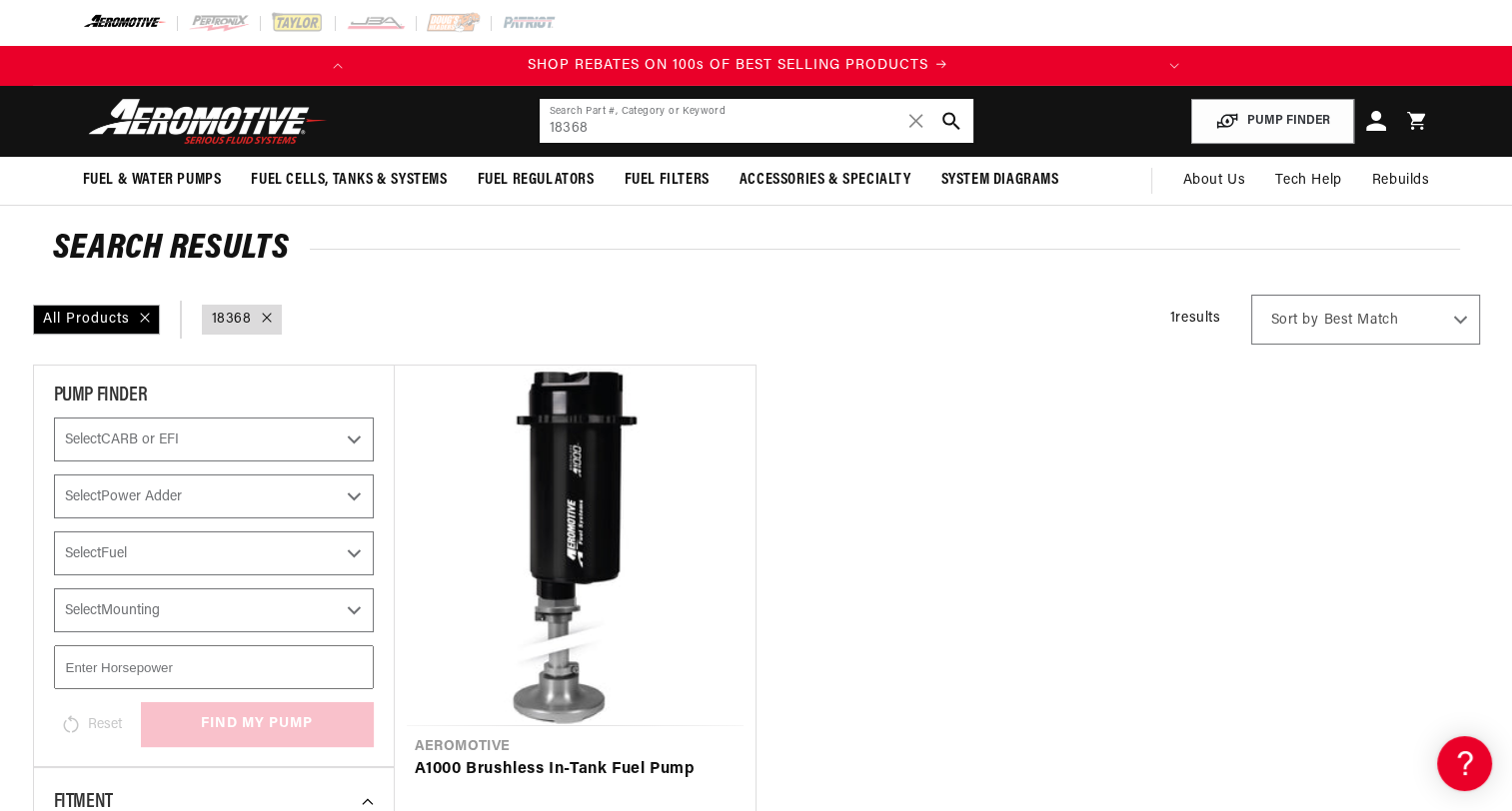 scroll, scrollTop: 0, scrollLeft: 0, axis: both 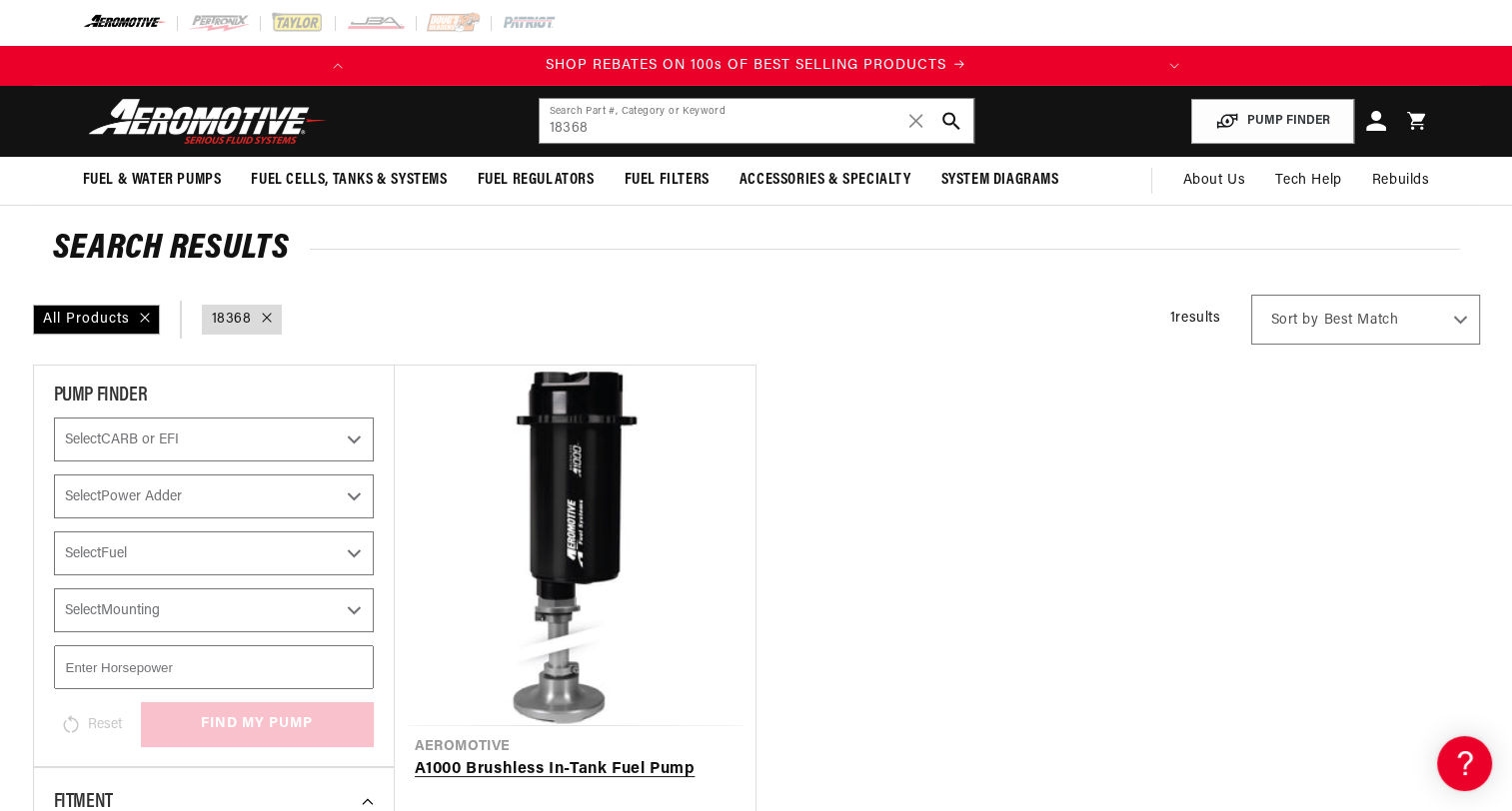 click on "A1000 Brushless In-Tank Fuel Pump" at bounding box center [575, 770] 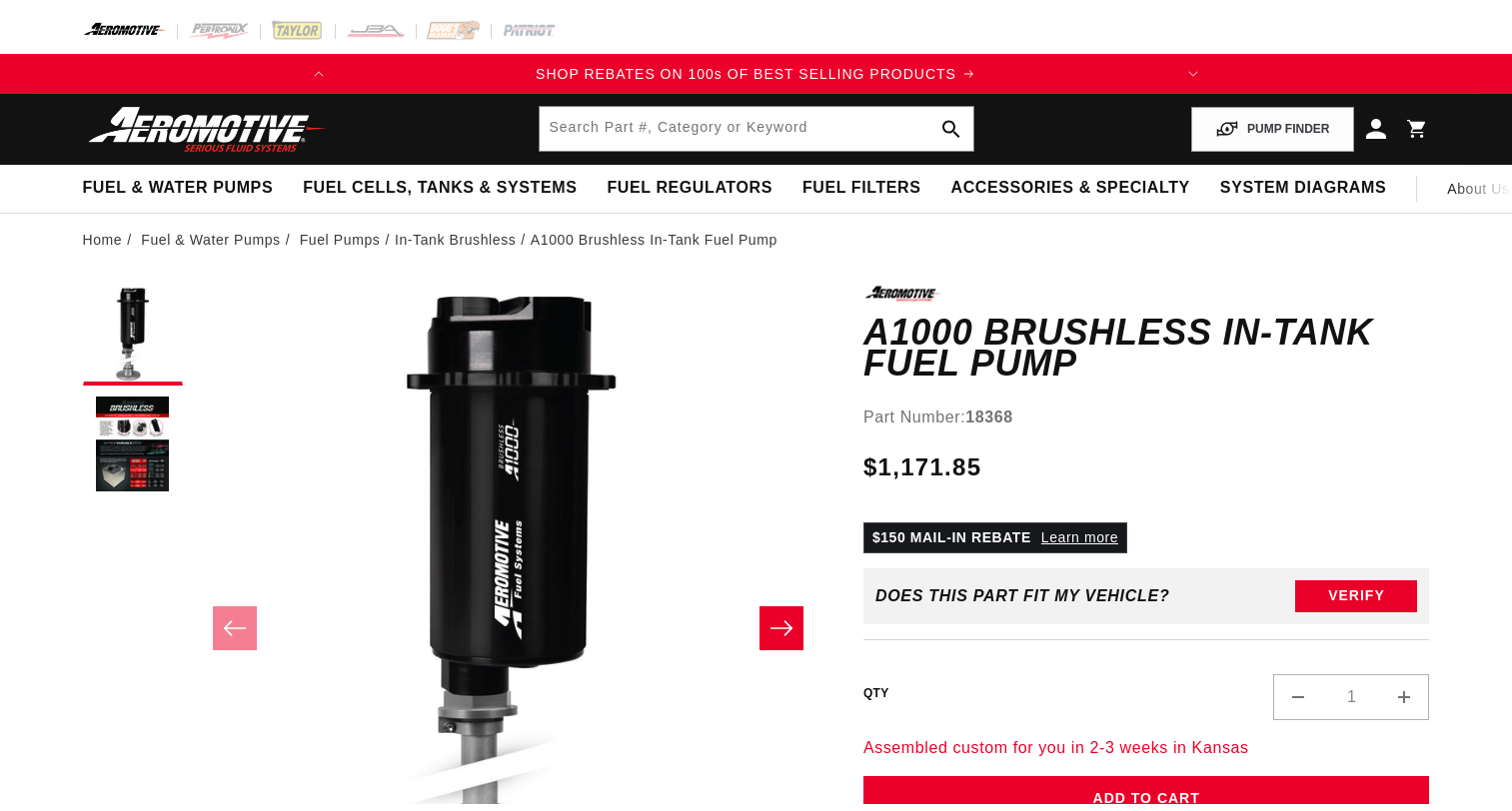 scroll, scrollTop: 0, scrollLeft: 0, axis: both 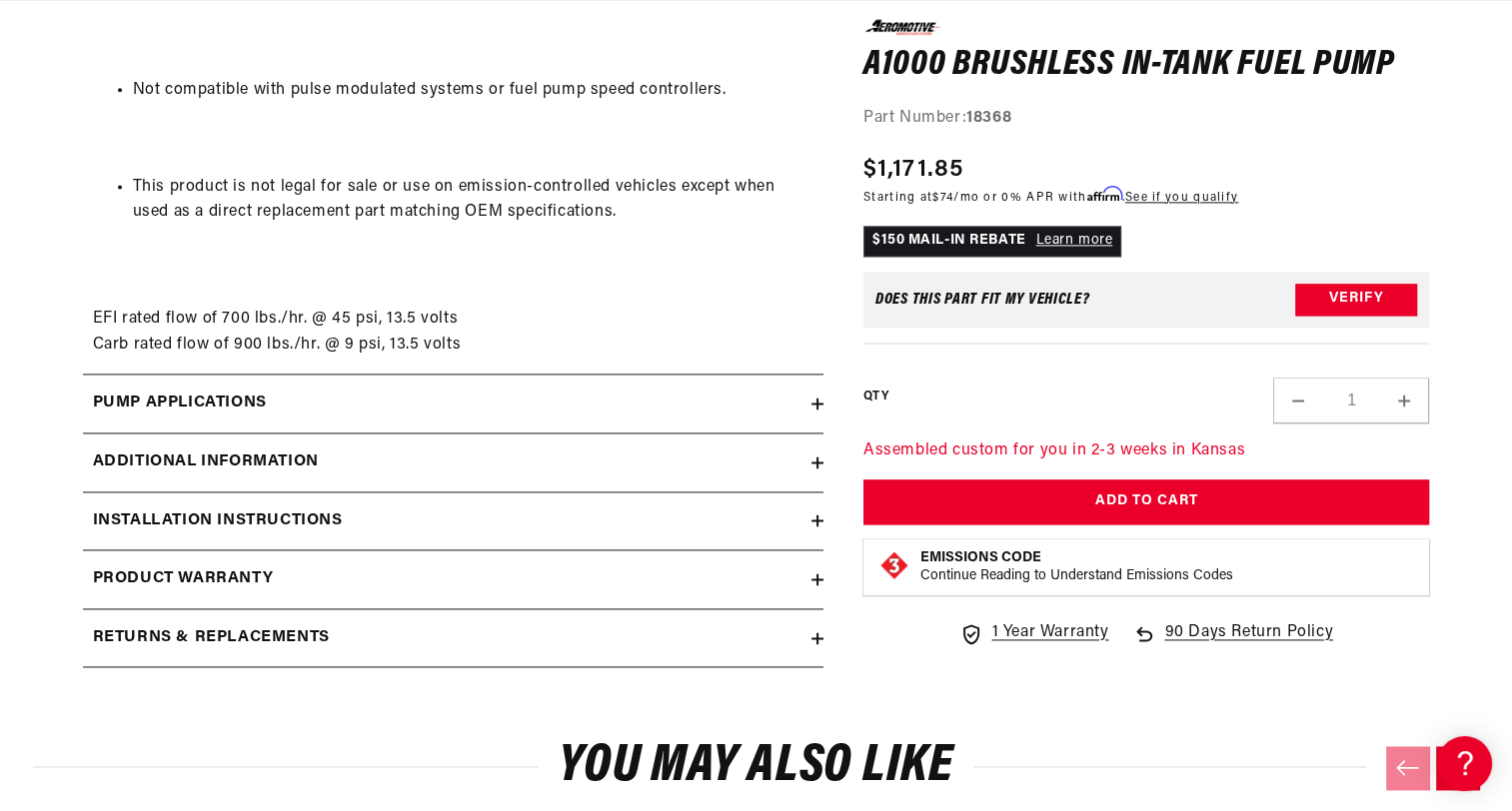 click on "Pump Applications" at bounding box center [180, 404] 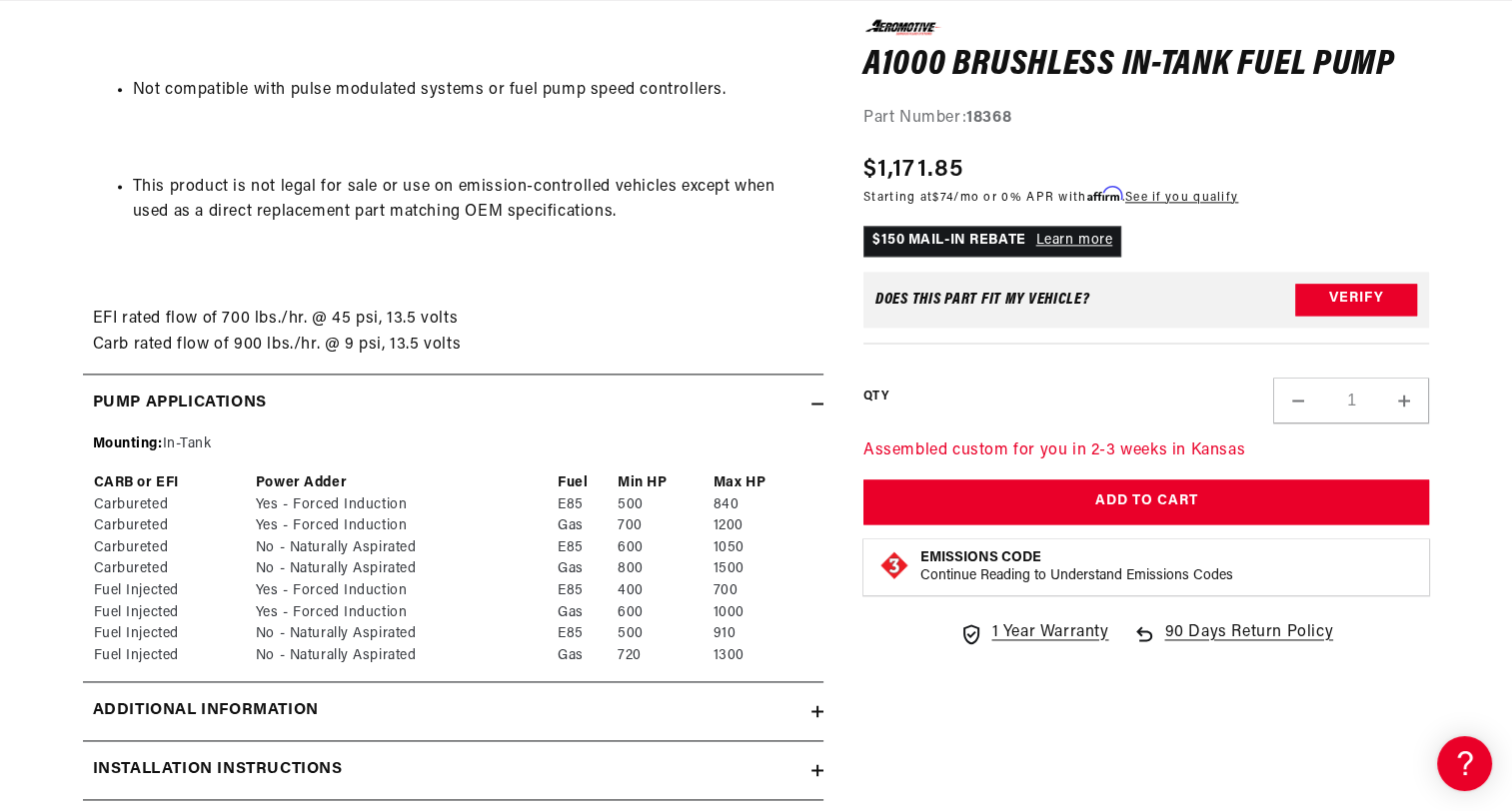 scroll, scrollTop: 0, scrollLeft: 790, axis: horizontal 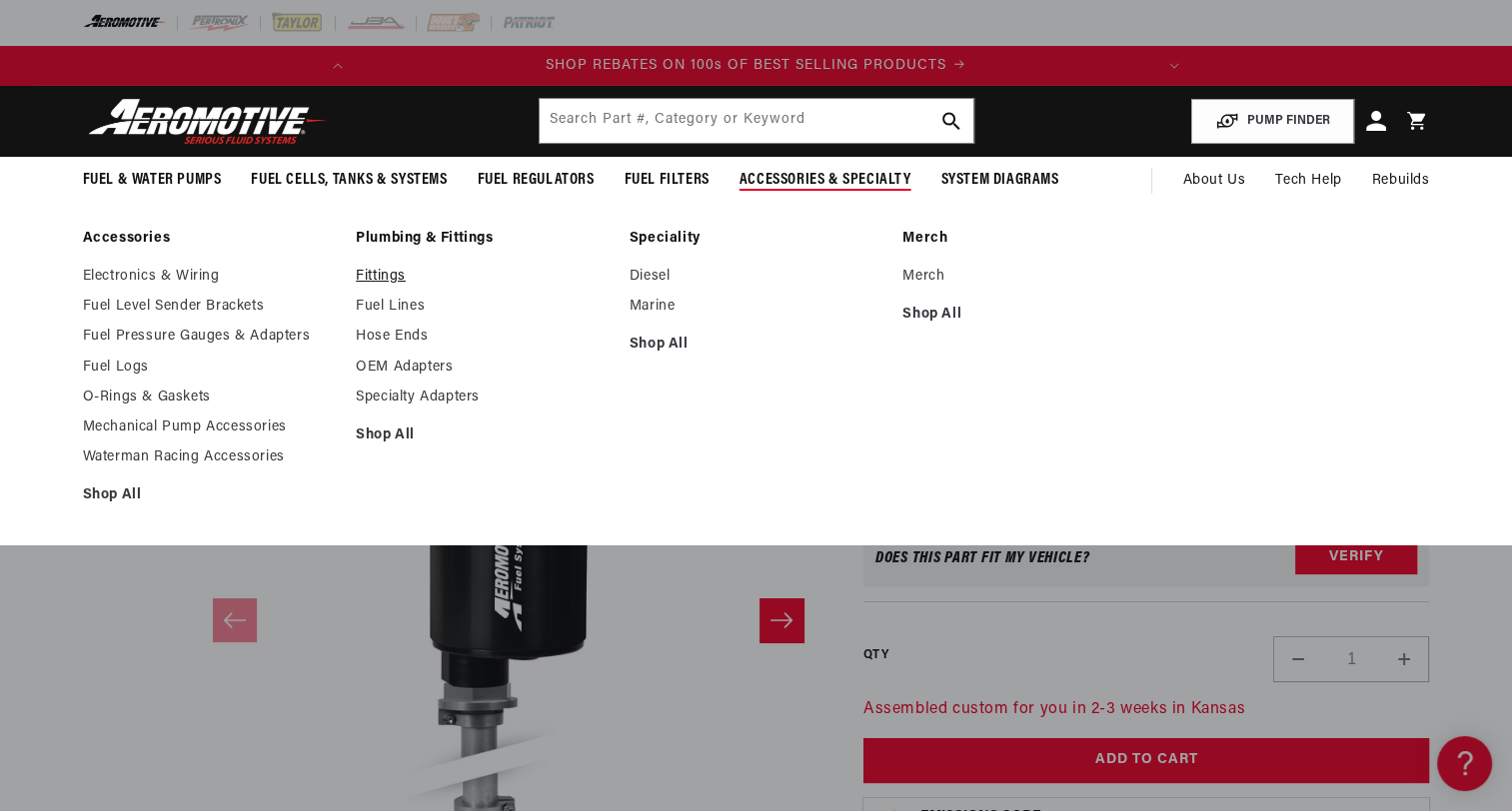 click on "Fittings" at bounding box center [483, 277] 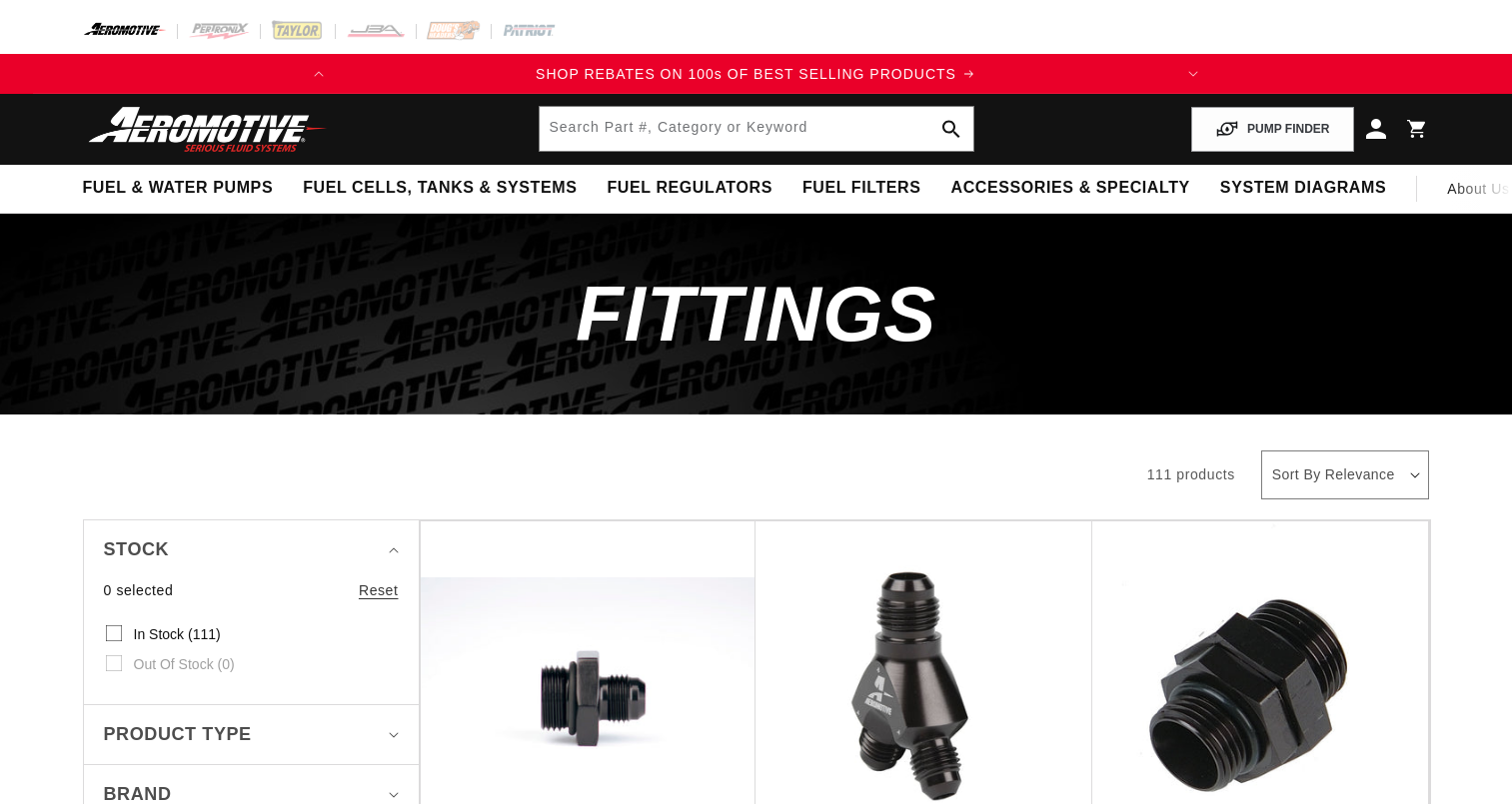 scroll, scrollTop: 0, scrollLeft: 0, axis: both 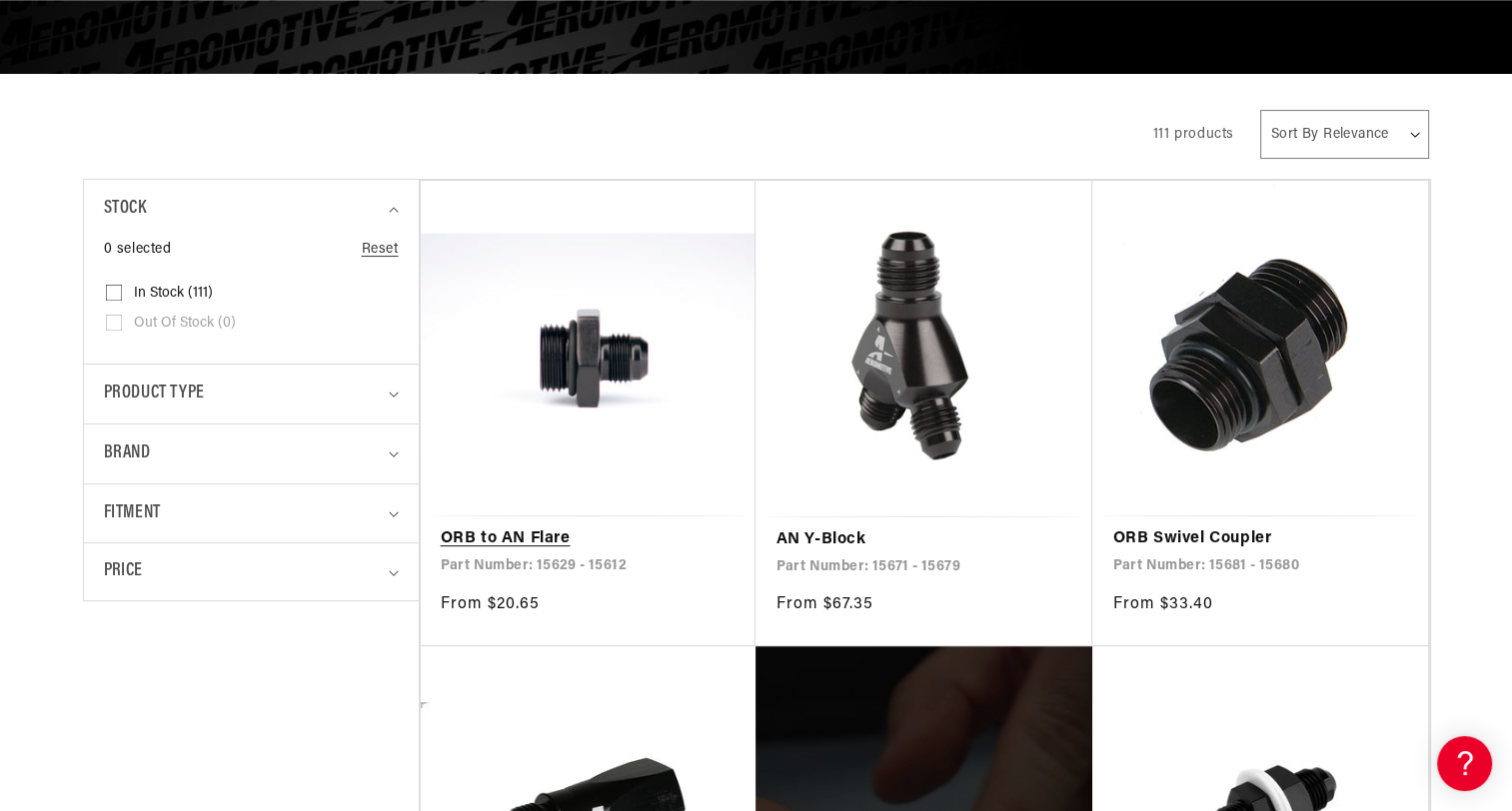 click on "ORB to AN Flare" at bounding box center [589, 539] 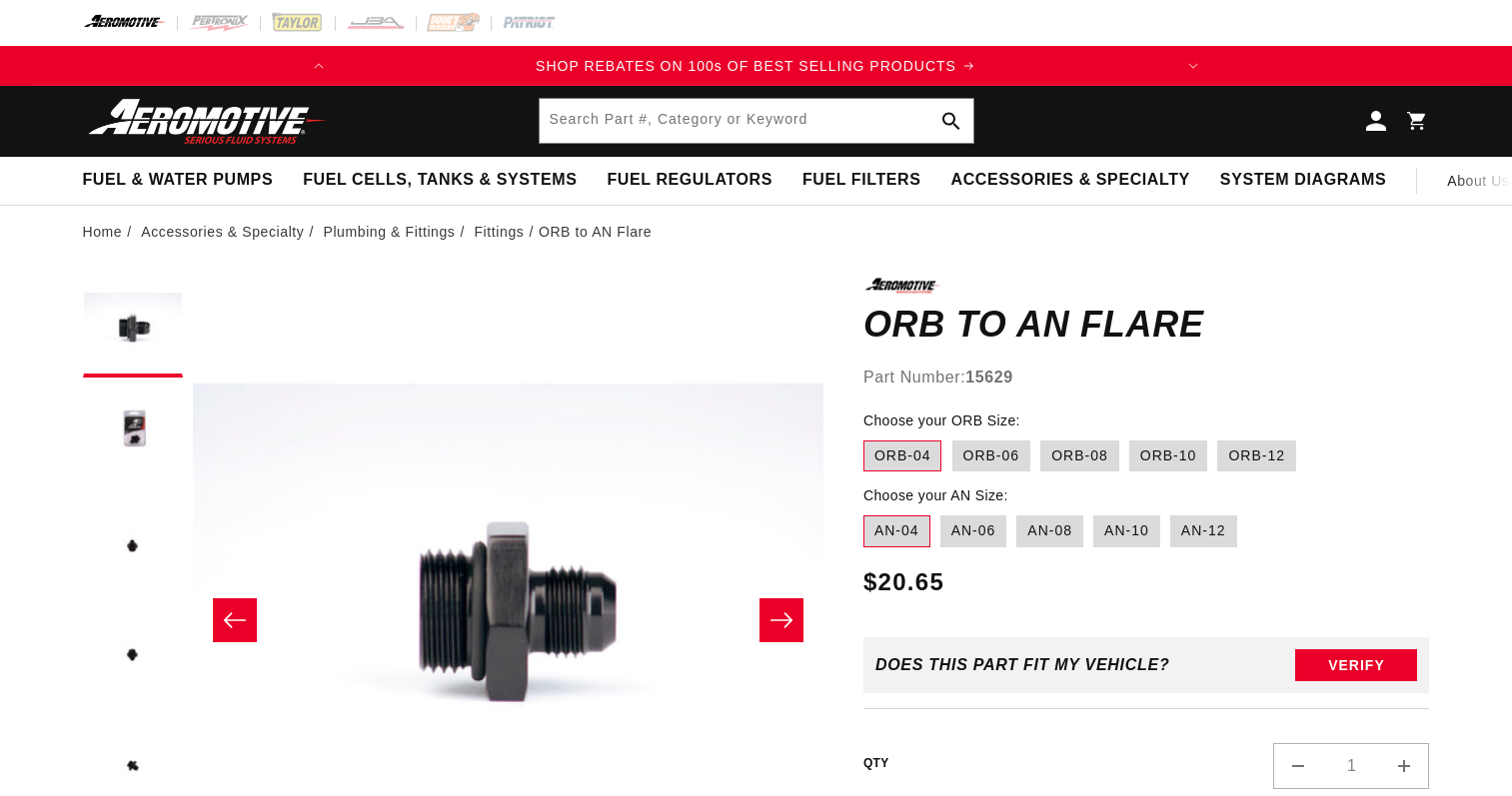 scroll, scrollTop: 0, scrollLeft: 0, axis: both 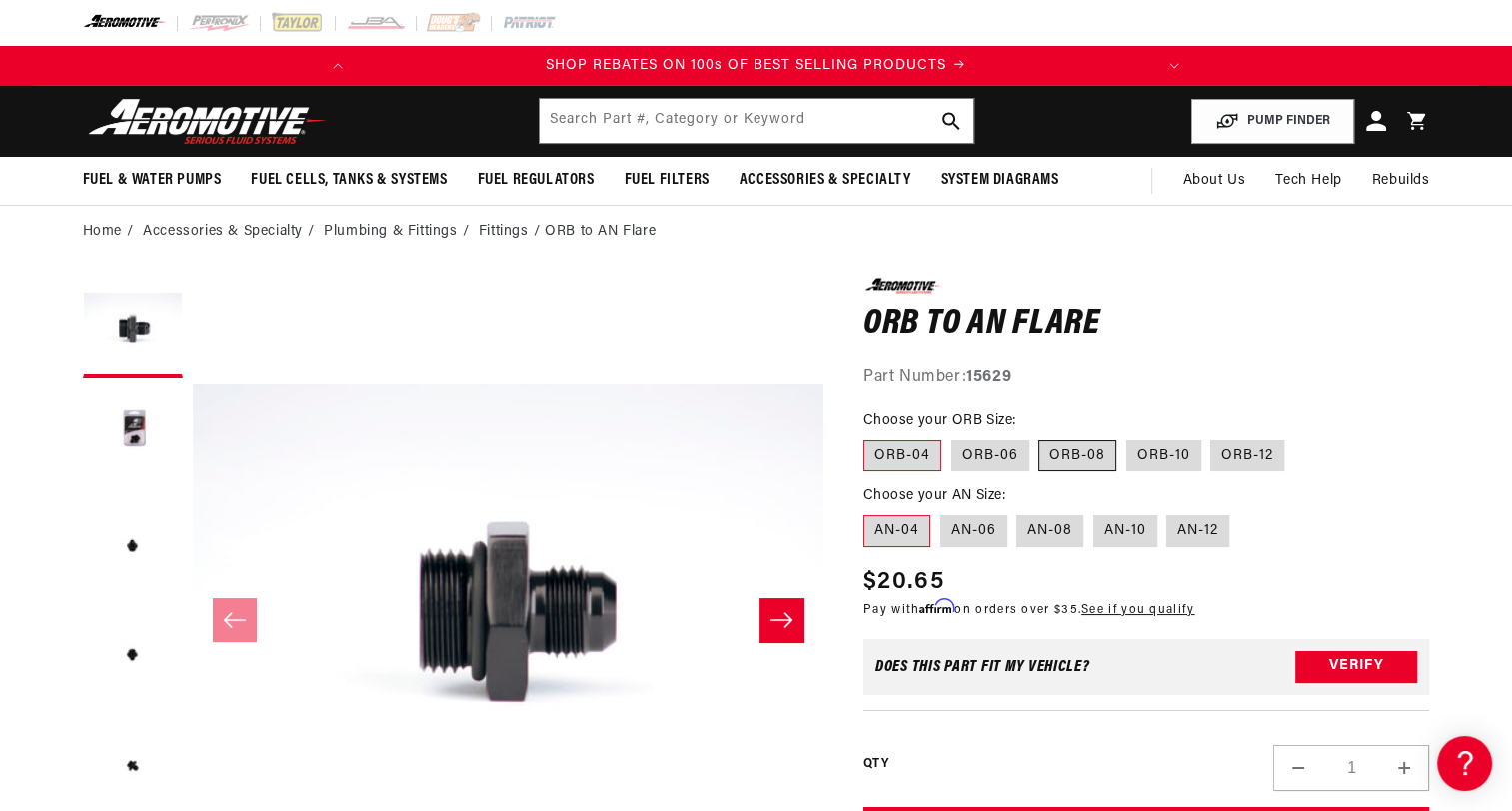 click on "ORB-08" at bounding box center [1077, 456] 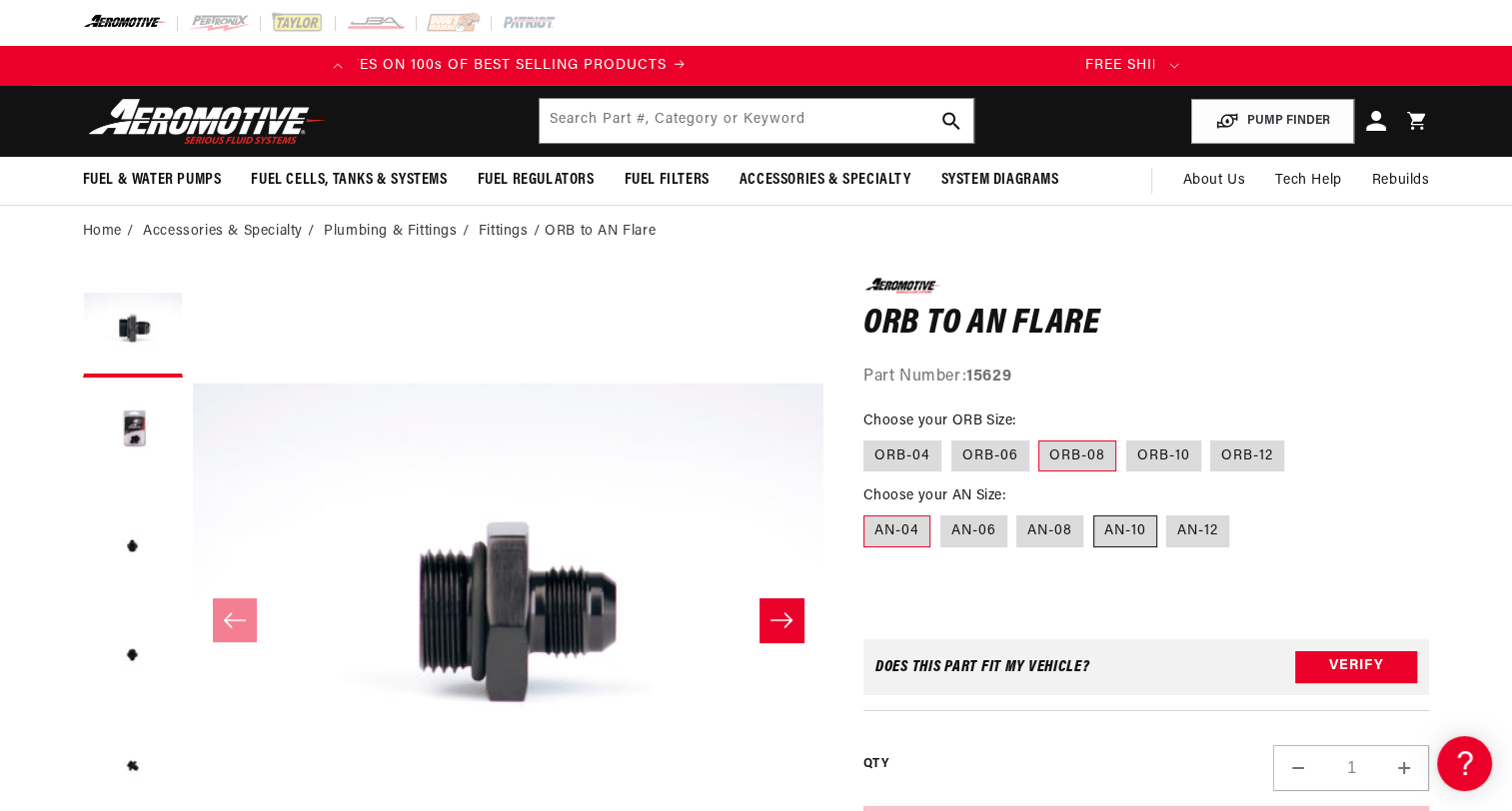 click on "AN-10" at bounding box center [1125, 531] 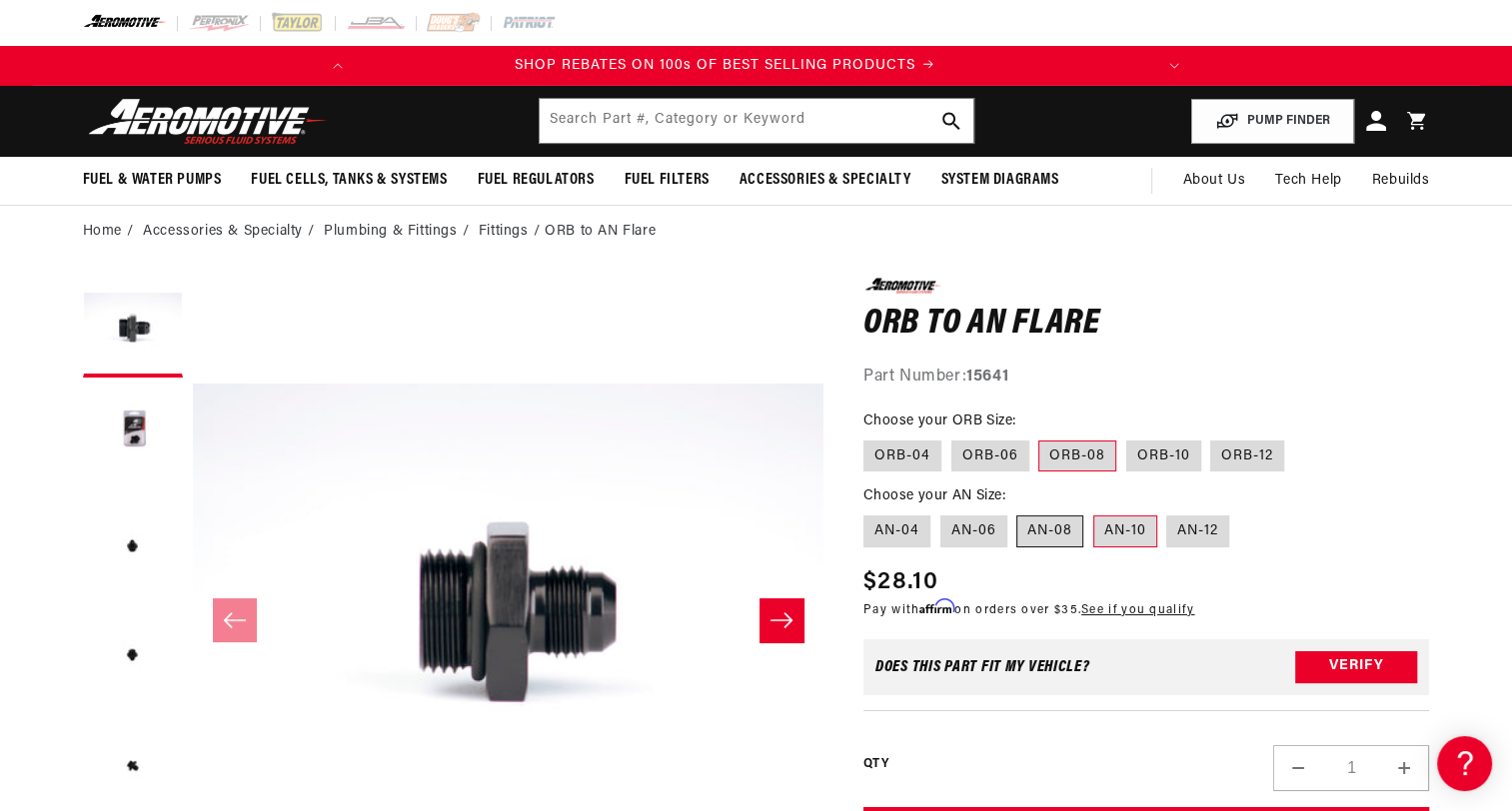 scroll, scrollTop: 0, scrollLeft: 0, axis: both 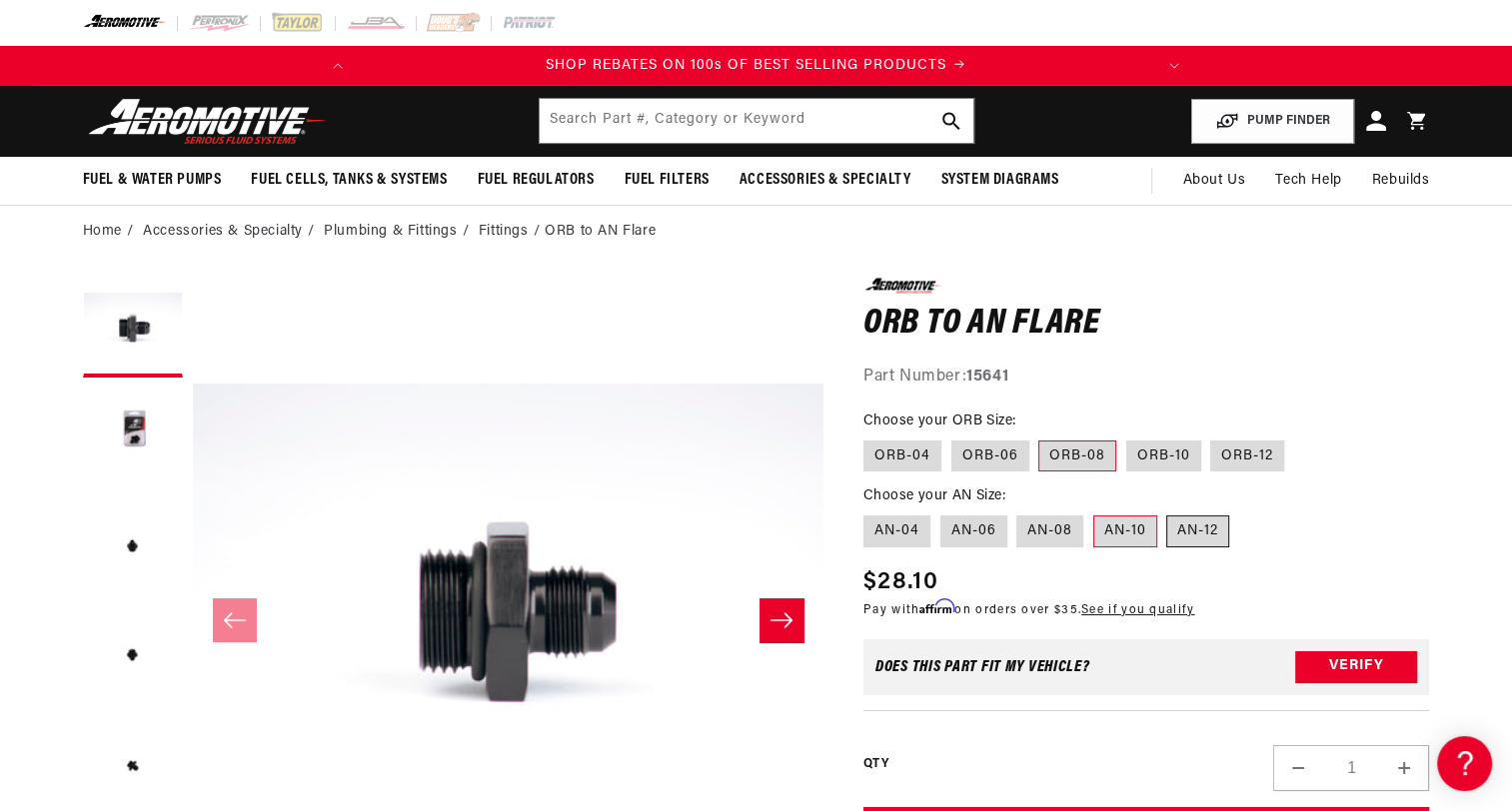 click on "AN-12" at bounding box center (1197, 531) 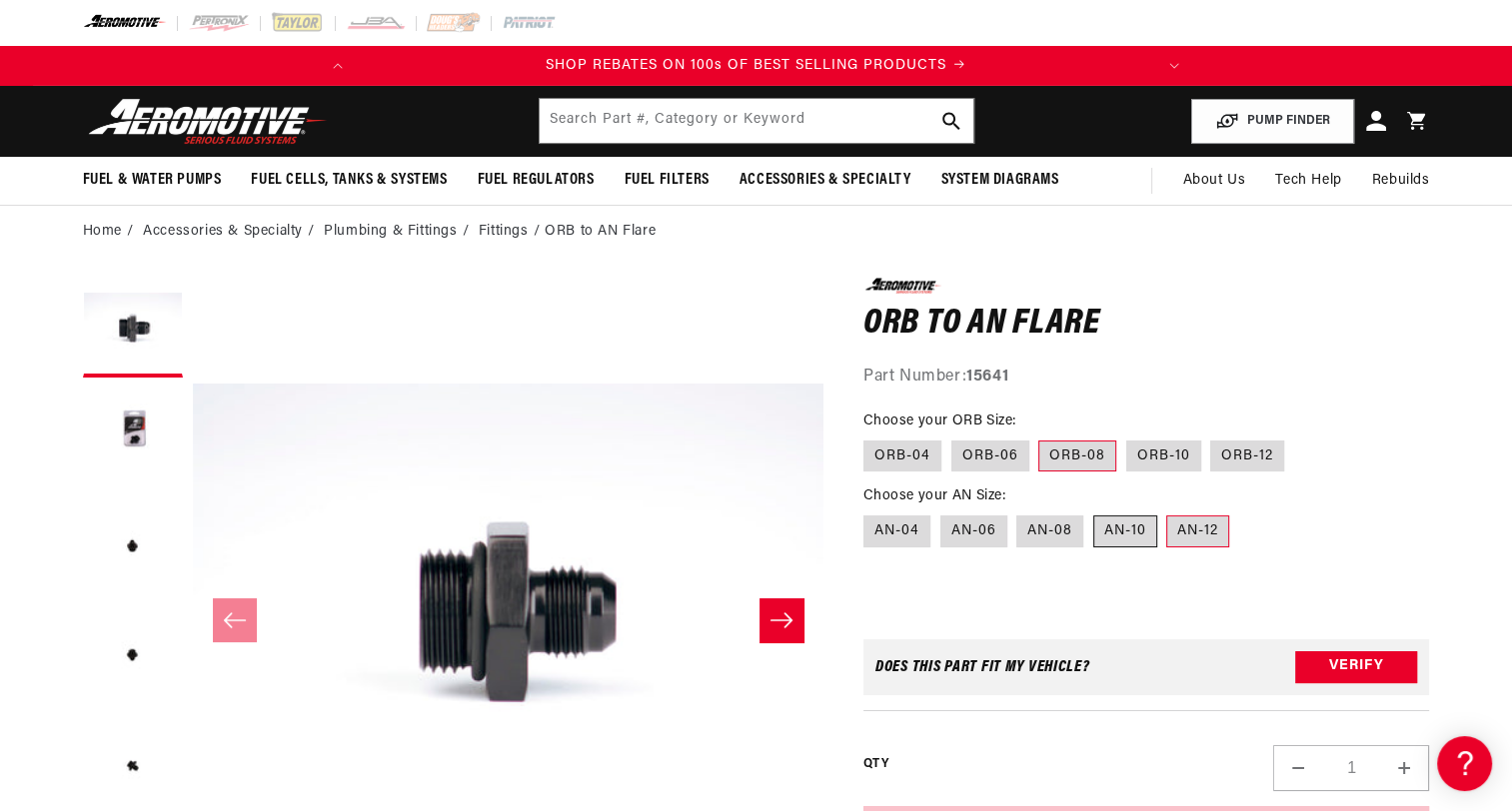 click on "AN-10" at bounding box center (1125, 531) 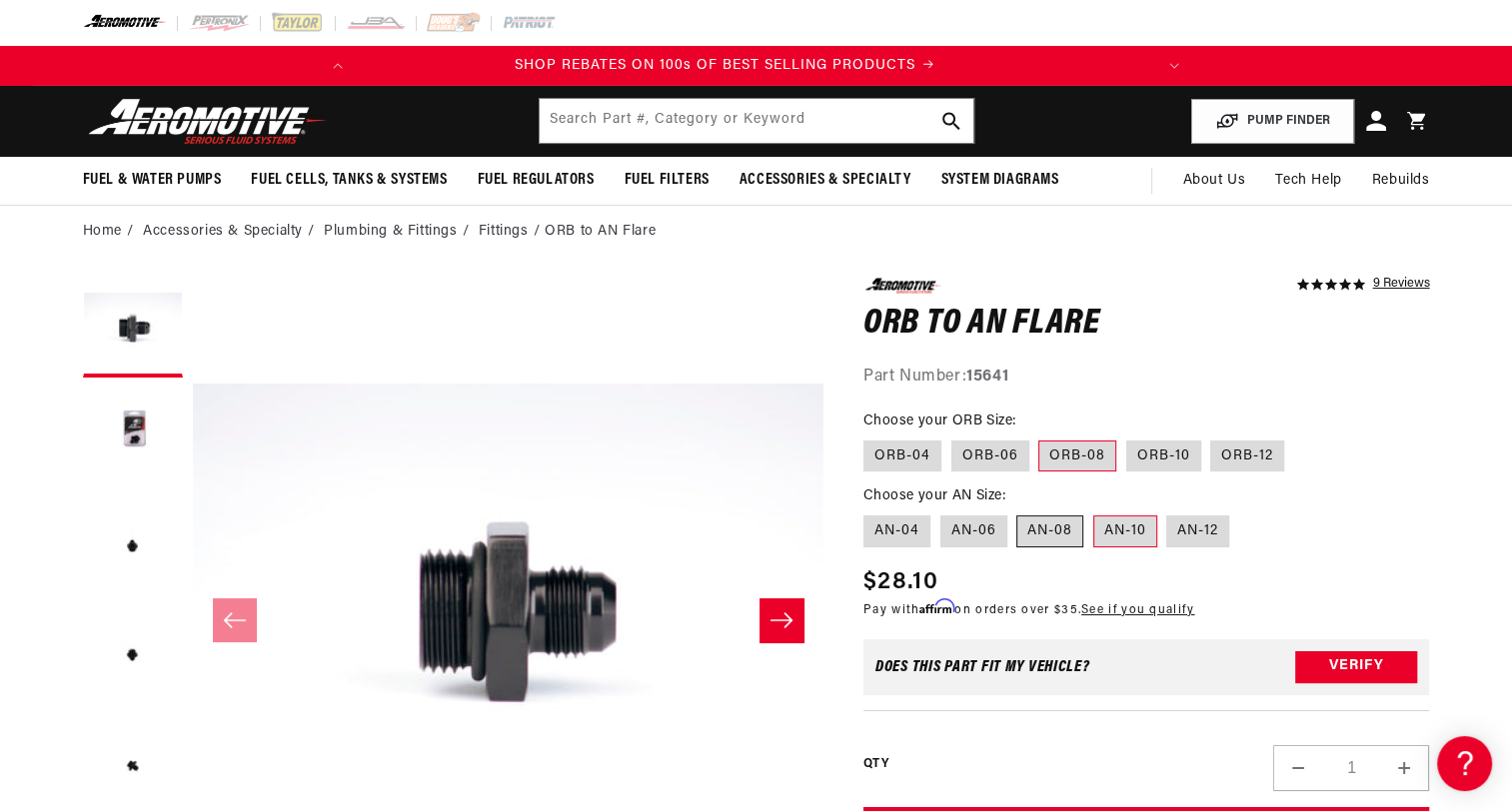 scroll, scrollTop: 0, scrollLeft: 0, axis: both 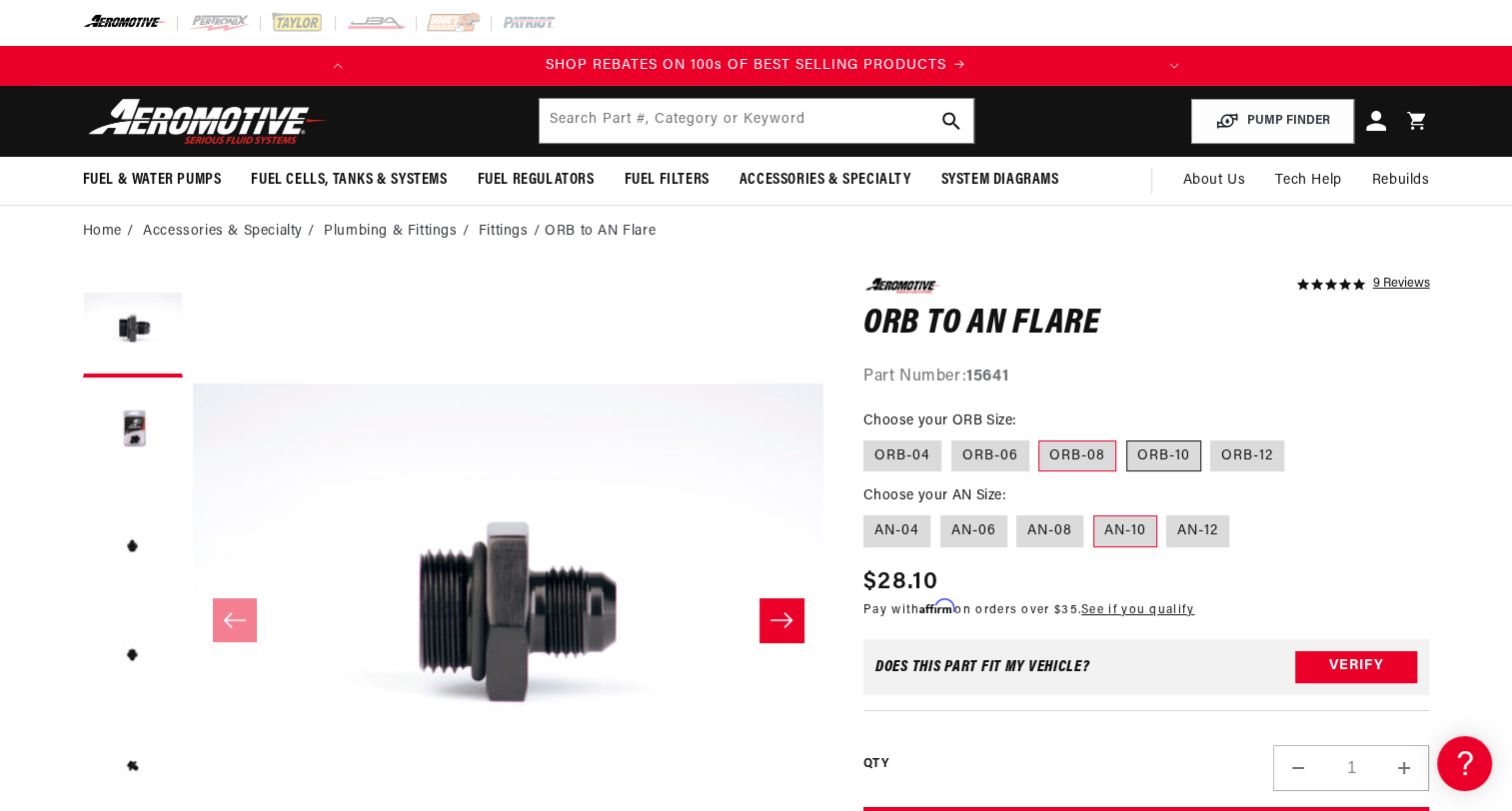 click on "ORB-10" at bounding box center (1163, 456) 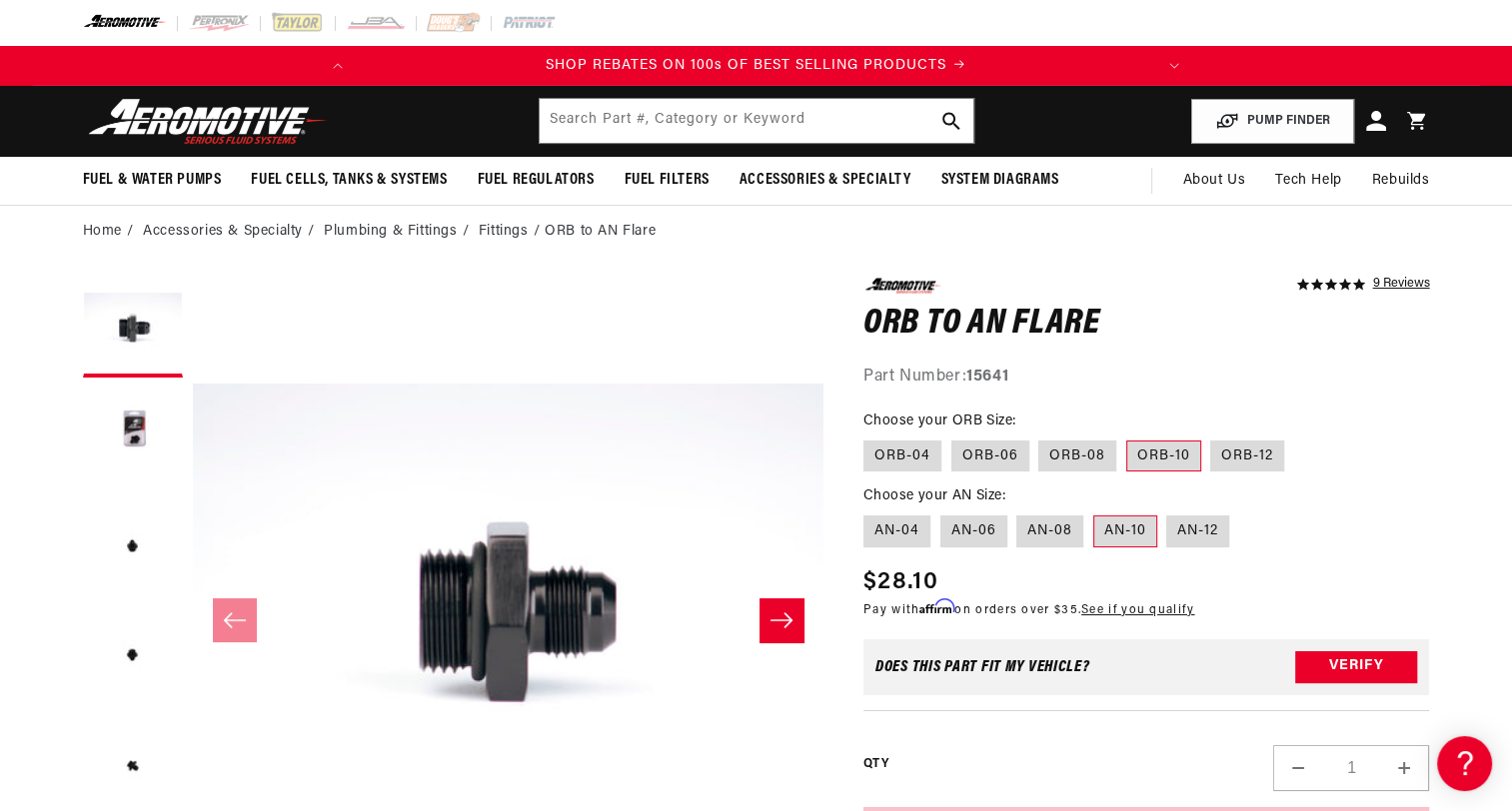 click on "ORB-10" at bounding box center [1163, 456] 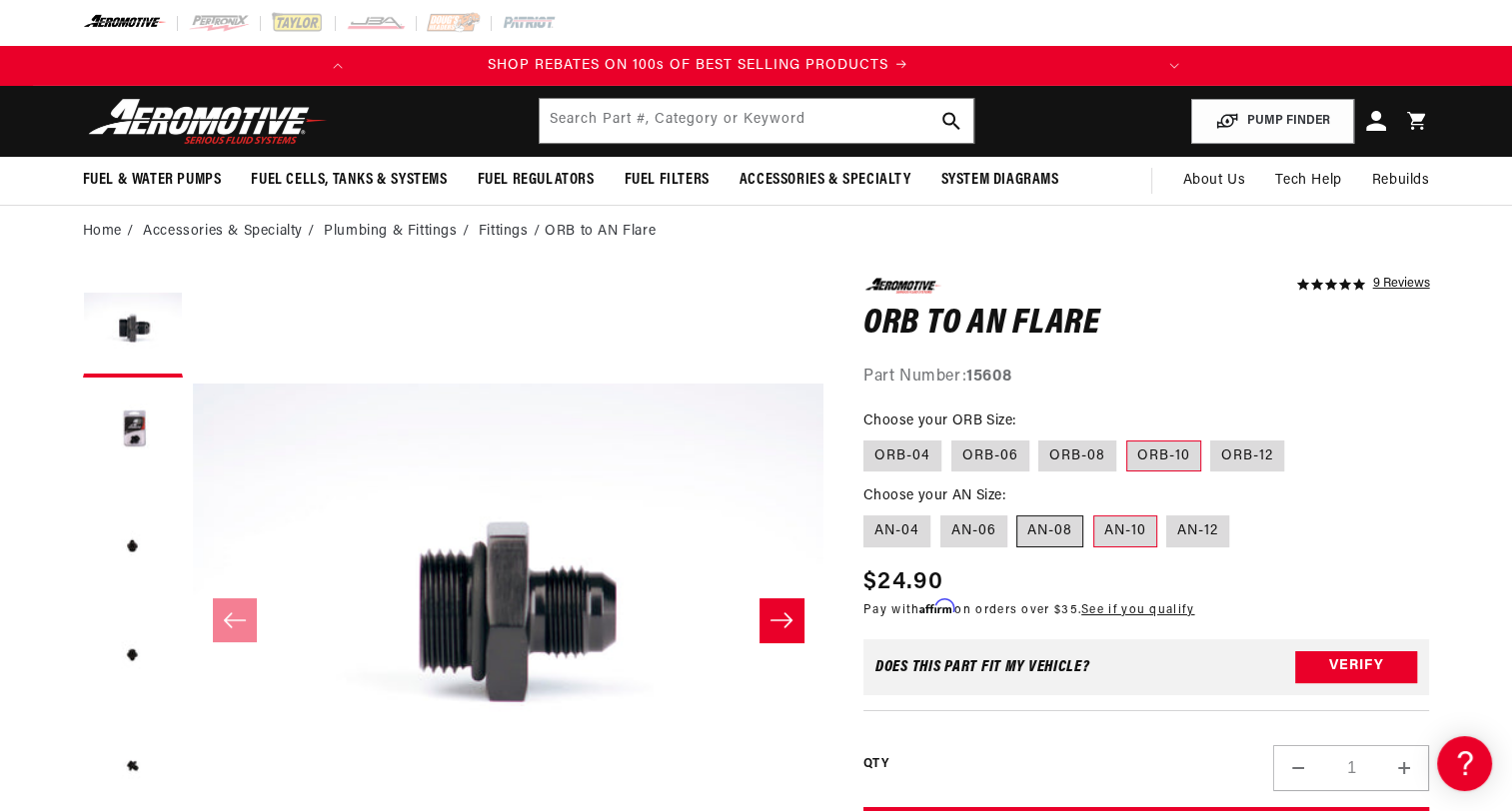 click on "AN-08" at bounding box center (1049, 531) 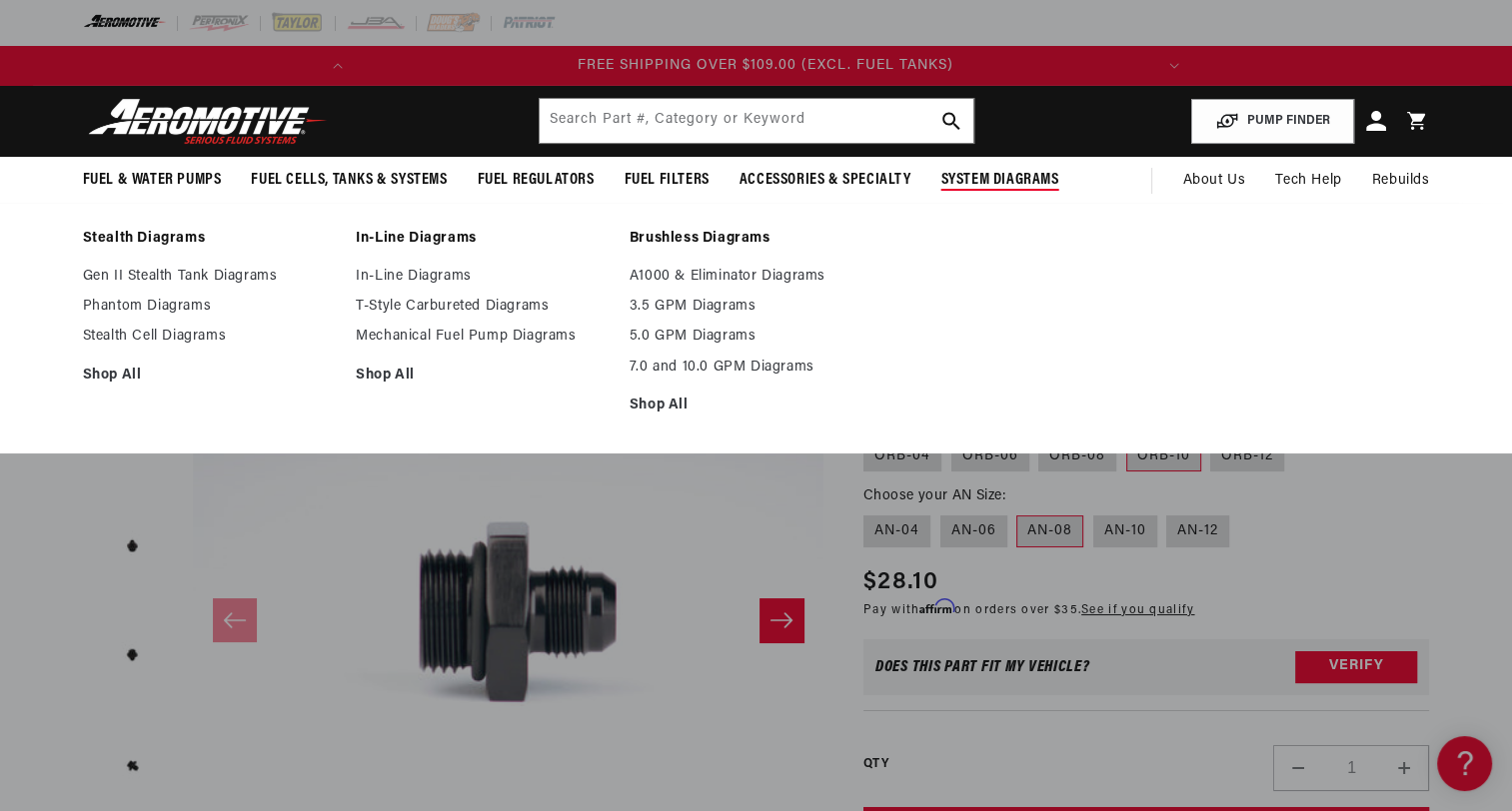 scroll, scrollTop: 0, scrollLeft: 790, axis: horizontal 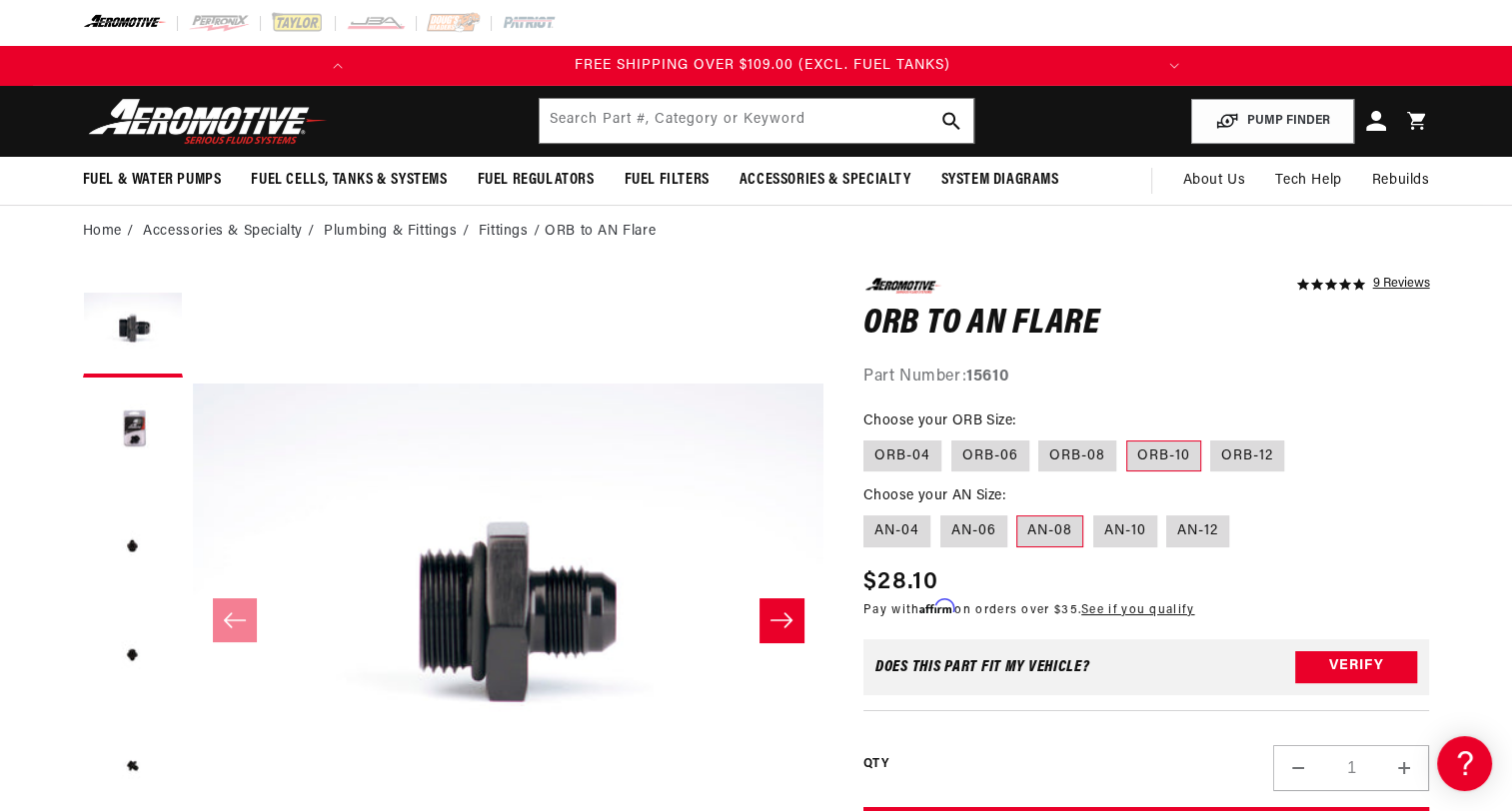 click on "5.0 star rating      9 Reviews
ORB to AN Flare
ORB to AN Flare
5.0 star rating      9 Reviews
Part Number:  15610
Choose your ORB Size:
ORB-04
ORB-06
ORB-08
ORB-10
ORB-12" at bounding box center (1146, 634) 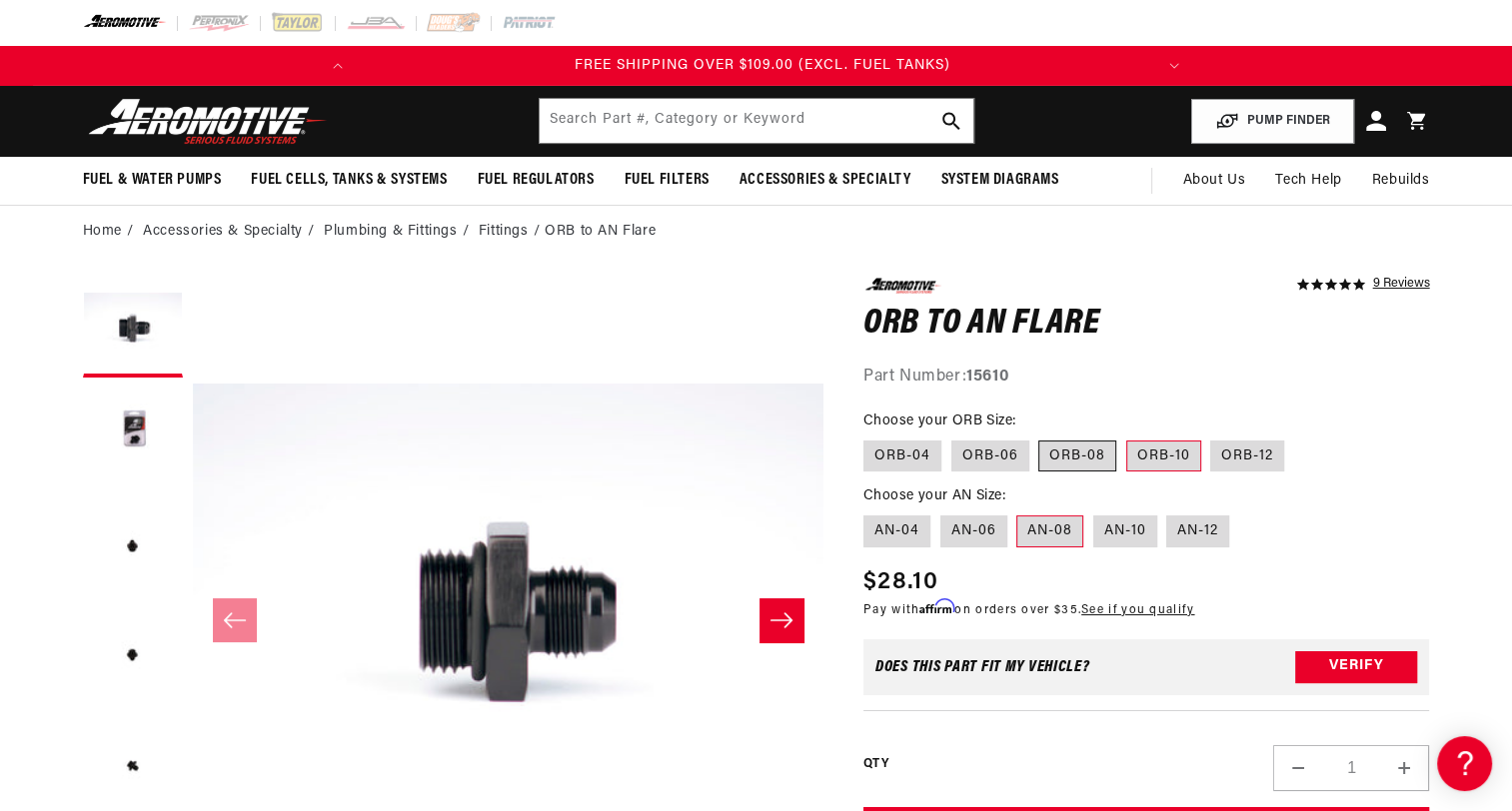 click on "ORB-08" at bounding box center [1077, 456] 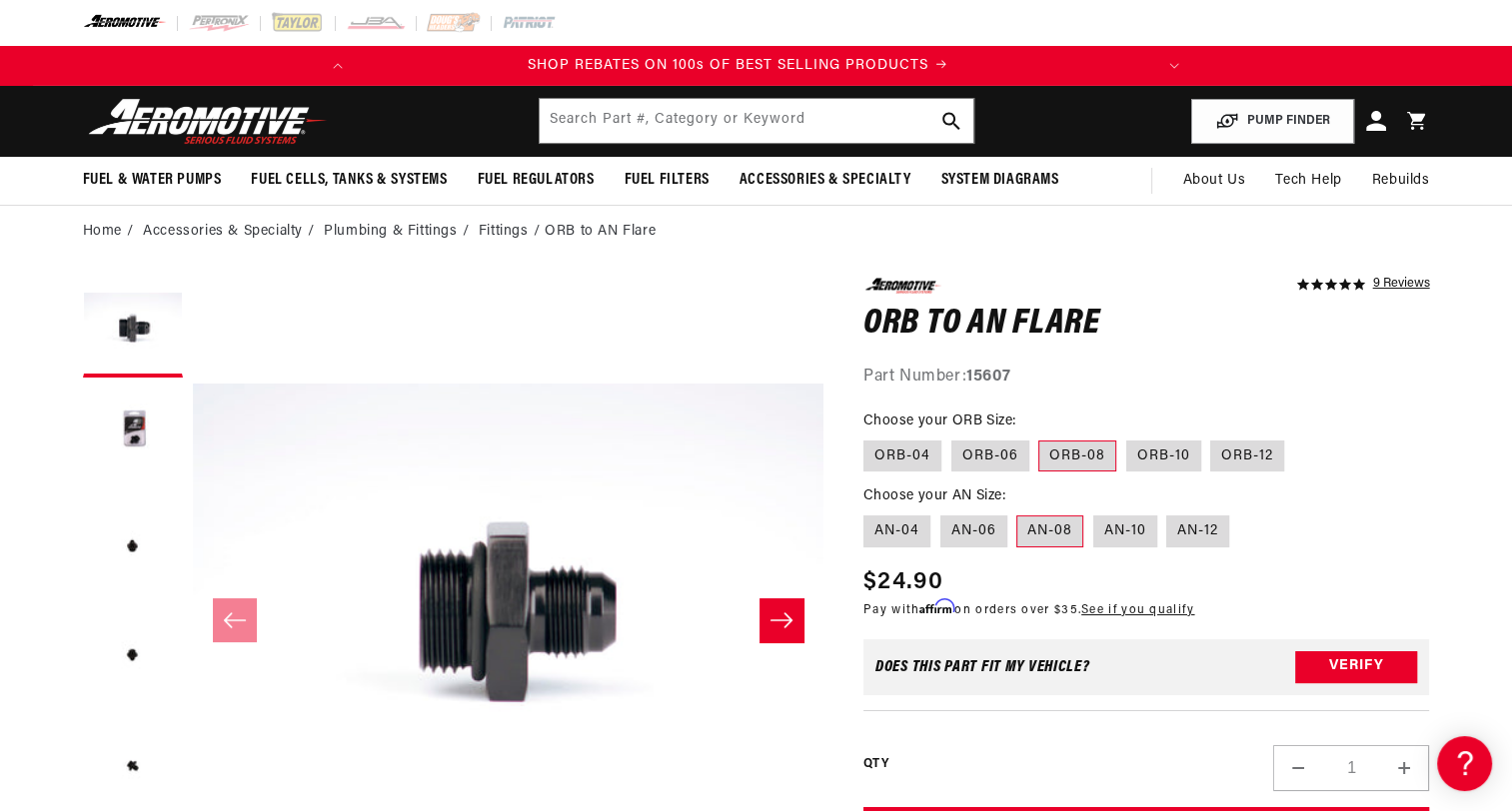 scroll, scrollTop: 0, scrollLeft: 0, axis: both 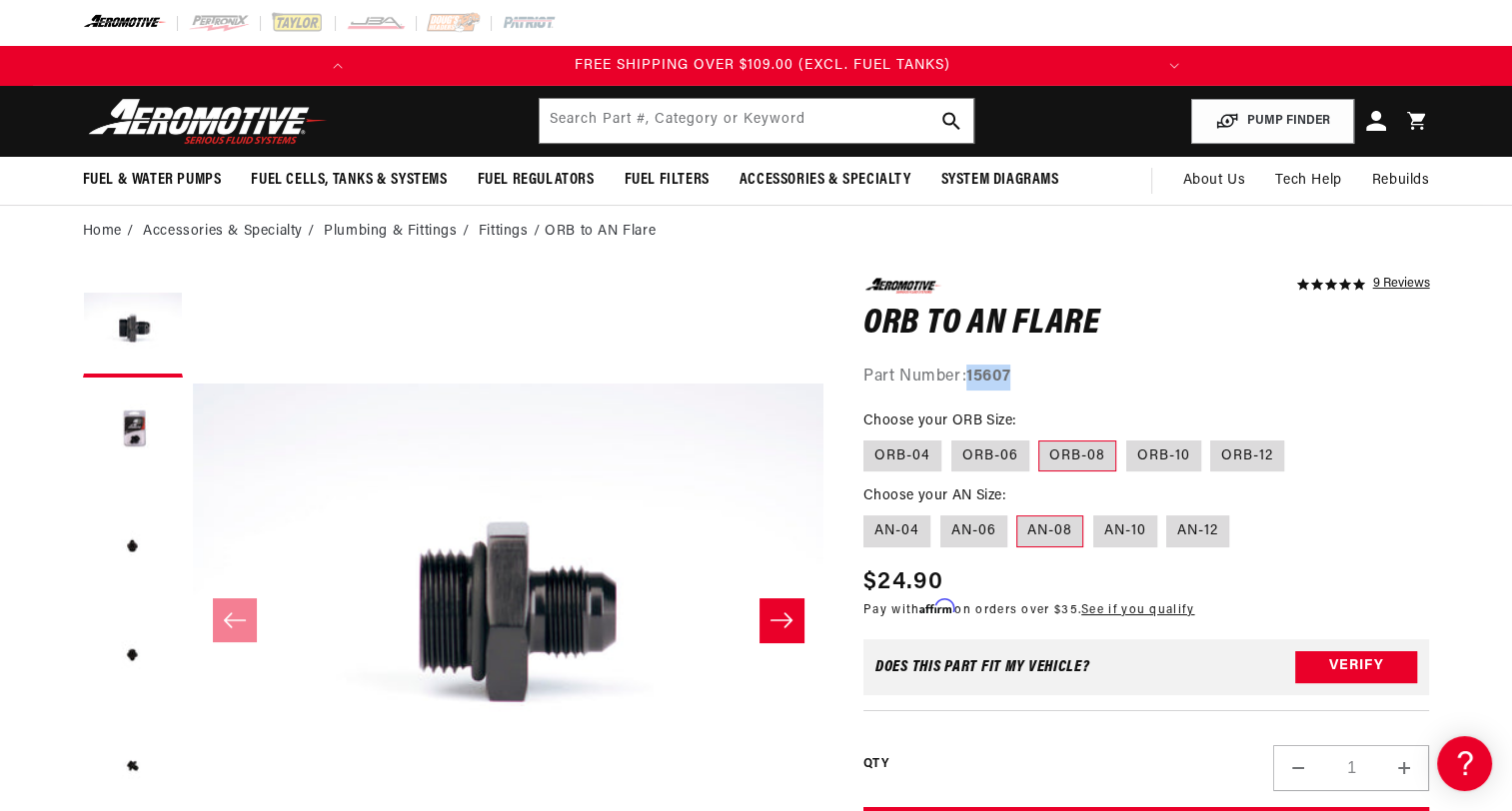 drag, startPoint x: 1015, startPoint y: 371, endPoint x: 970, endPoint y: 372, distance: 45.01111 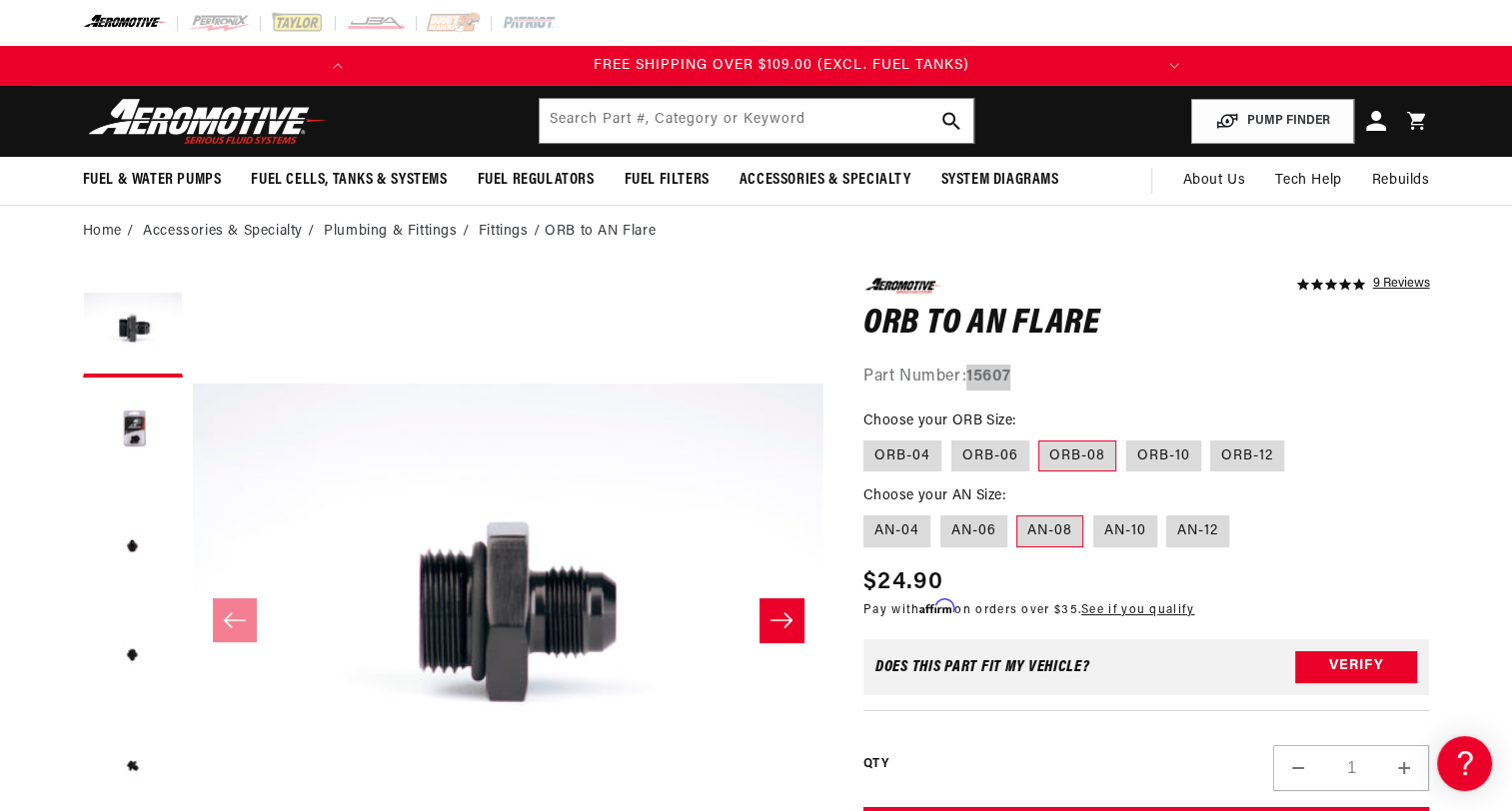 scroll, scrollTop: 0, scrollLeft: 790, axis: horizontal 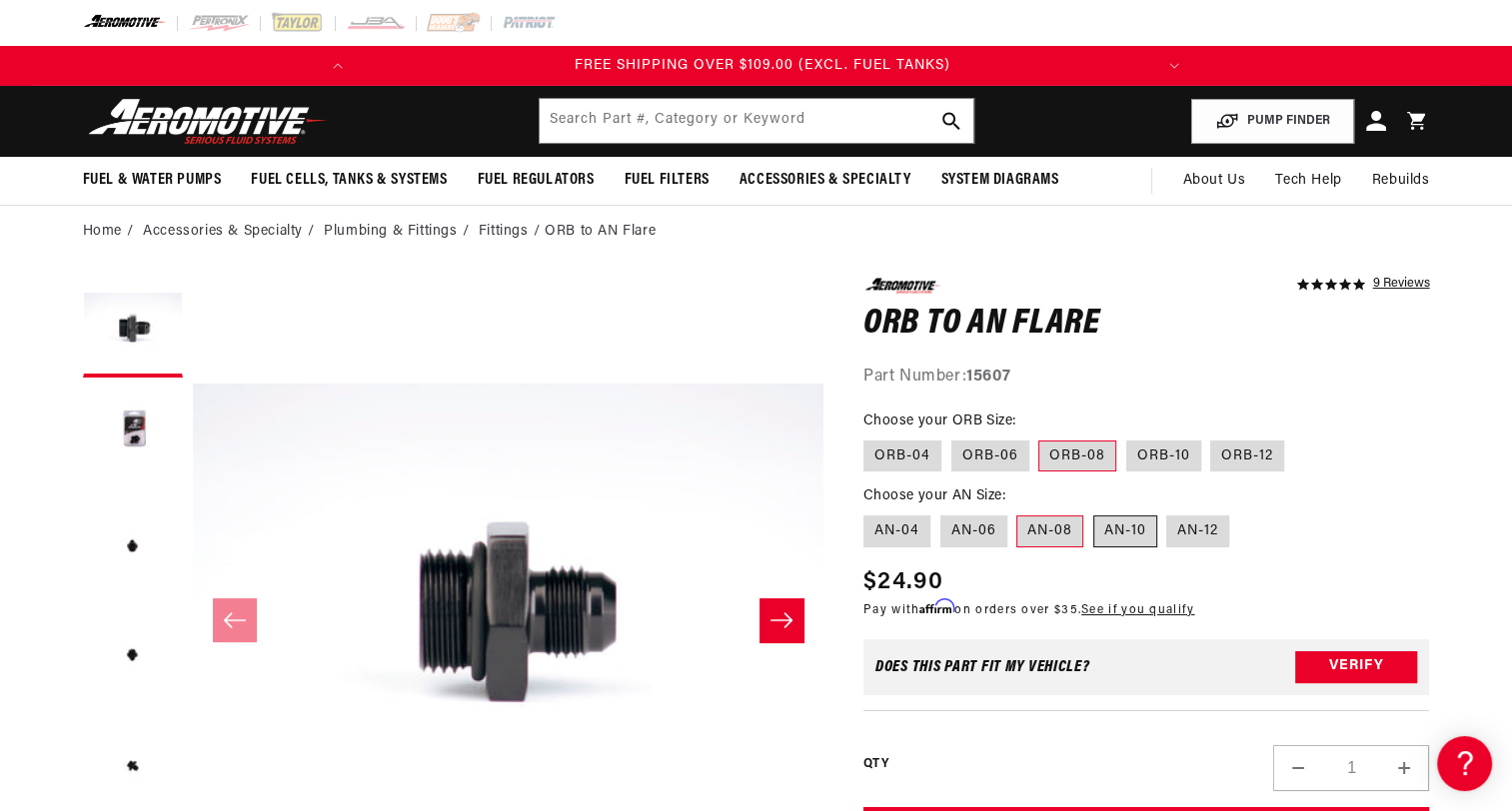click on "AN-10" at bounding box center [1125, 531] 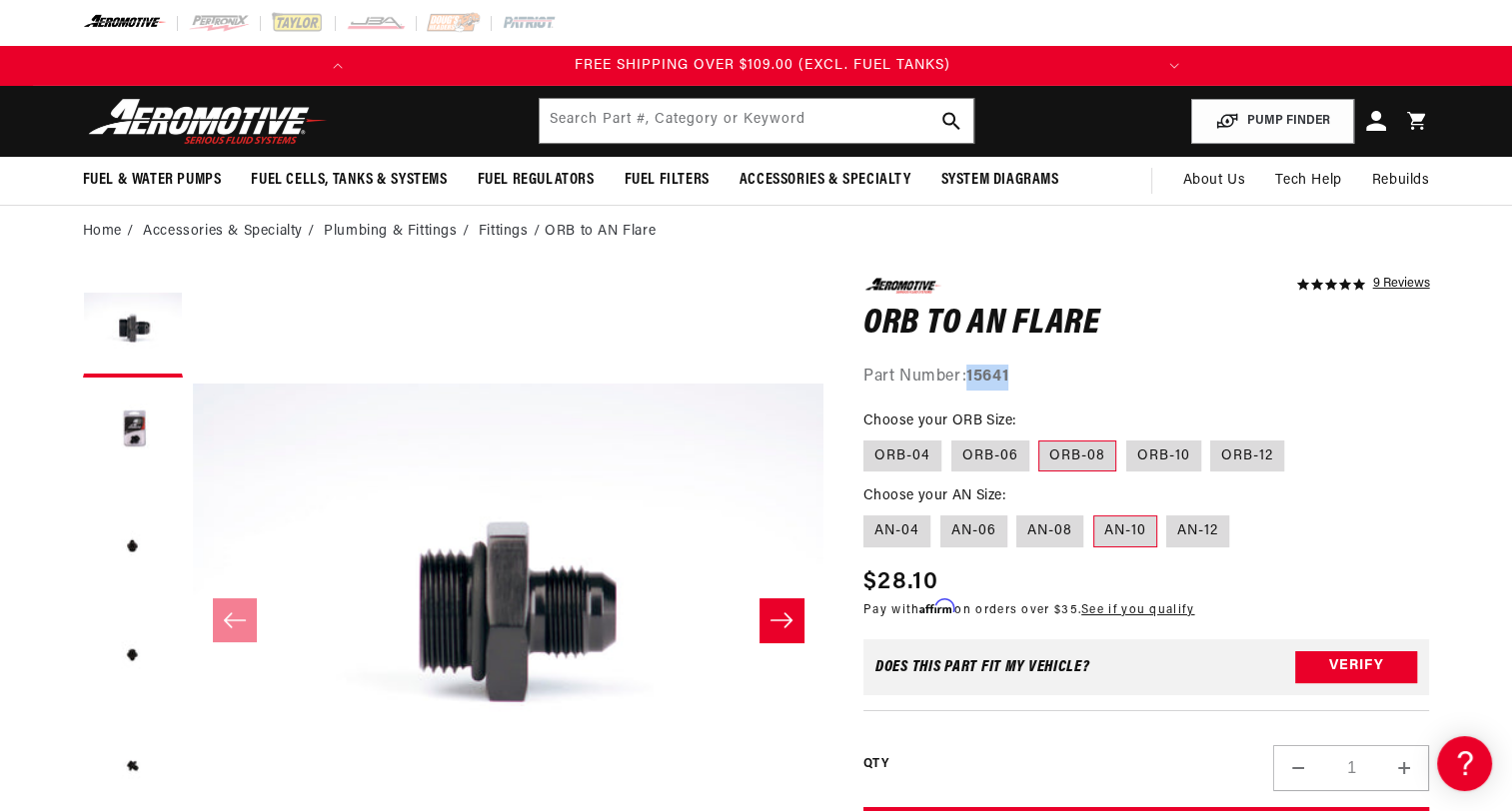 drag, startPoint x: 1016, startPoint y: 377, endPoint x: 972, endPoint y: 375, distance: 44.04543 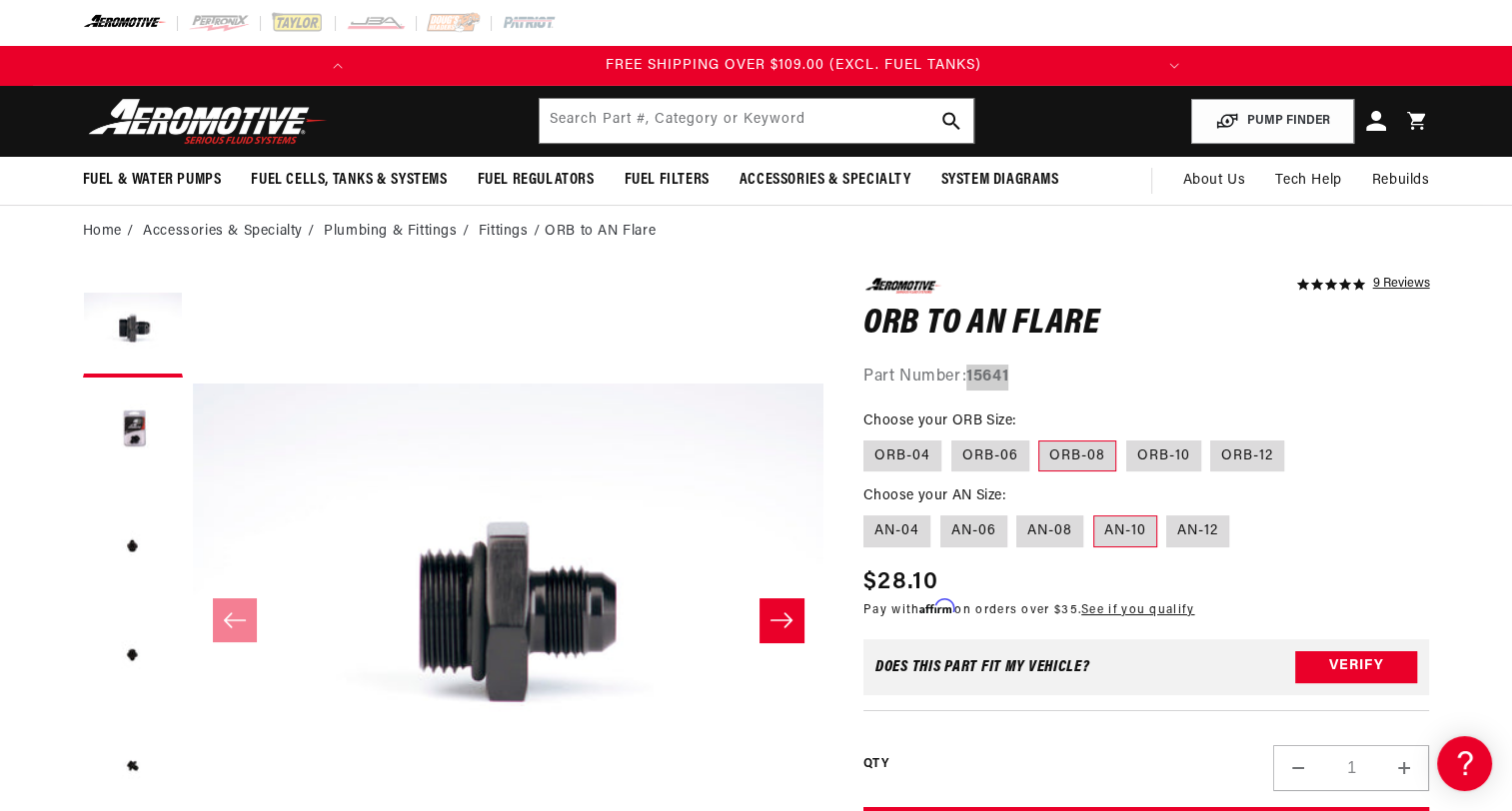 scroll, scrollTop: 0, scrollLeft: 790, axis: horizontal 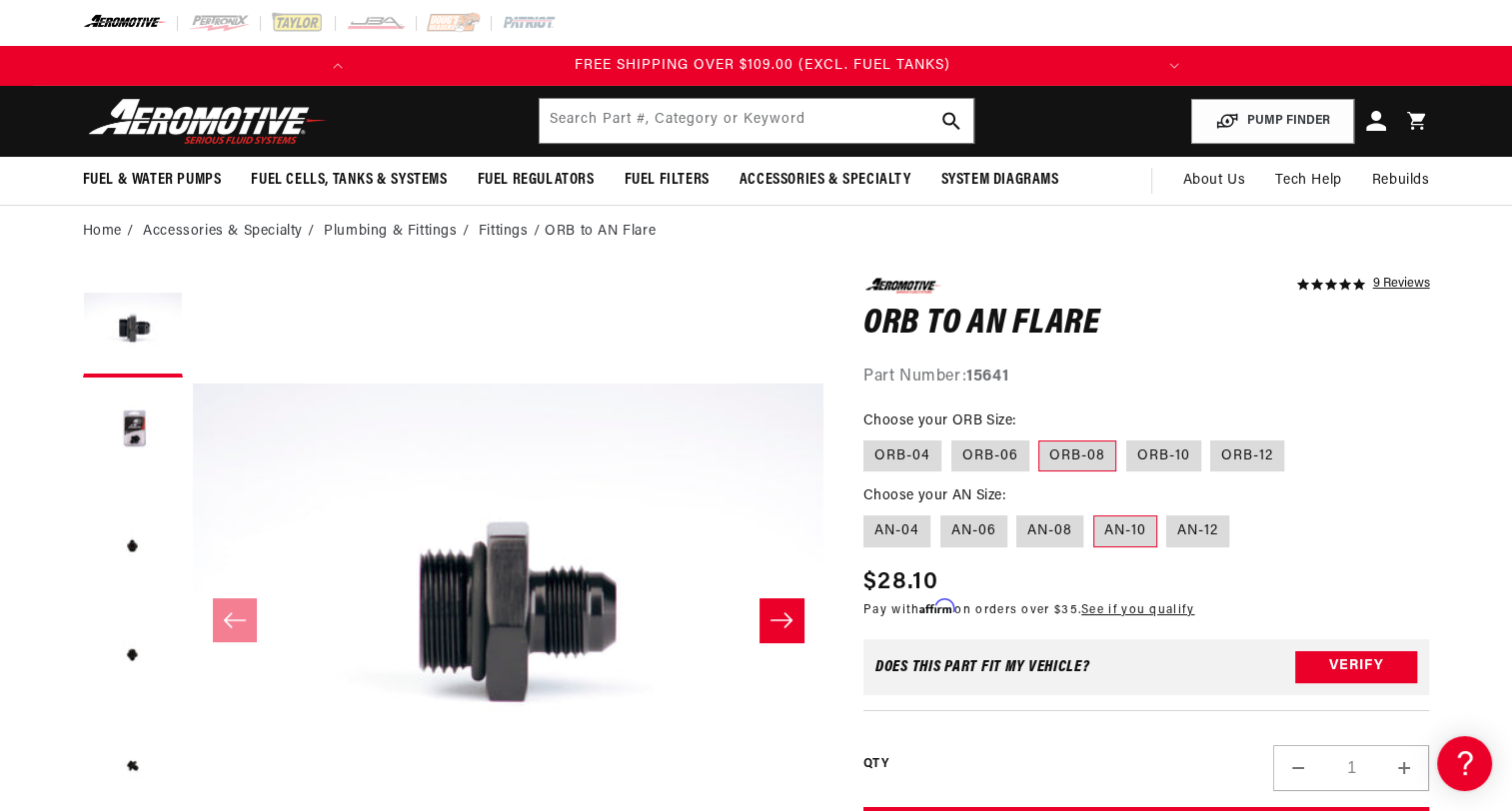 drag, startPoint x: 1151, startPoint y: 460, endPoint x: 1140, endPoint y: 484, distance: 26.400758 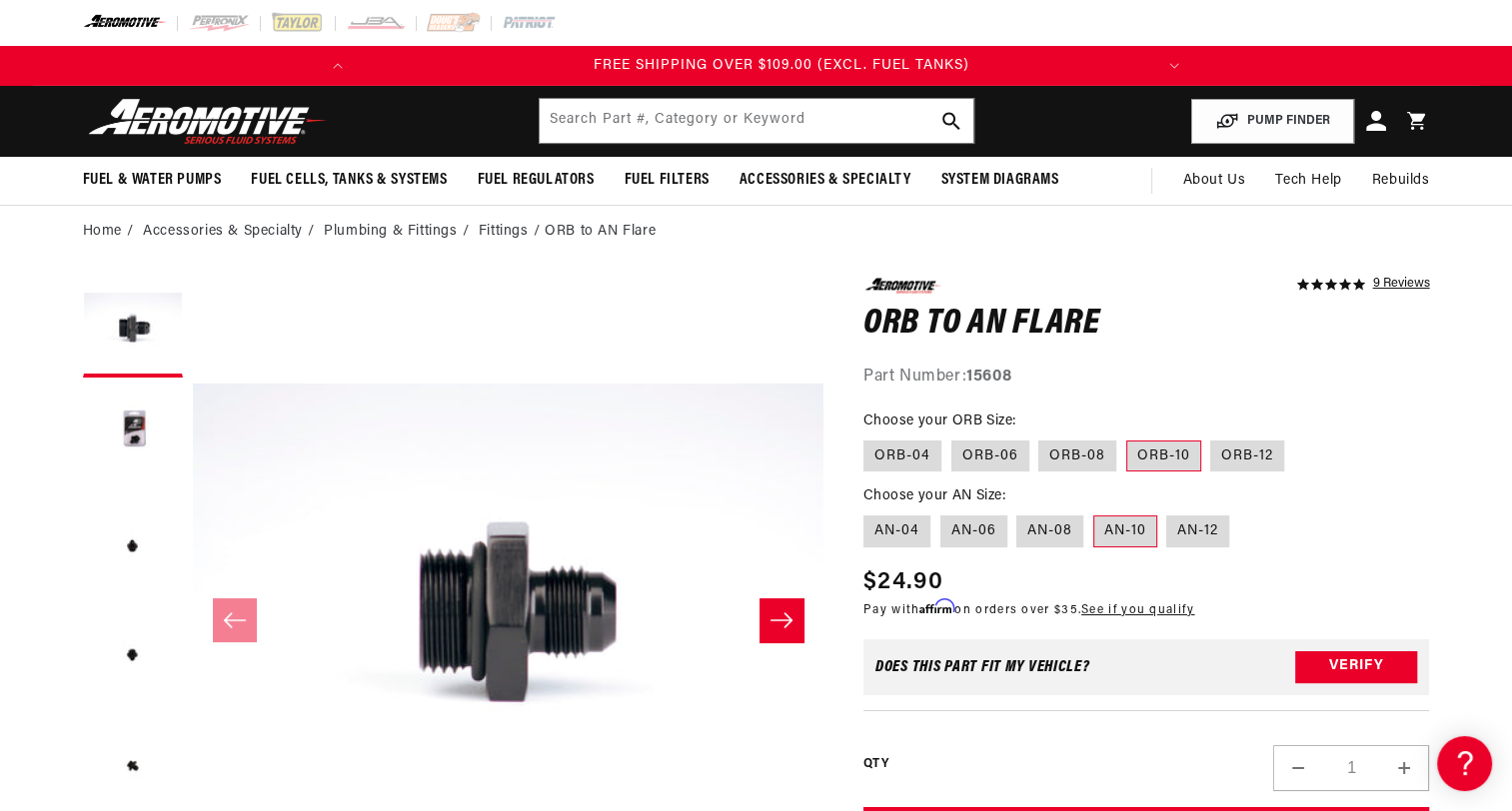 scroll, scrollTop: 0, scrollLeft: 790, axis: horizontal 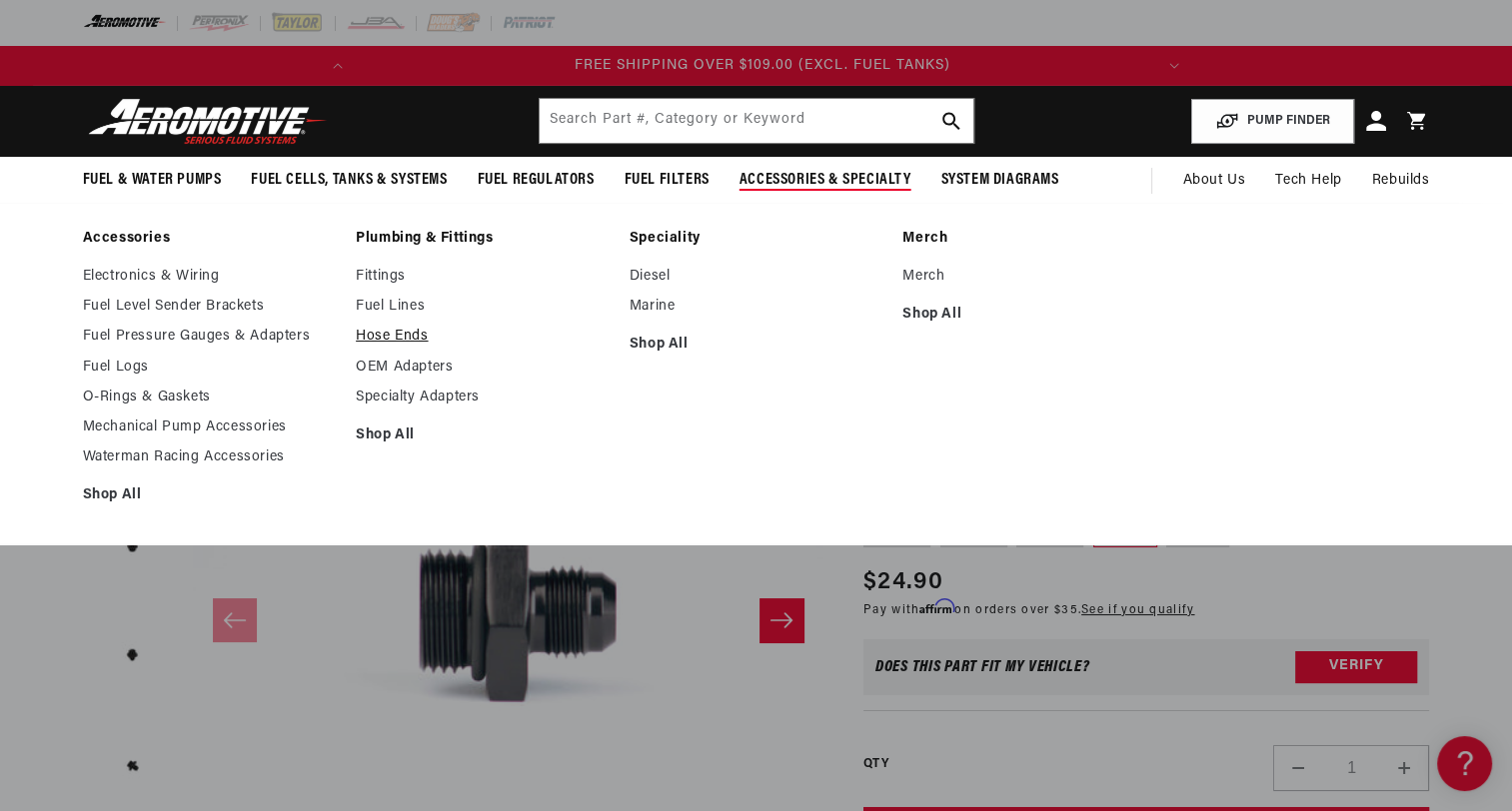 click on "Hose Ends" at bounding box center (483, 337) 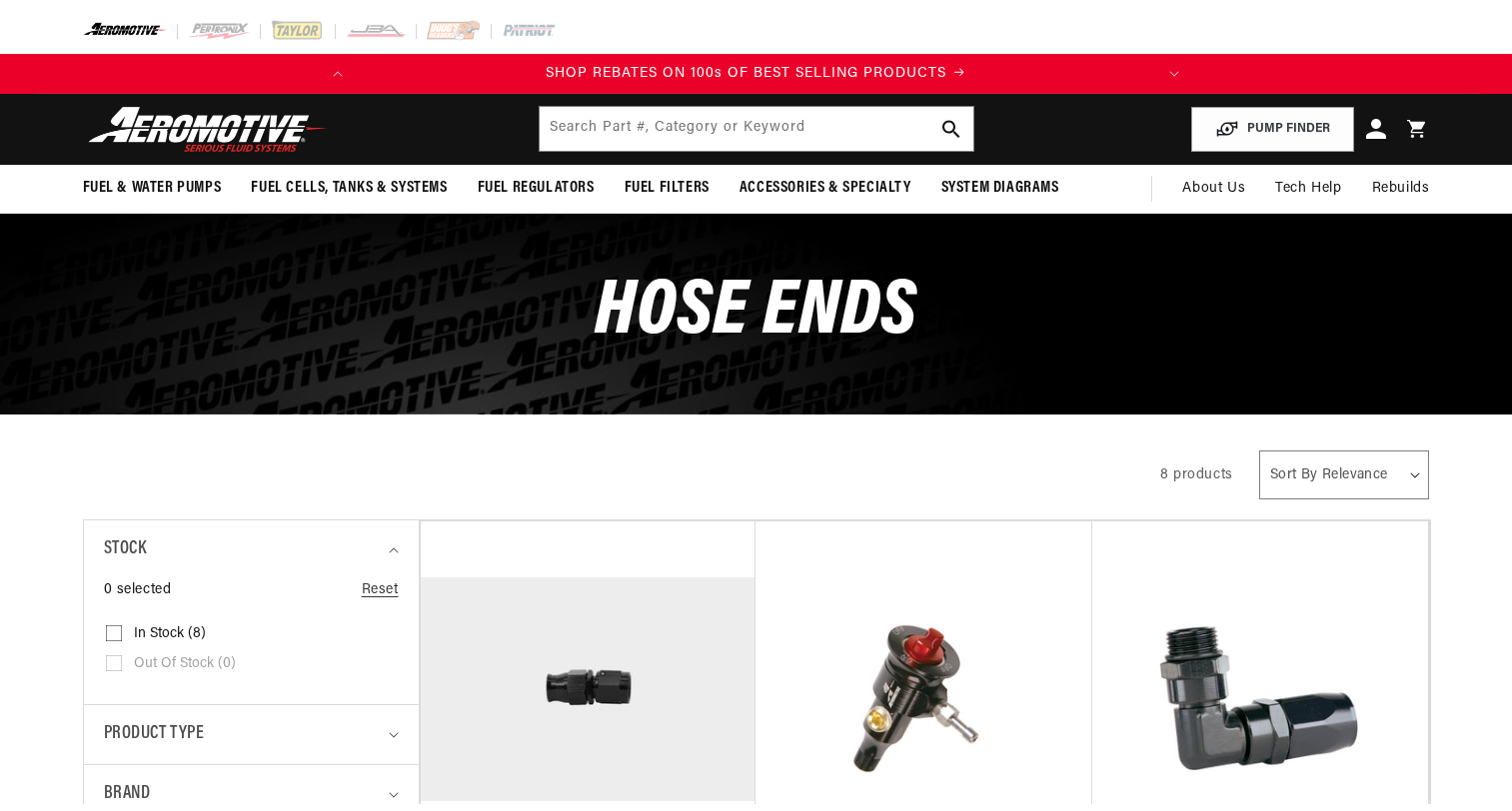 scroll, scrollTop: 0, scrollLeft: 0, axis: both 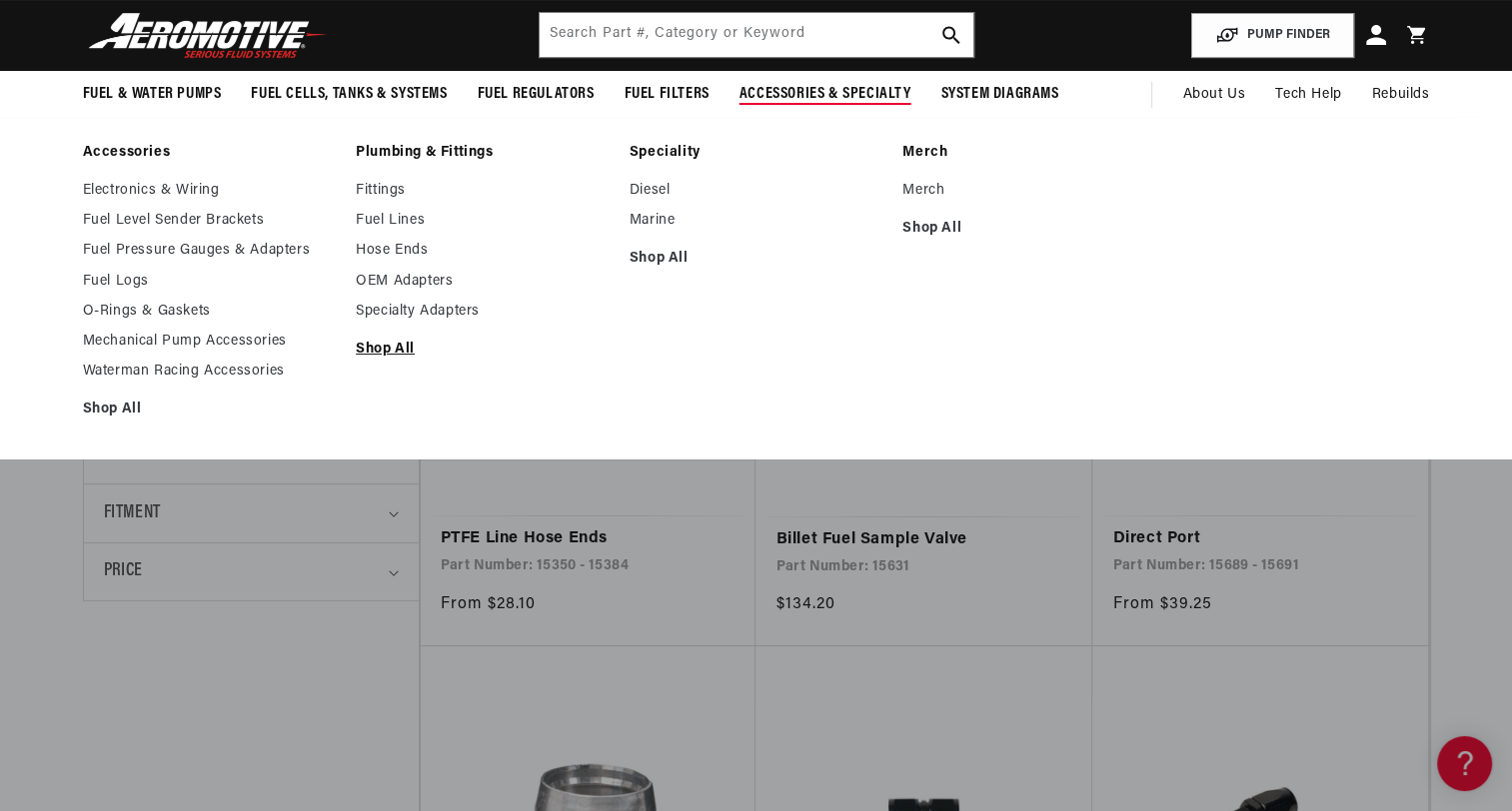 click on "Shop All" at bounding box center (483, 350) 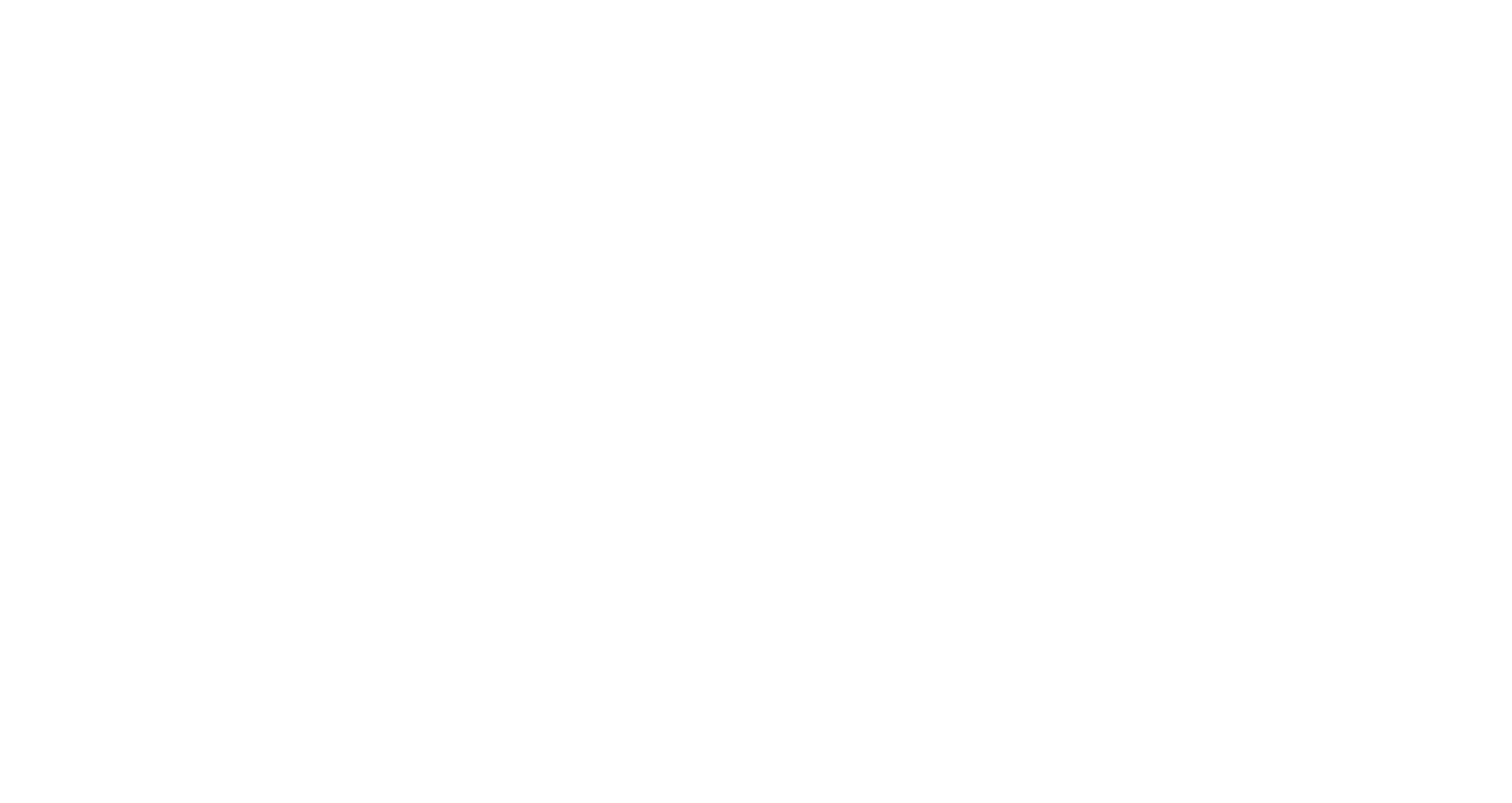 scroll, scrollTop: 0, scrollLeft: 0, axis: both 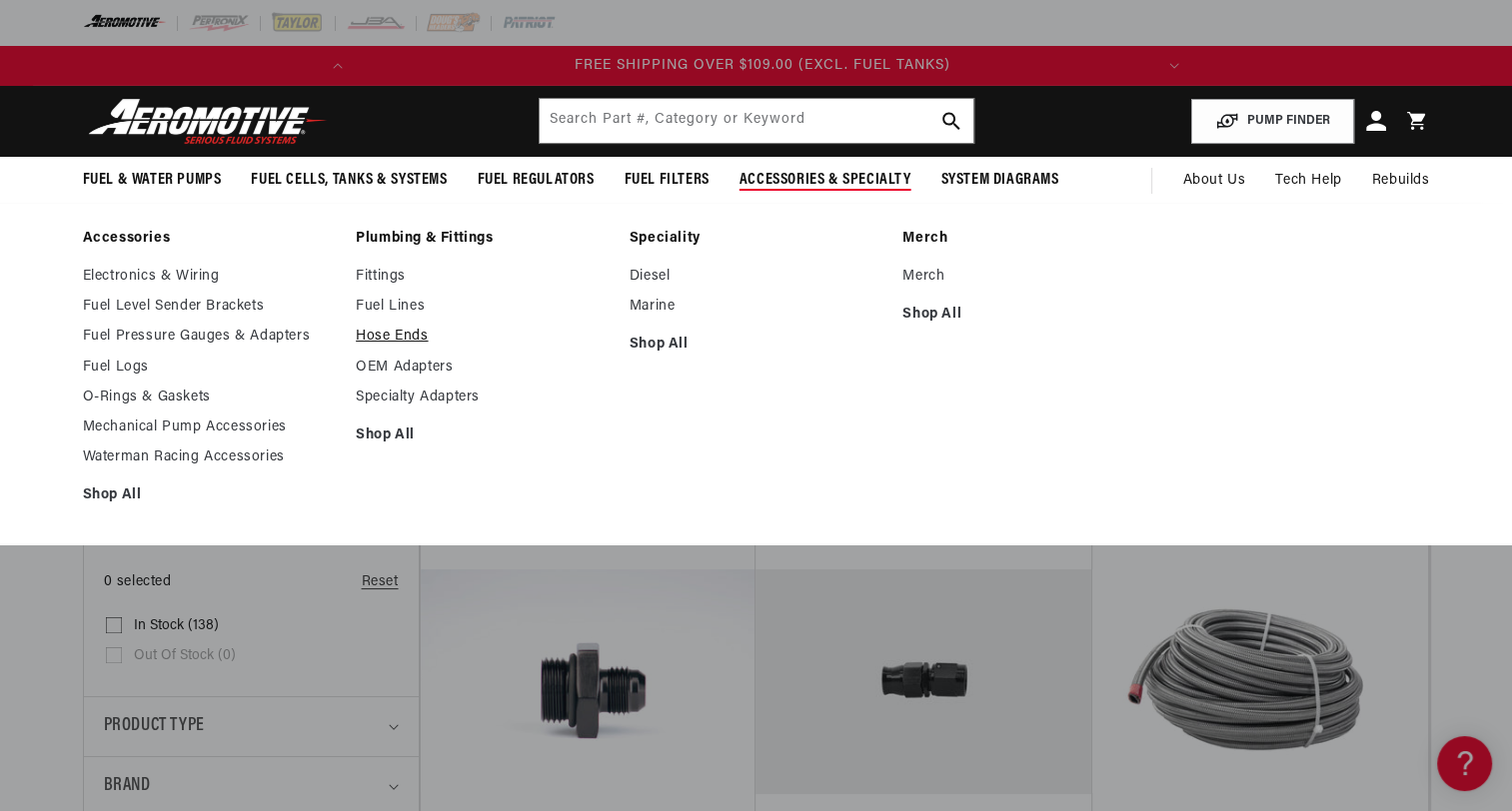 click on "Hose Ends" at bounding box center [483, 337] 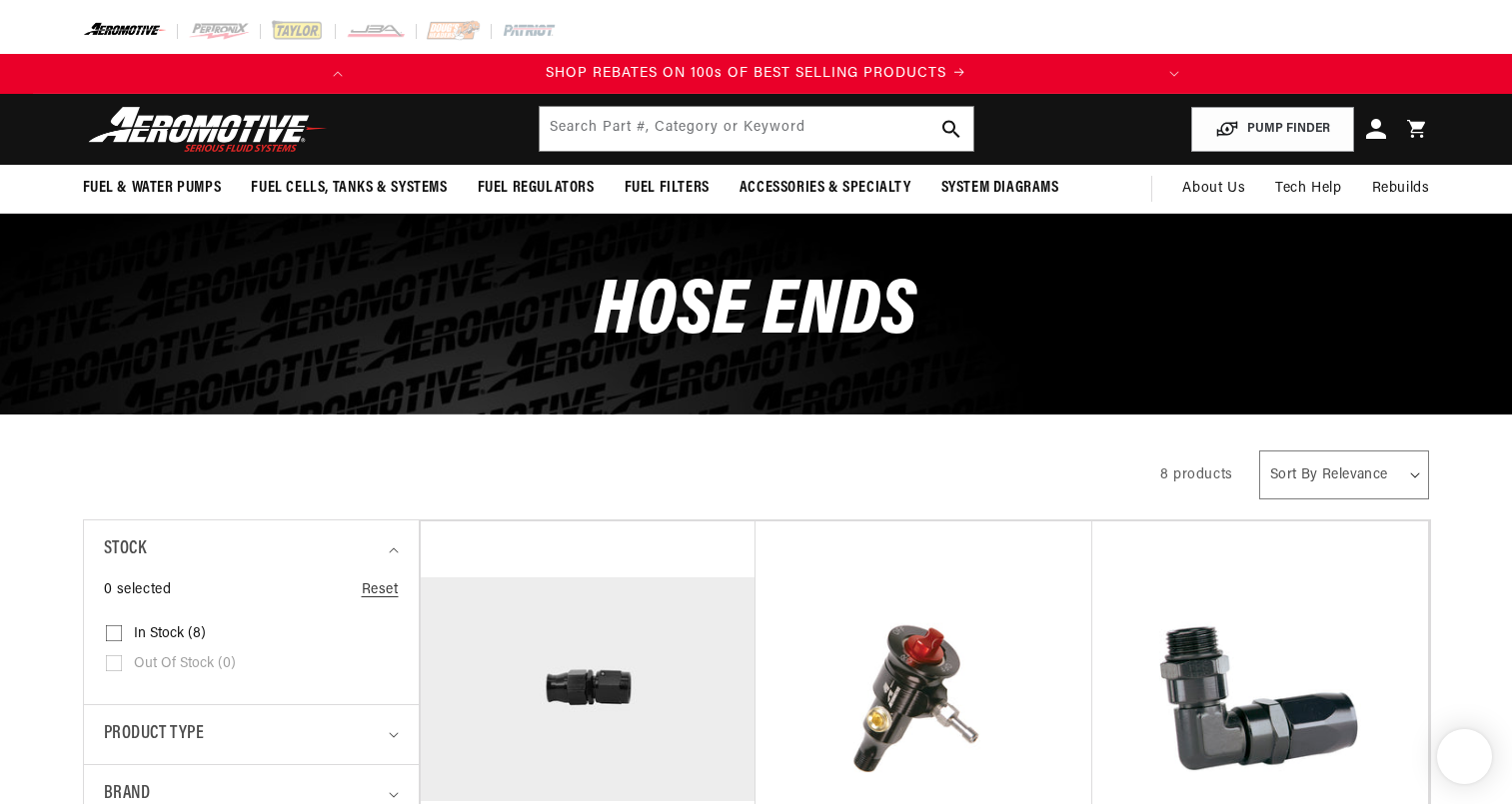 scroll, scrollTop: 0, scrollLeft: 0, axis: both 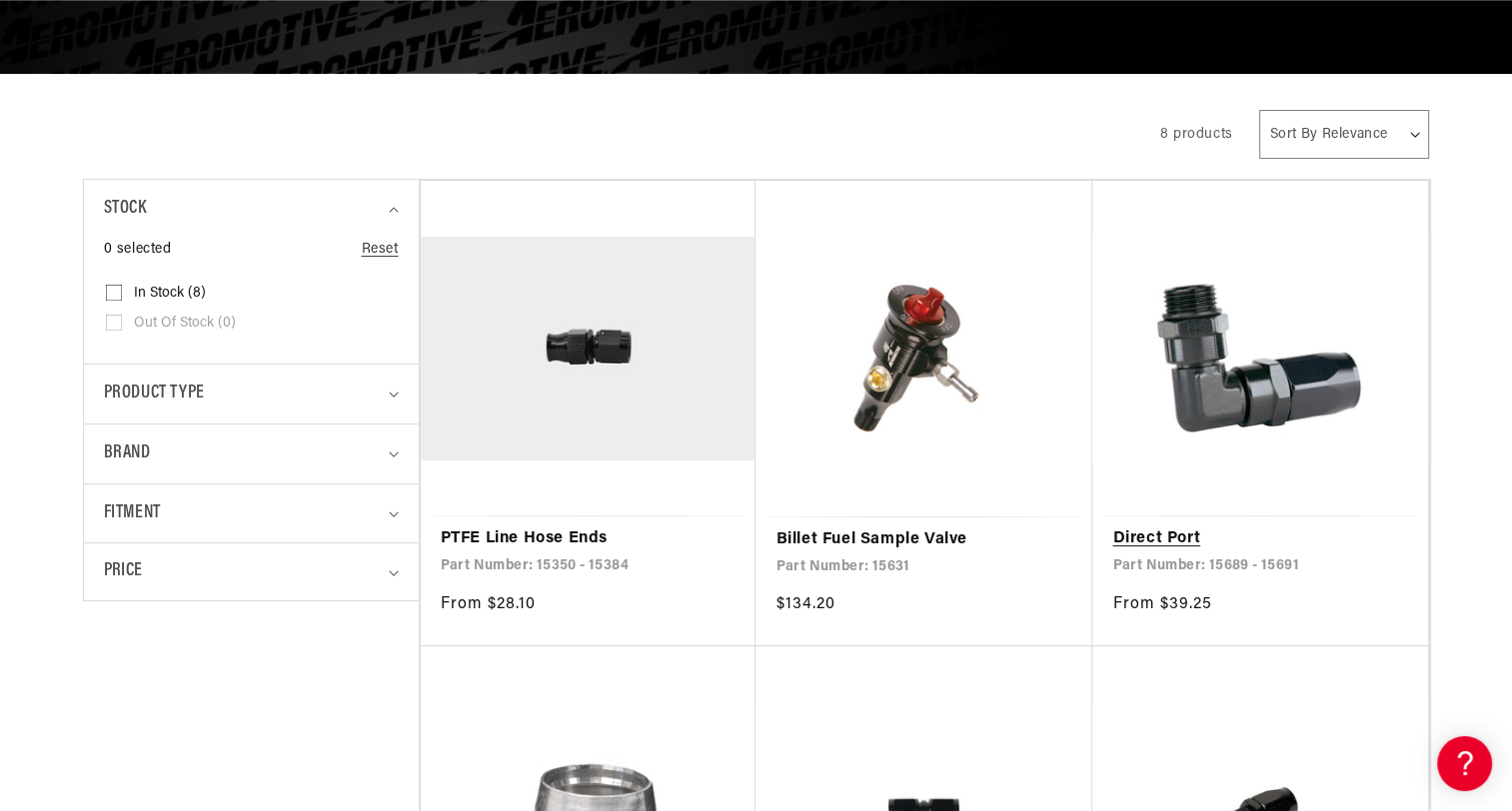 click on "Direct Port" at bounding box center [1260, 539] 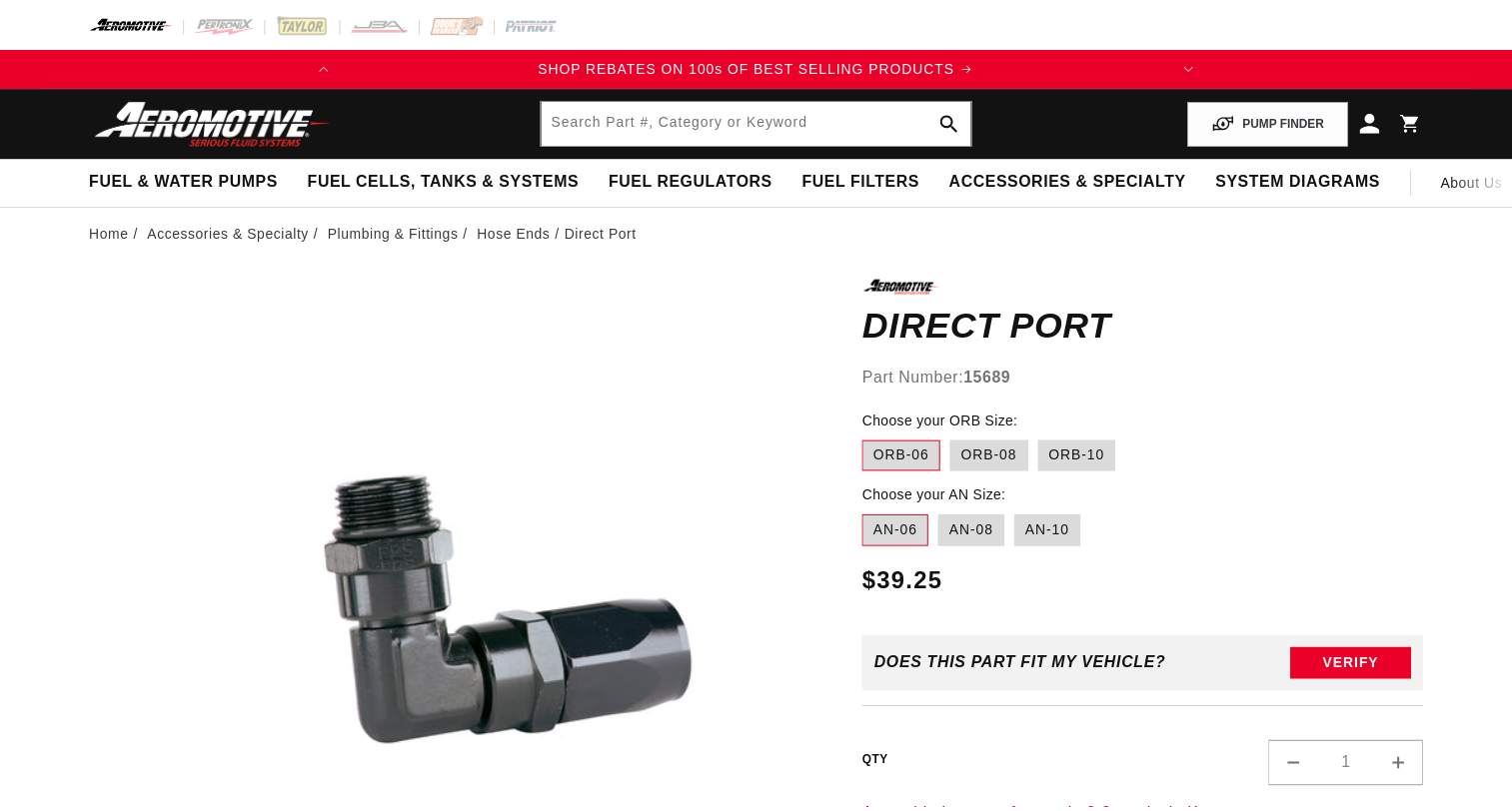 scroll, scrollTop: 0, scrollLeft: 0, axis: both 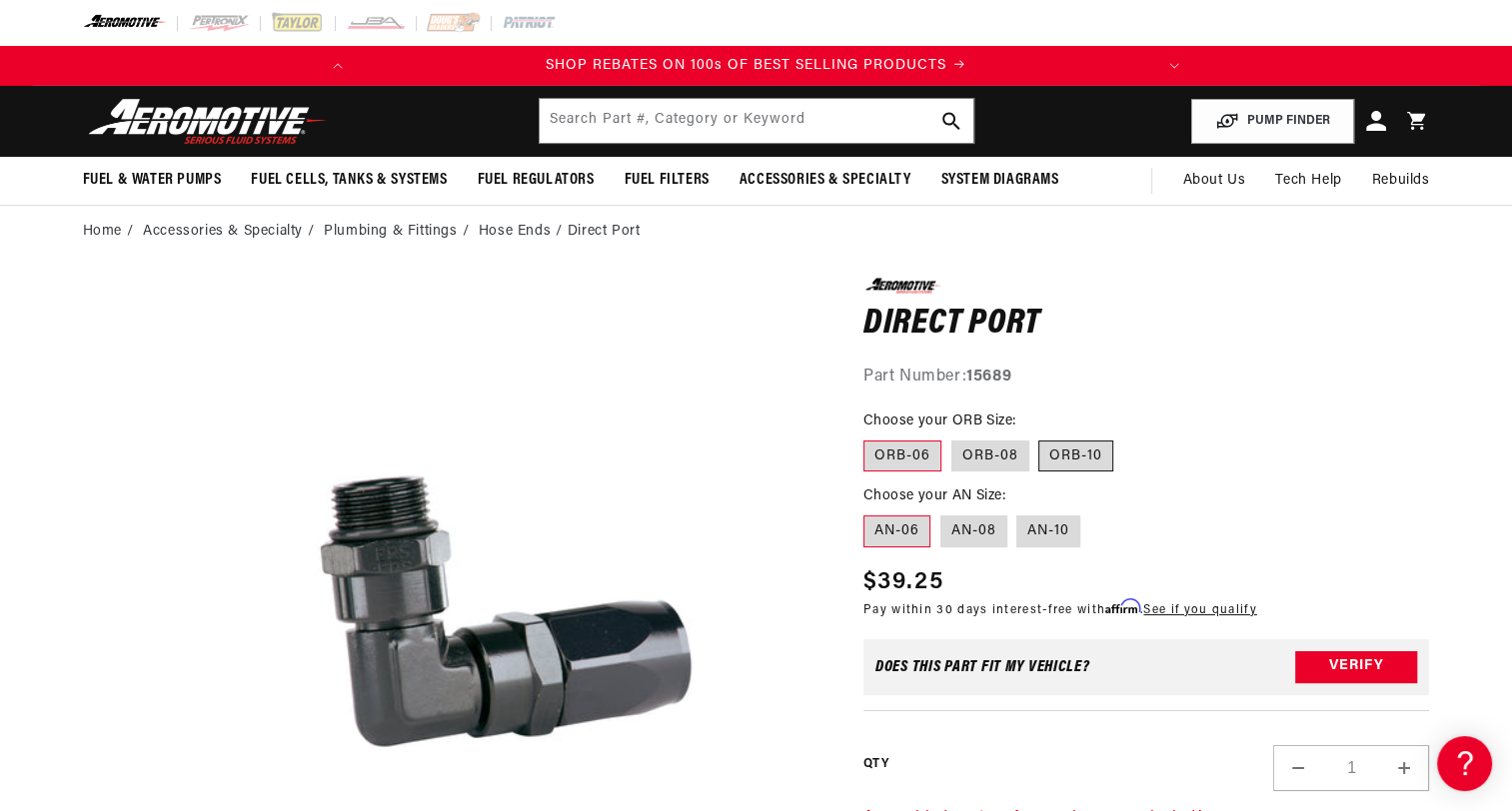 click on "ORB-10" at bounding box center (1075, 456) 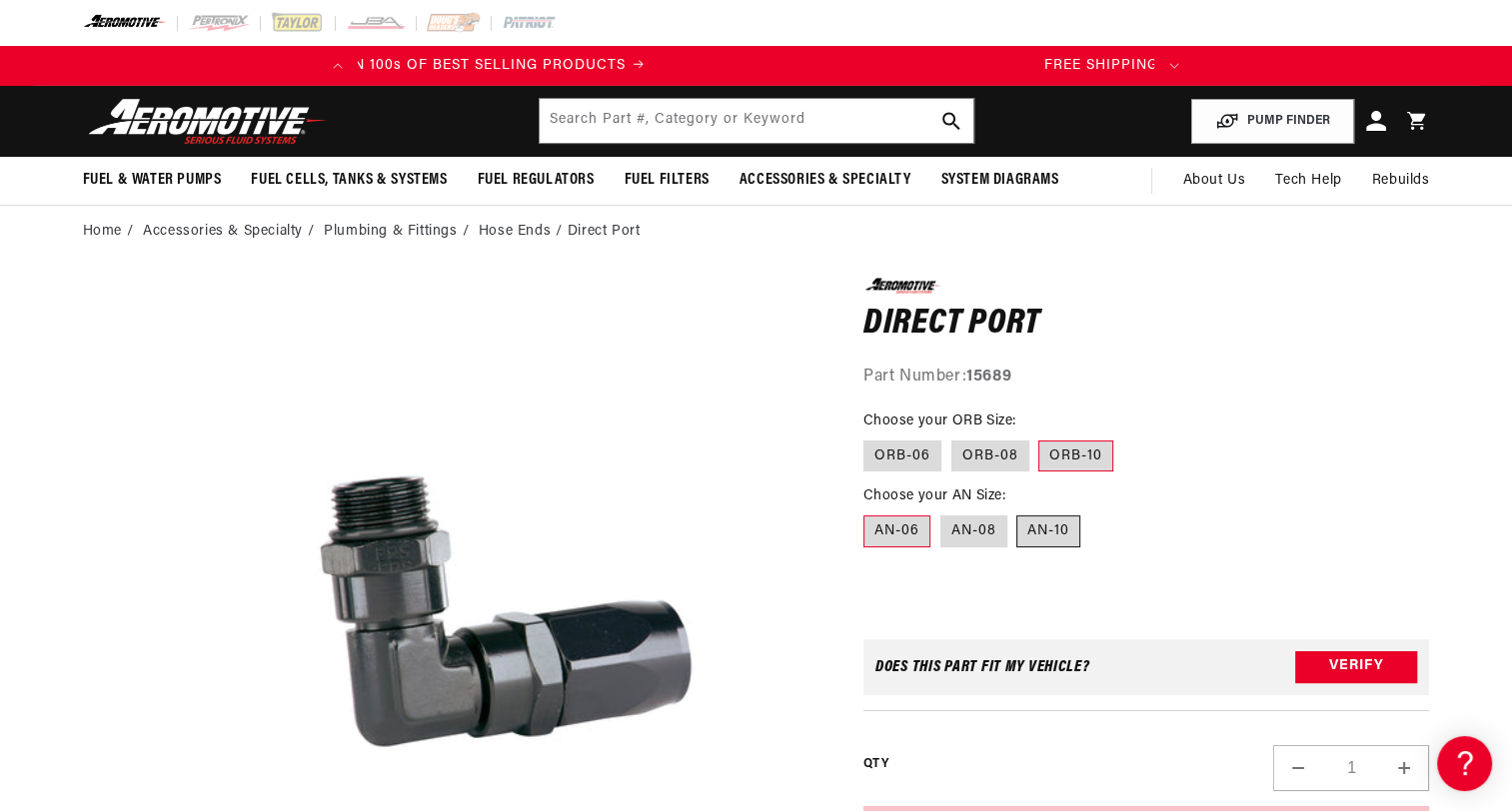click on "AN-10" at bounding box center [1048, 531] 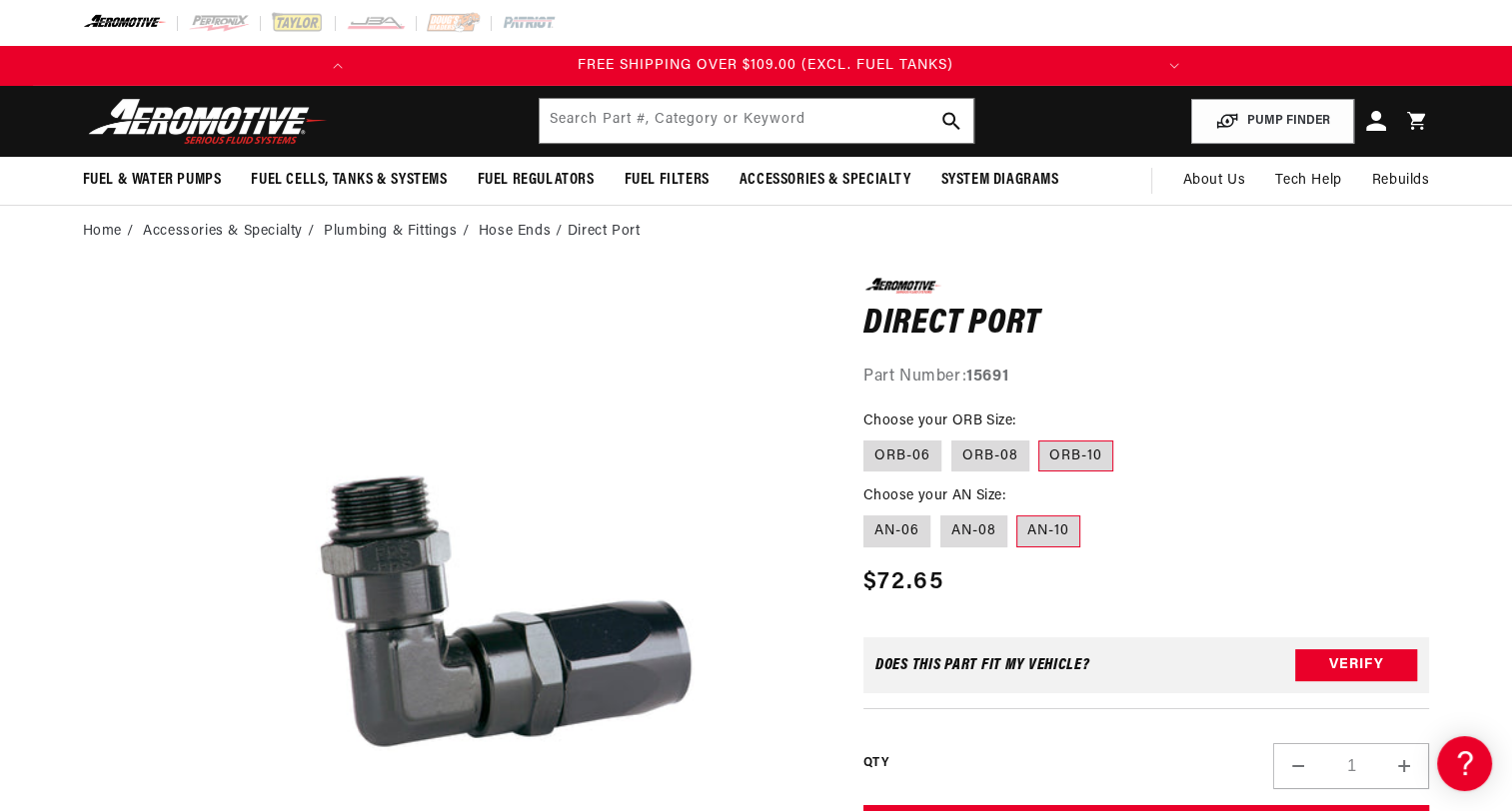 scroll, scrollTop: 0, scrollLeft: 790, axis: horizontal 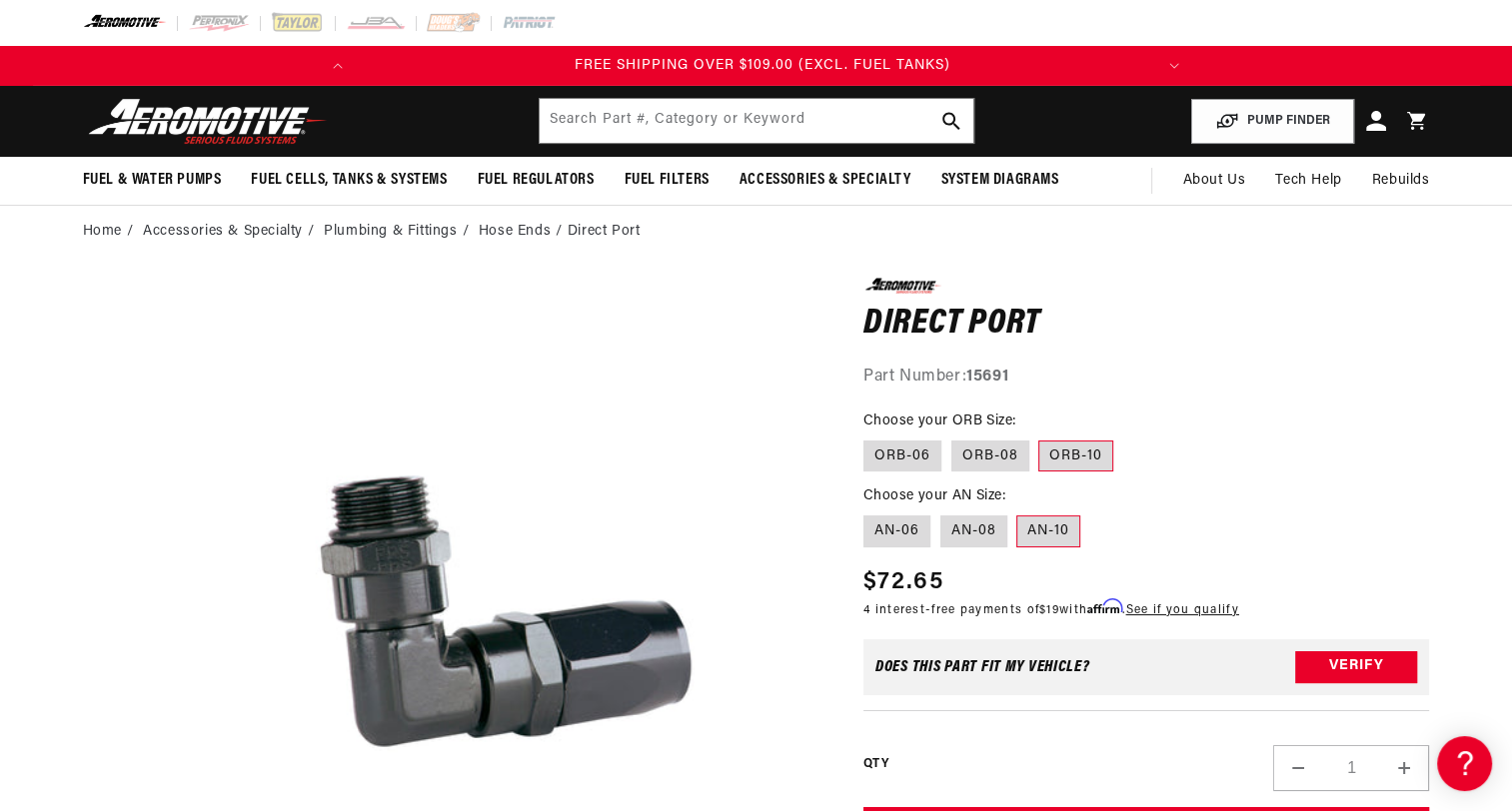 click on "15691" at bounding box center [987, 377] 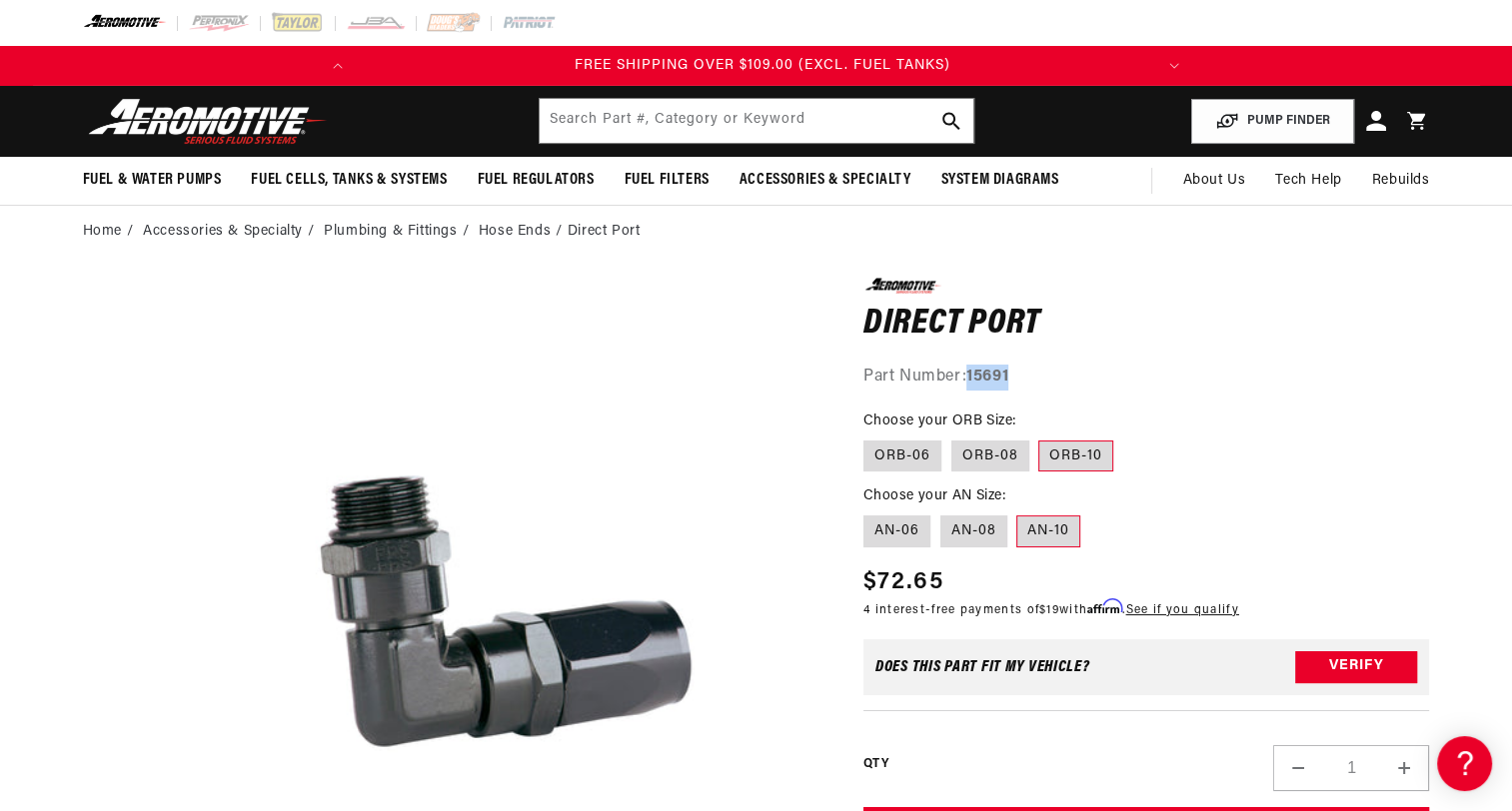 click on "15691" at bounding box center [987, 377] 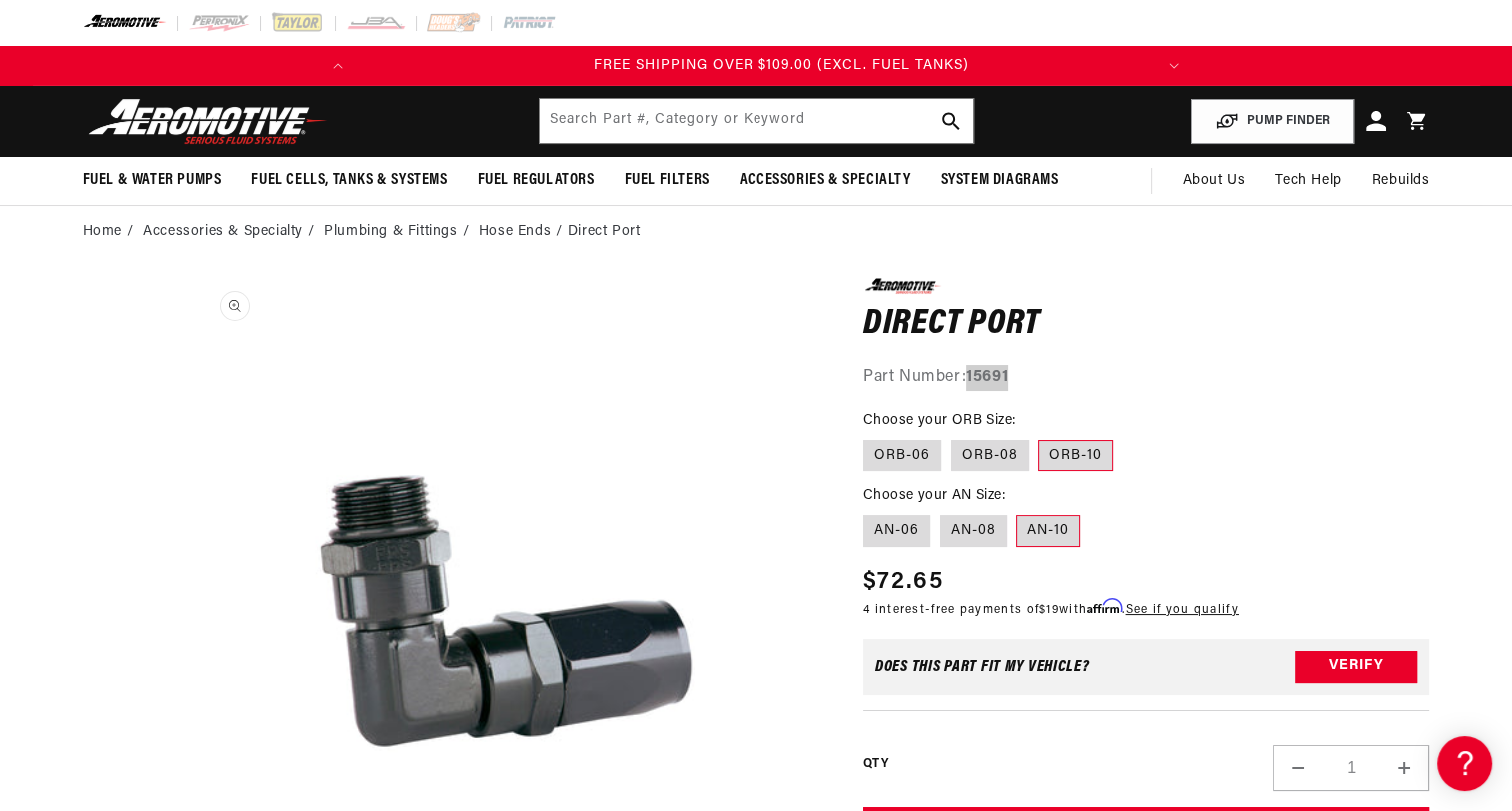 scroll, scrollTop: 0, scrollLeft: 790, axis: horizontal 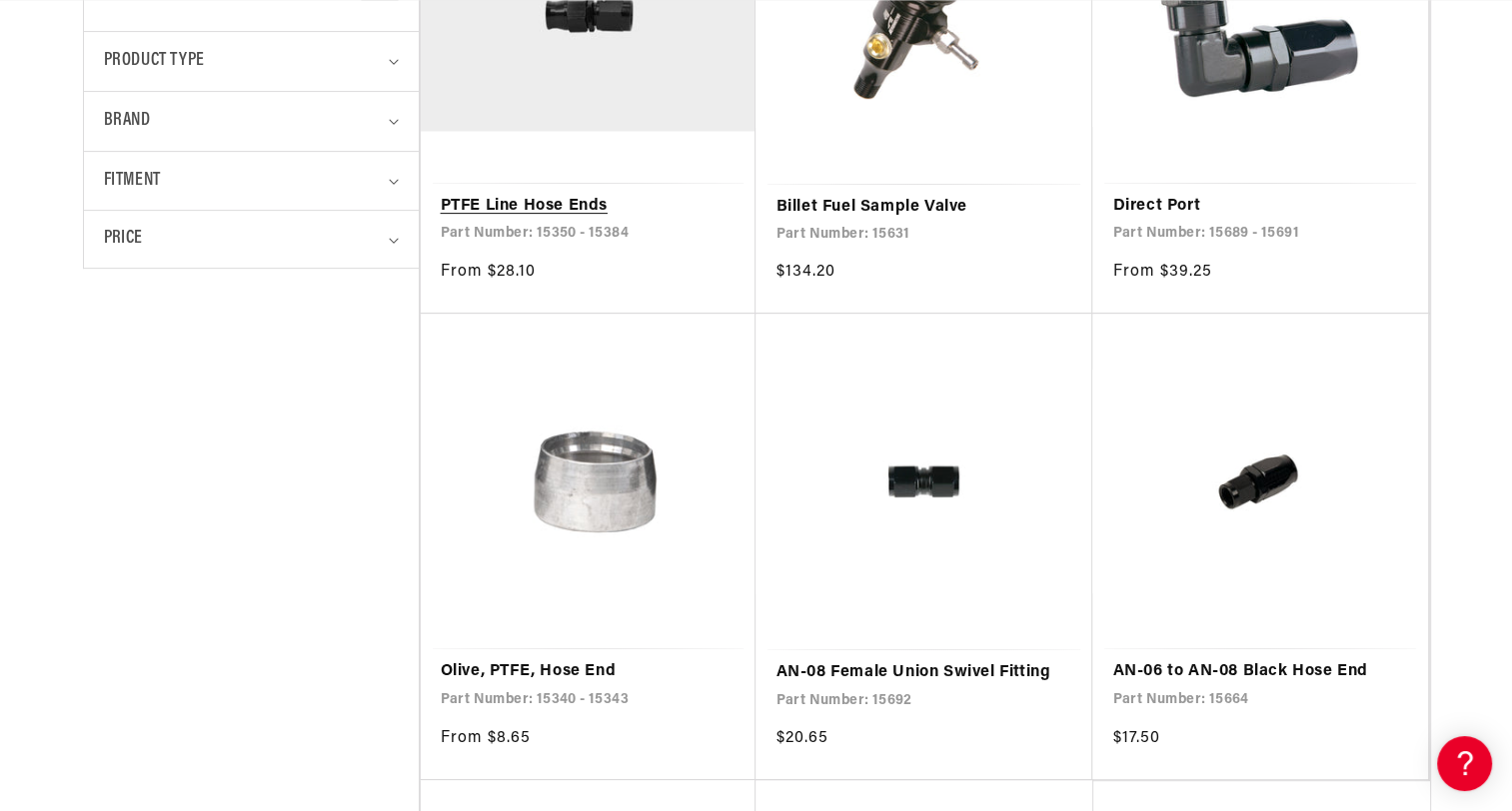 click on "PTFE Line Hose Ends" at bounding box center [589, 207] 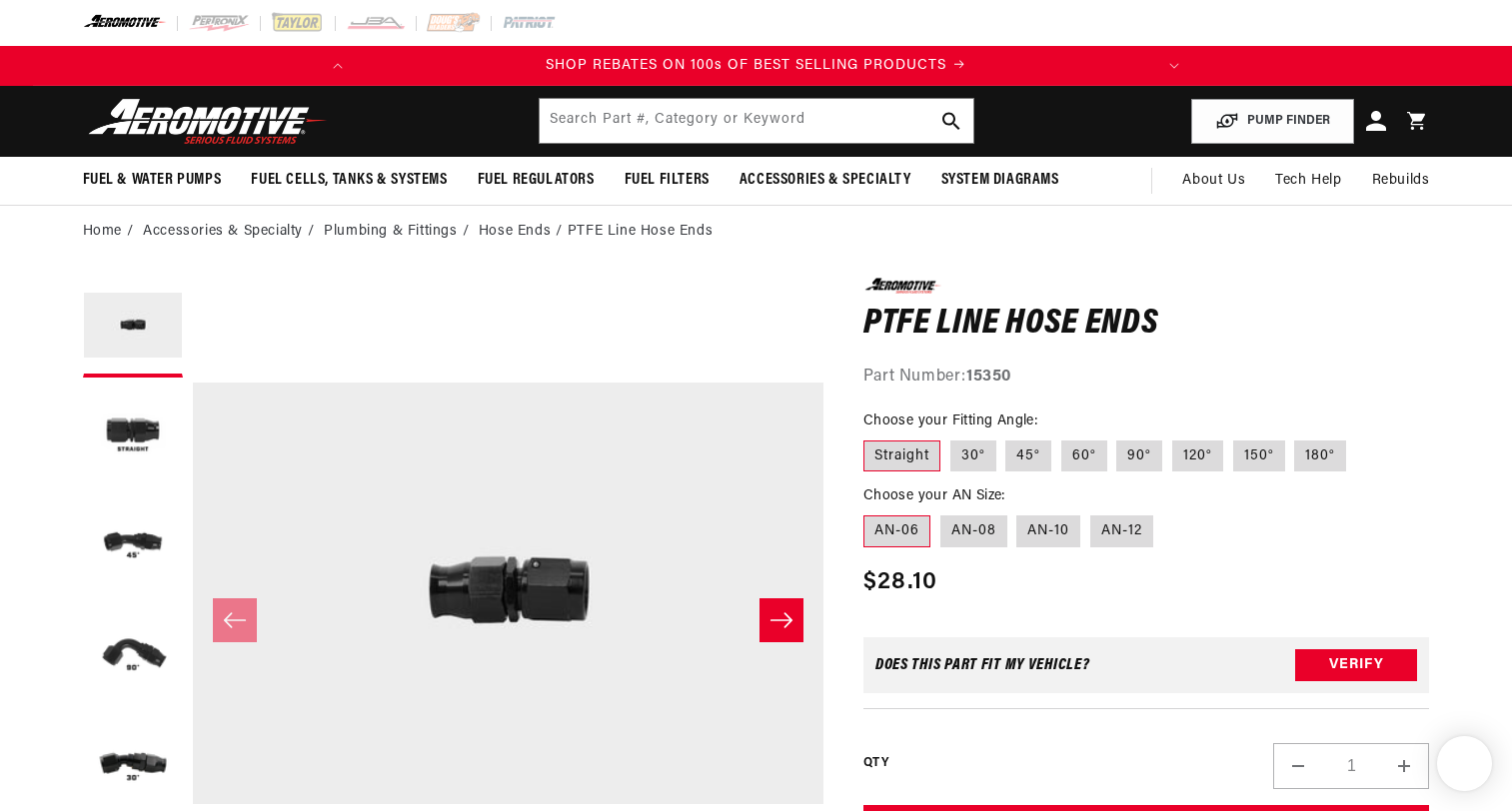 scroll, scrollTop: 0, scrollLeft: 0, axis: both 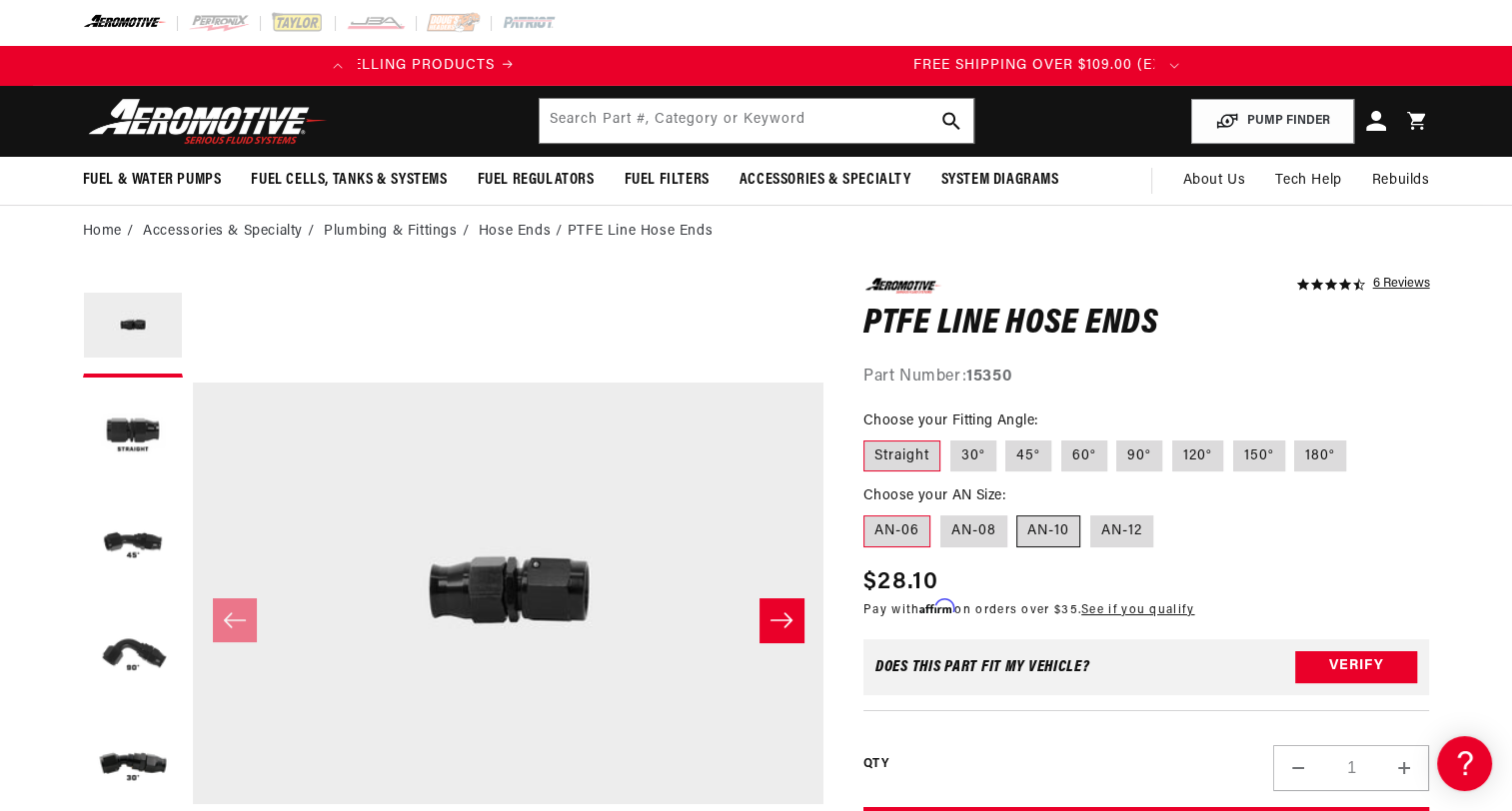 click on "AN-10" at bounding box center [1048, 531] 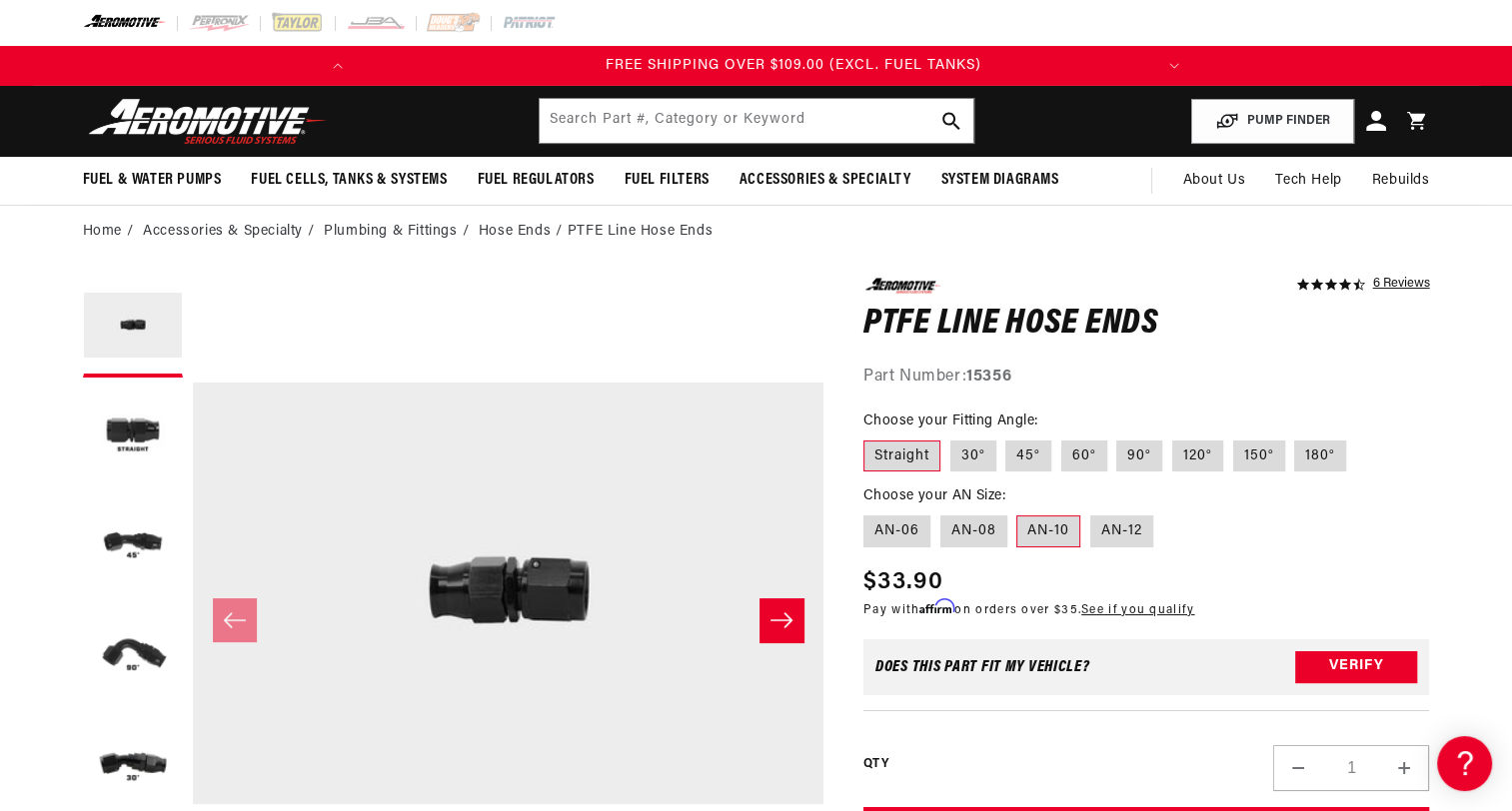 scroll, scrollTop: 0, scrollLeft: 790, axis: horizontal 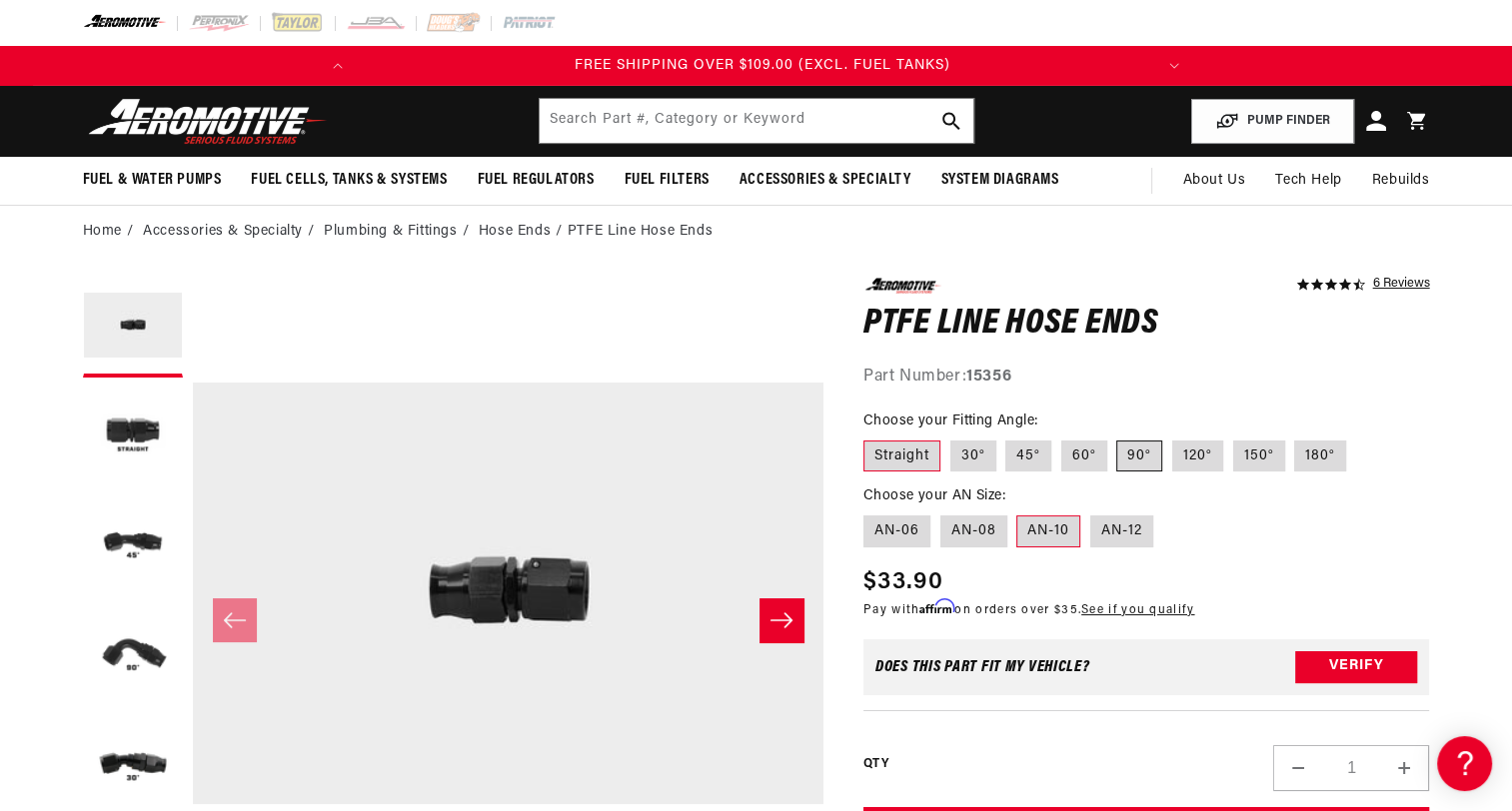 click on "90°" at bounding box center (1139, 456) 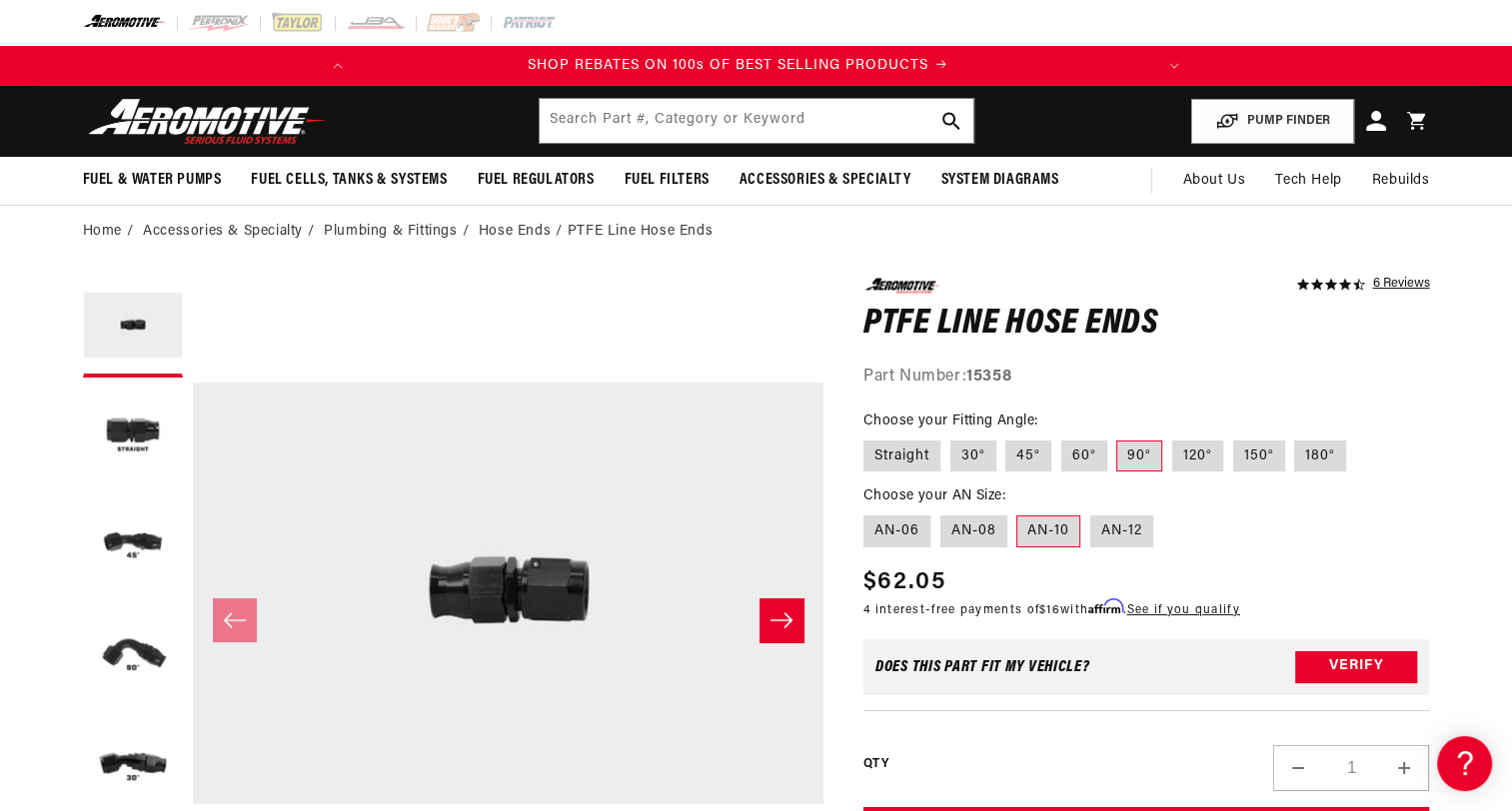 scroll, scrollTop: 0, scrollLeft: 0, axis: both 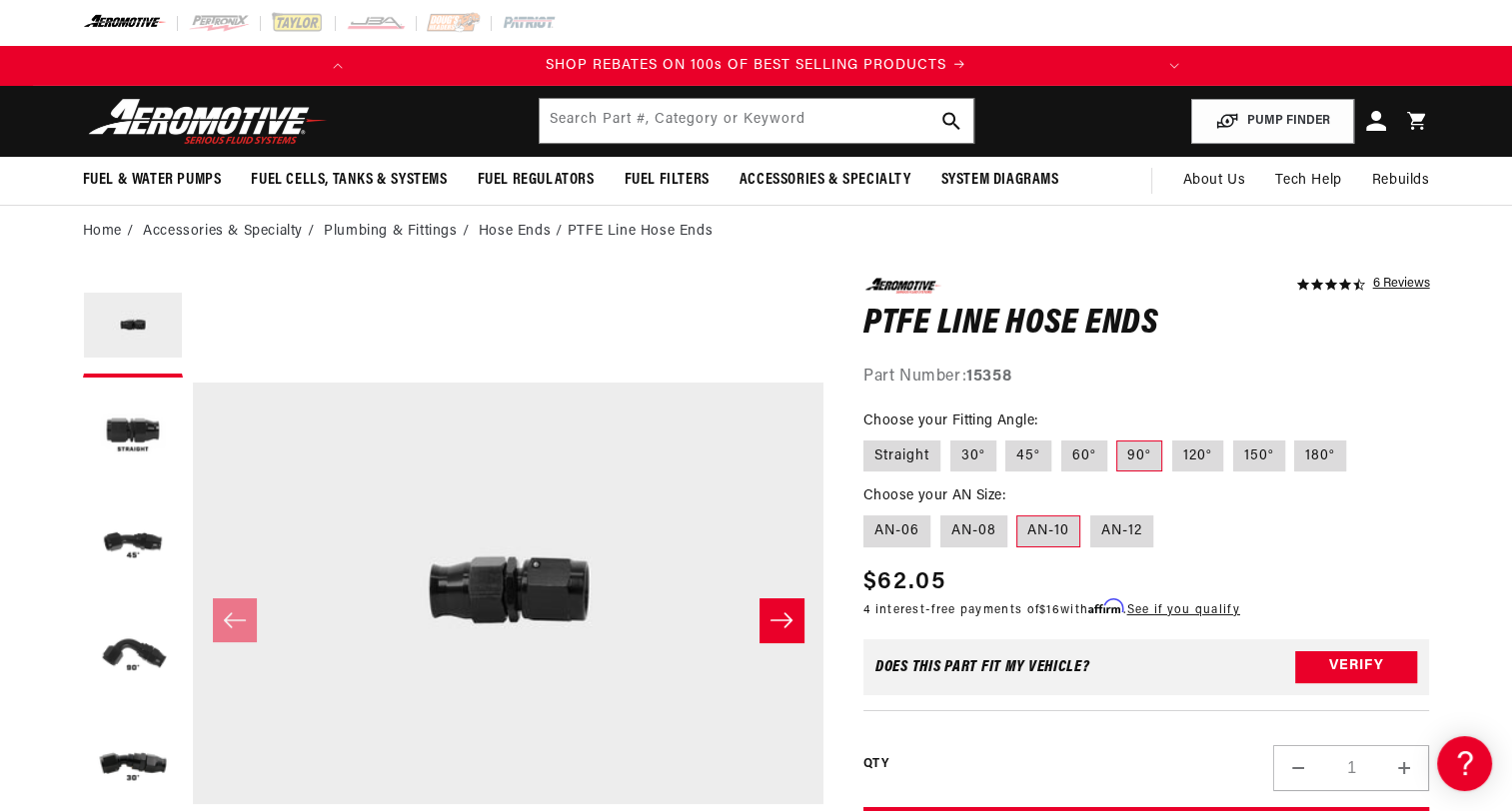 click on "15358" at bounding box center (988, 377) 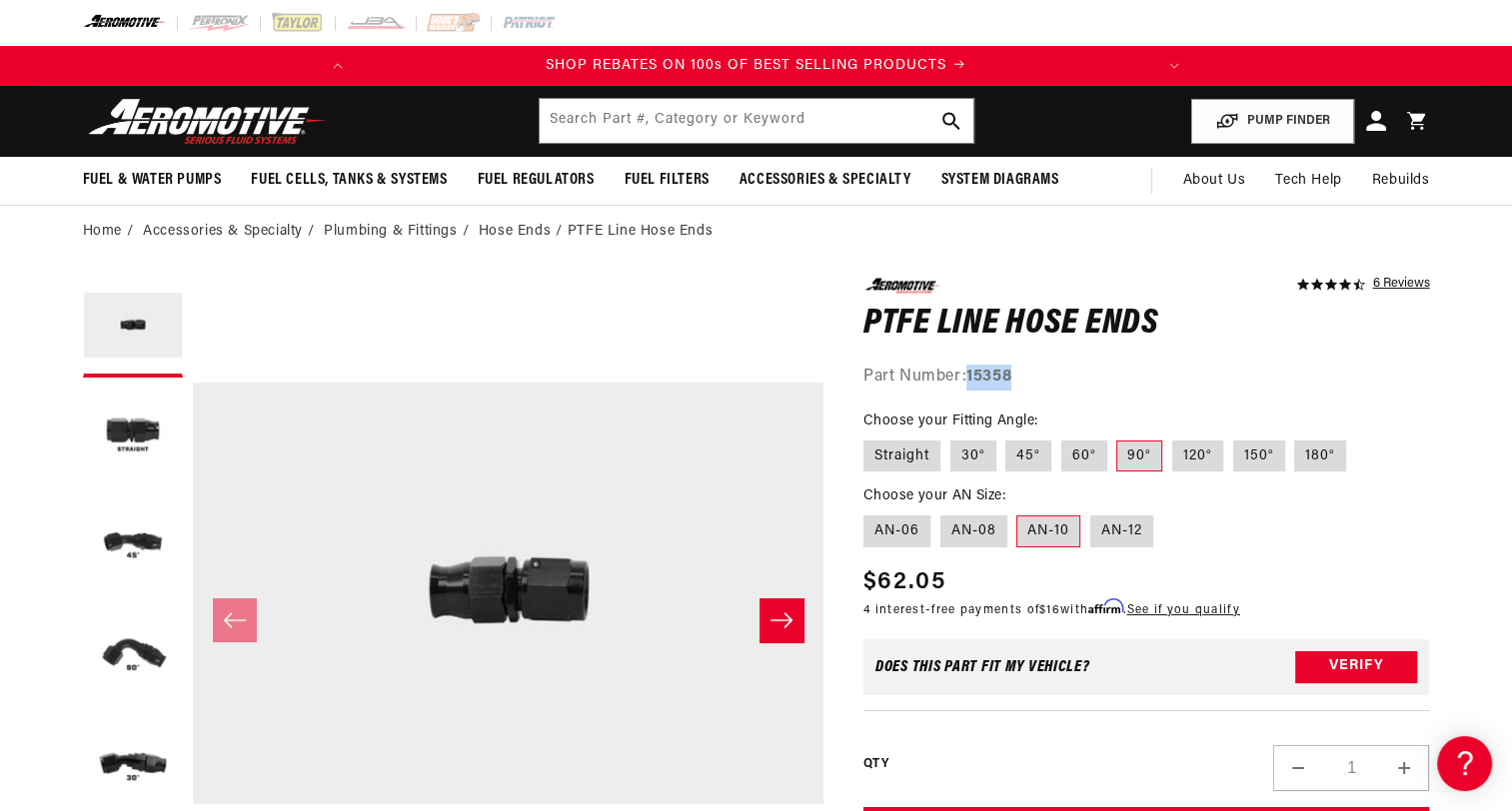 click on "15358" at bounding box center [988, 377] 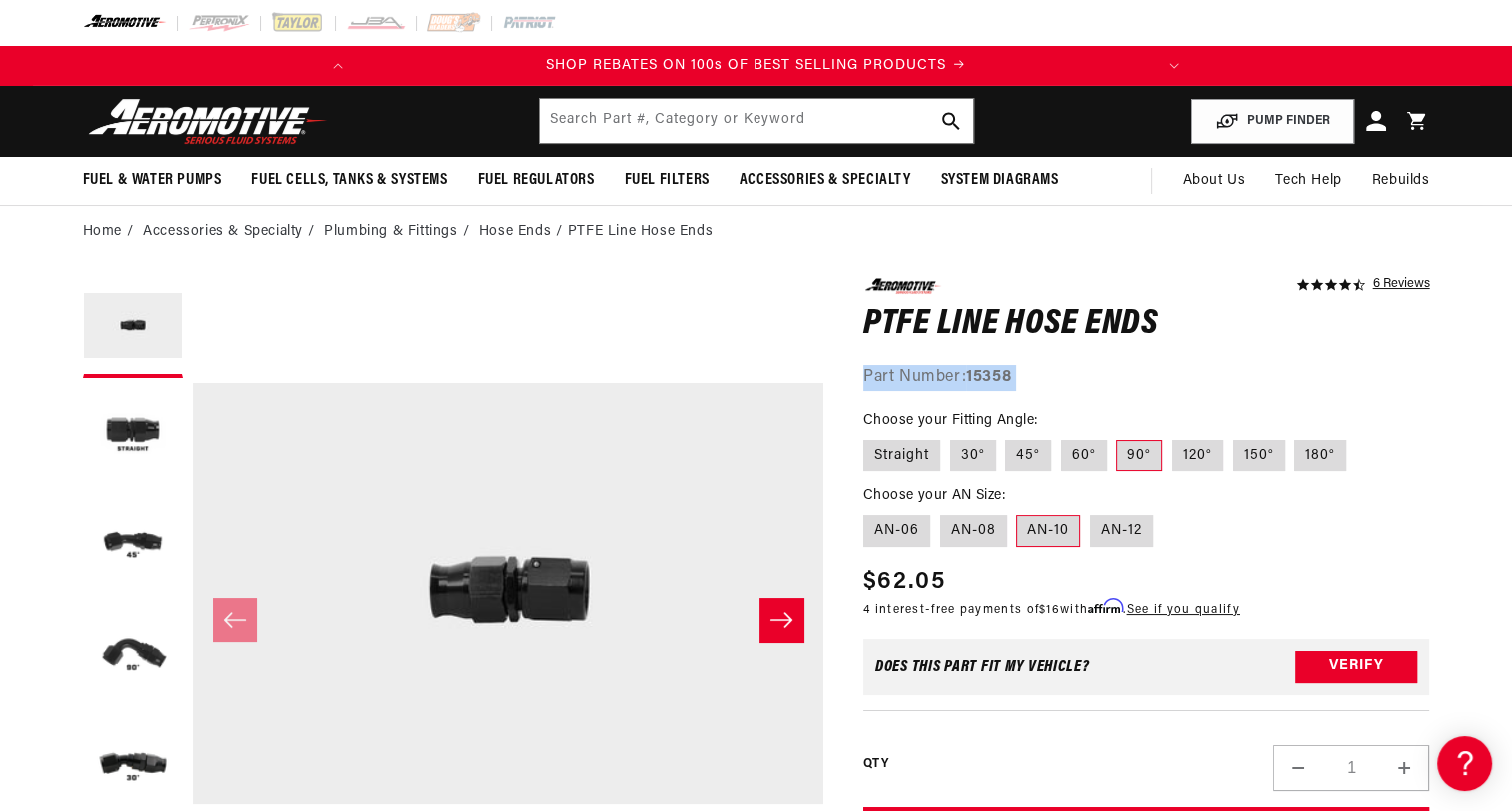 click on "15358" at bounding box center (988, 377) 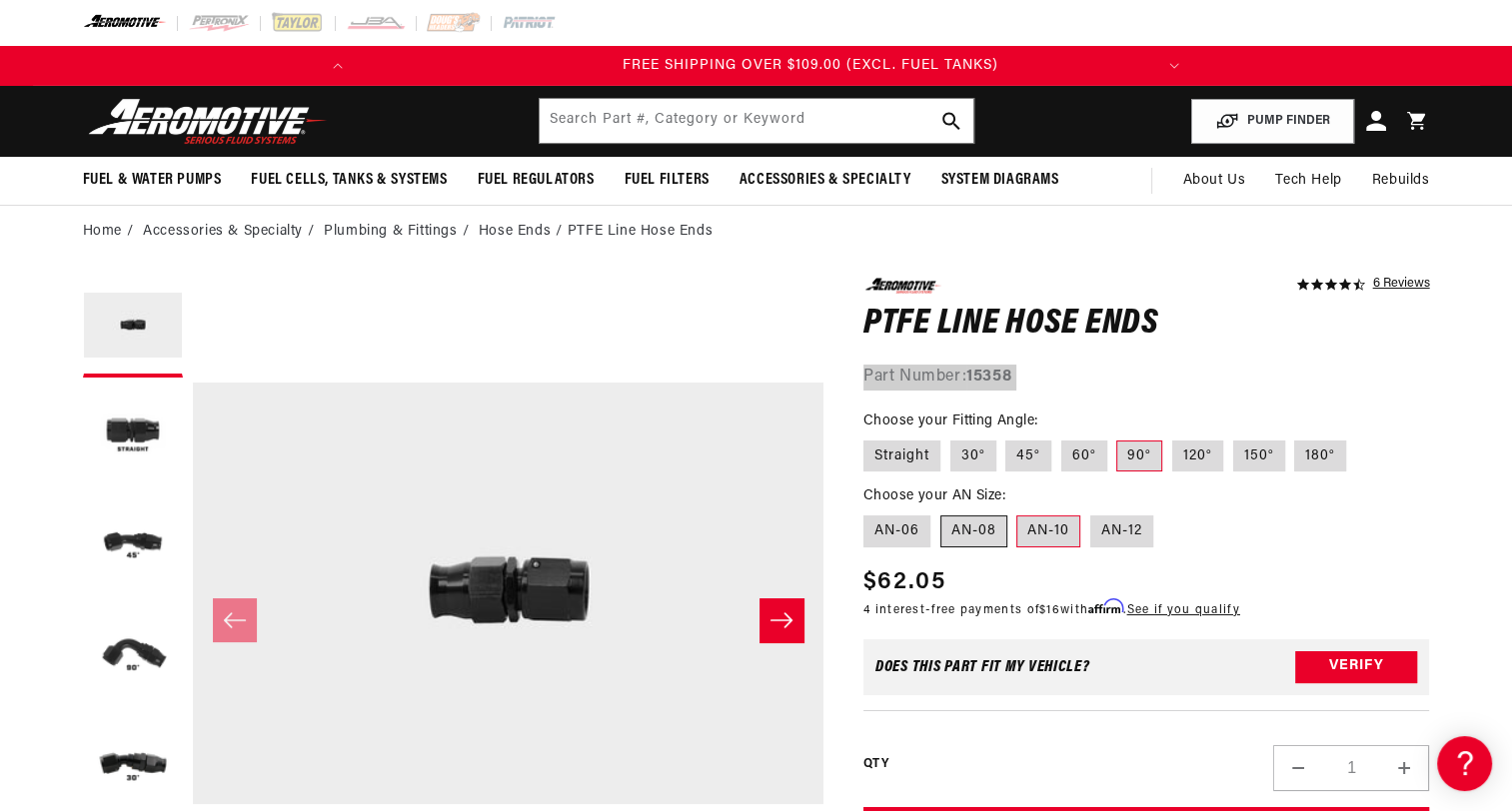 scroll, scrollTop: 0, scrollLeft: 790, axis: horizontal 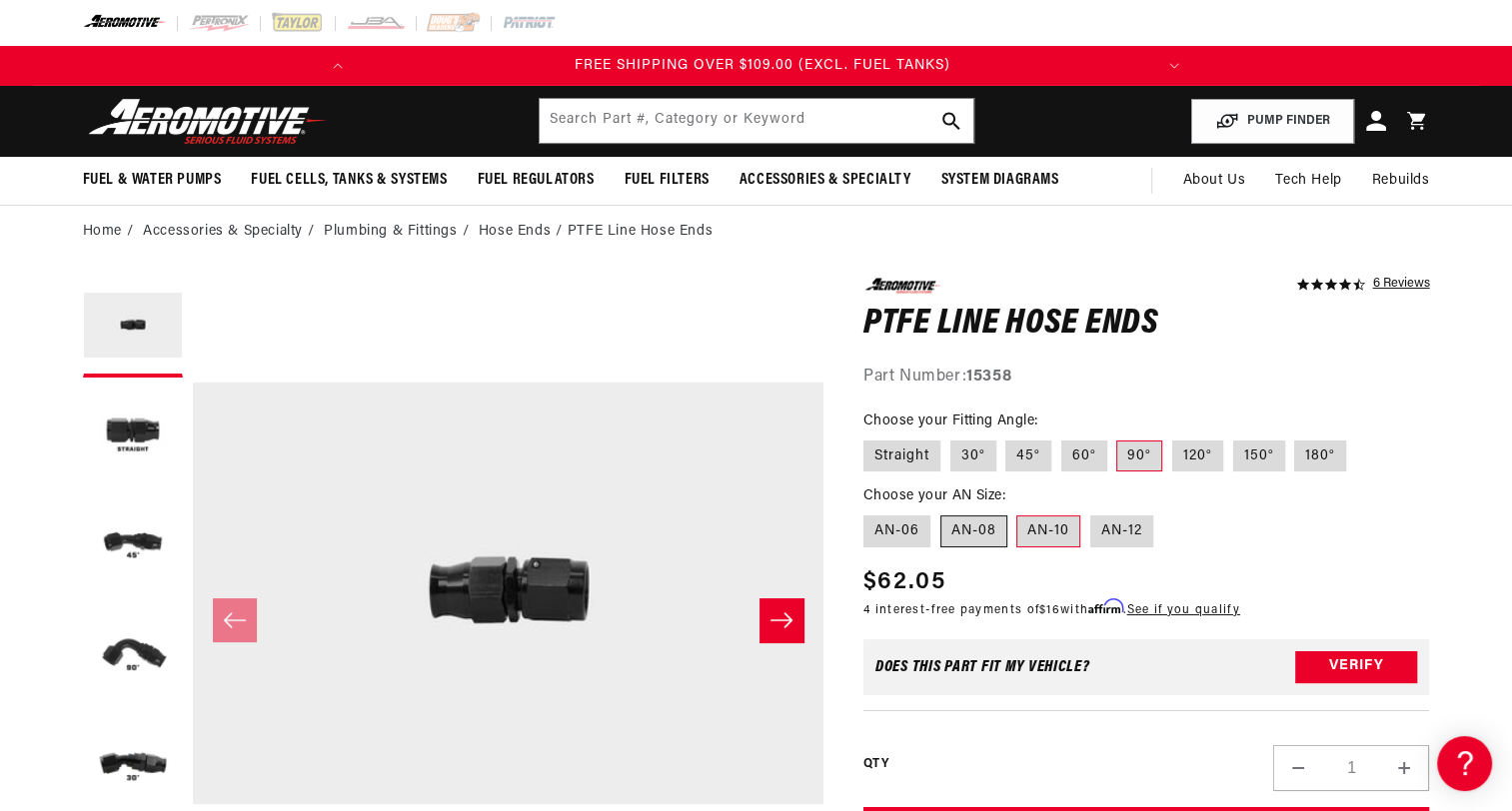 click on "AN-08" at bounding box center (973, 531) 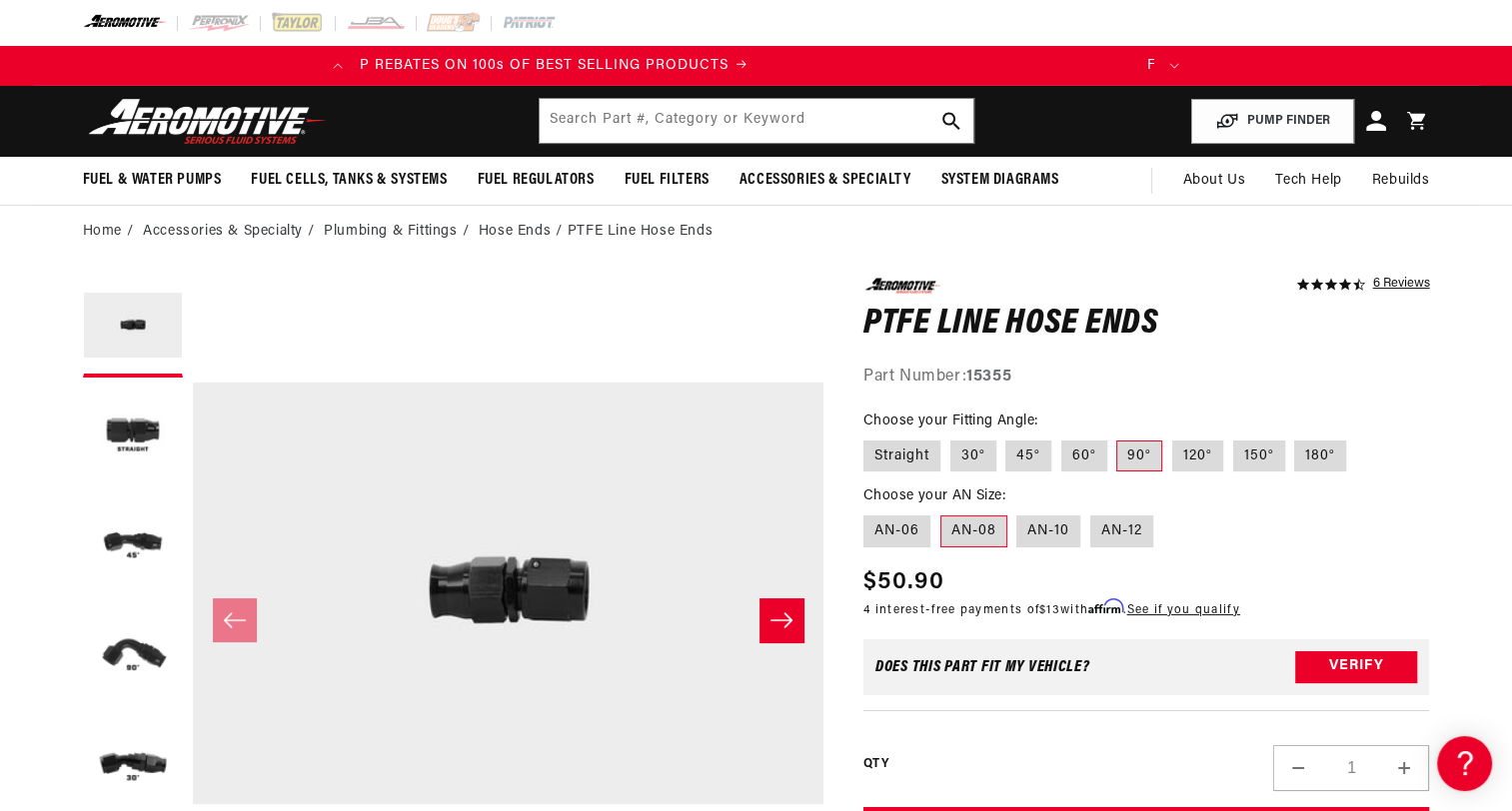 scroll, scrollTop: 0, scrollLeft: 0, axis: both 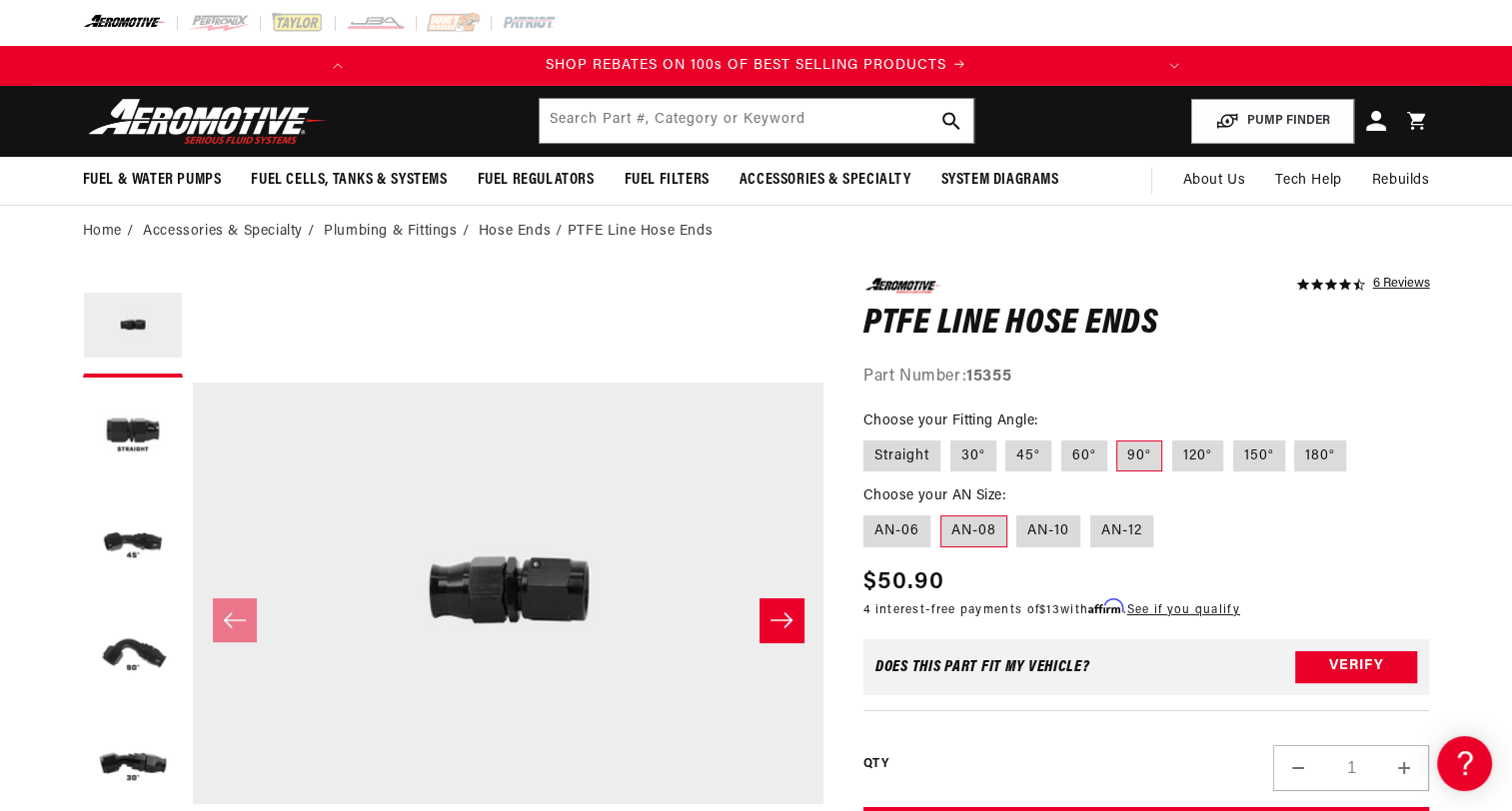 click on "15355" at bounding box center [988, 377] 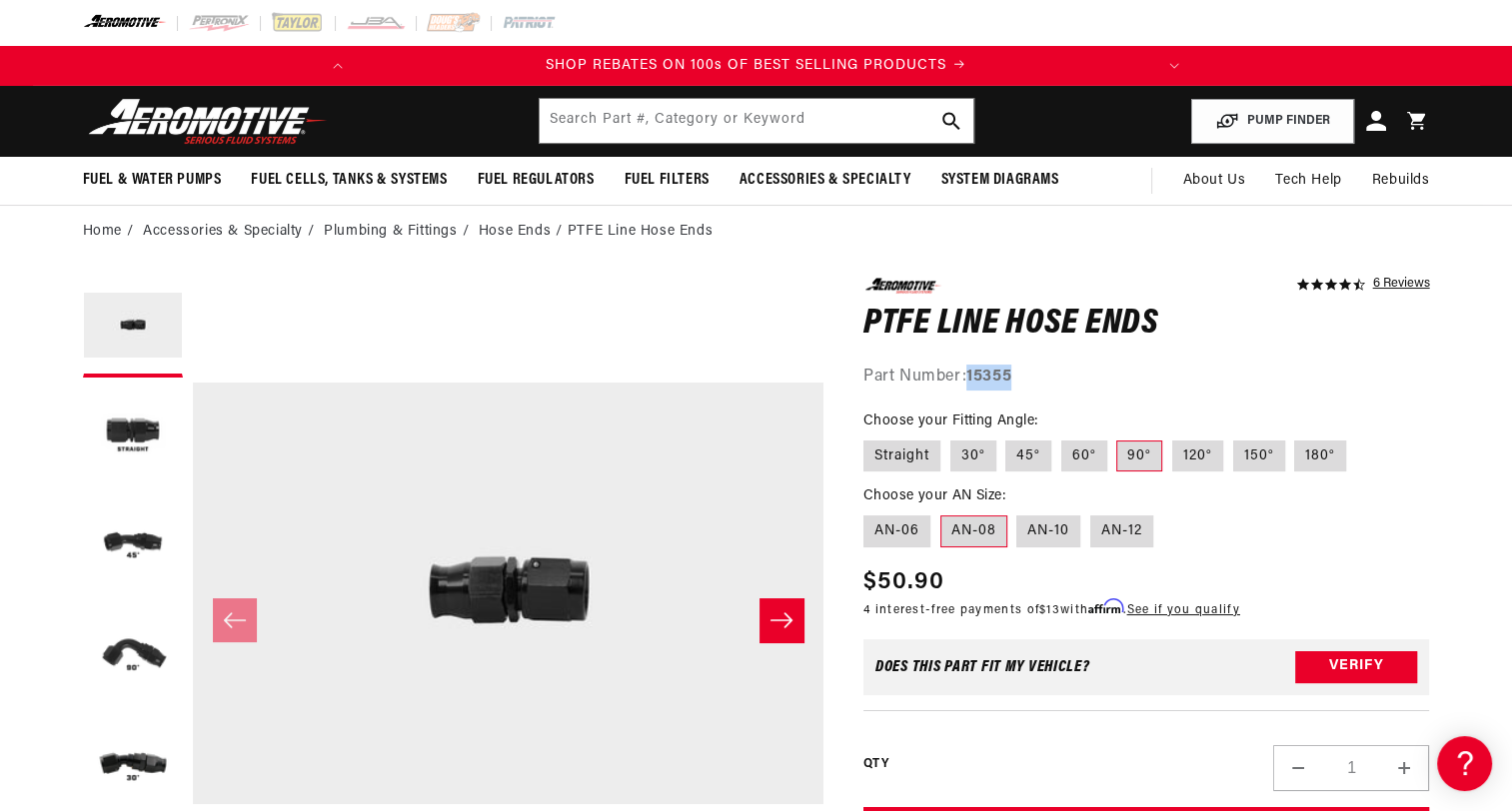 click on "15355" at bounding box center [988, 377] 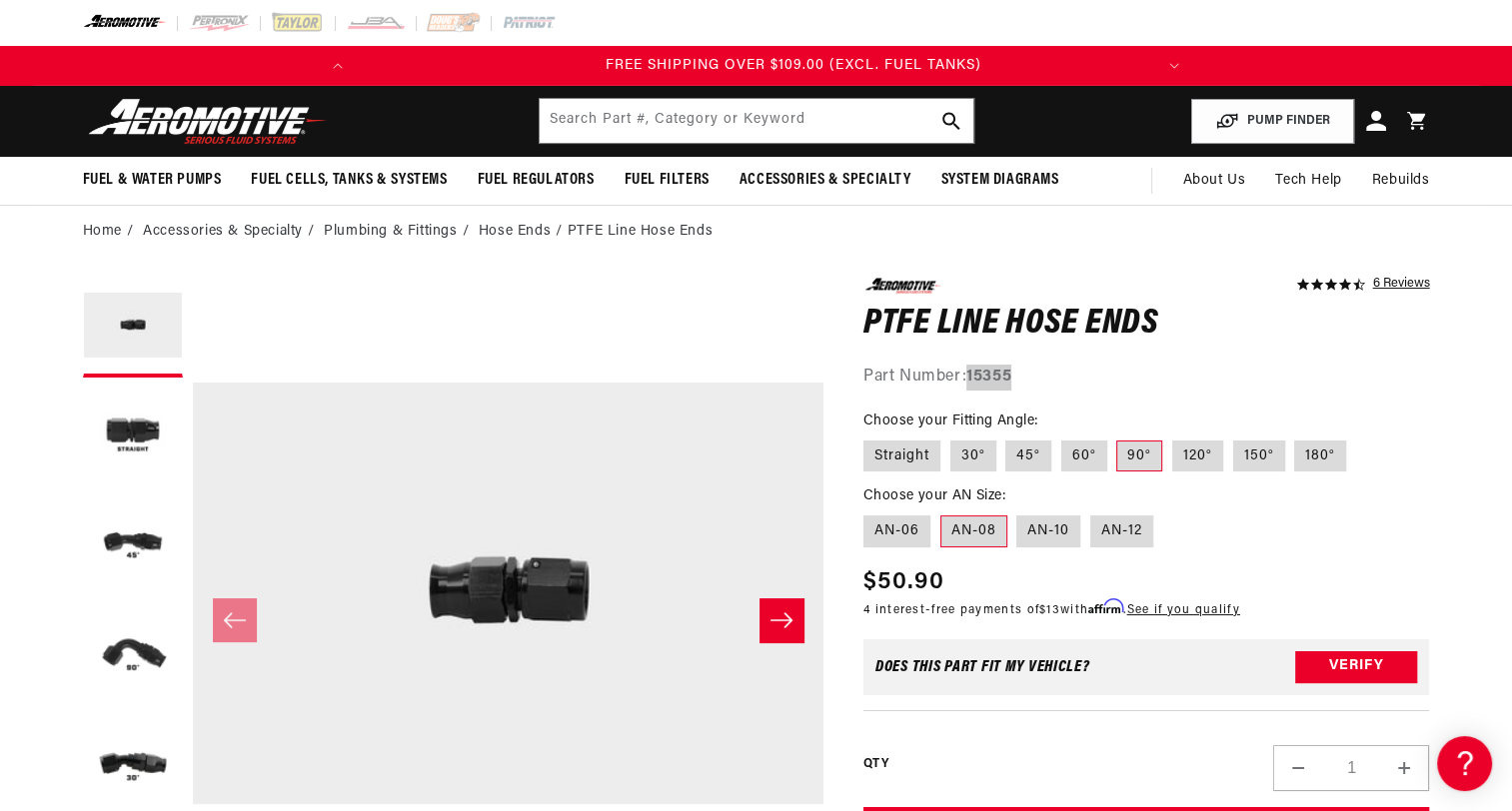 scroll, scrollTop: 0, scrollLeft: 790, axis: horizontal 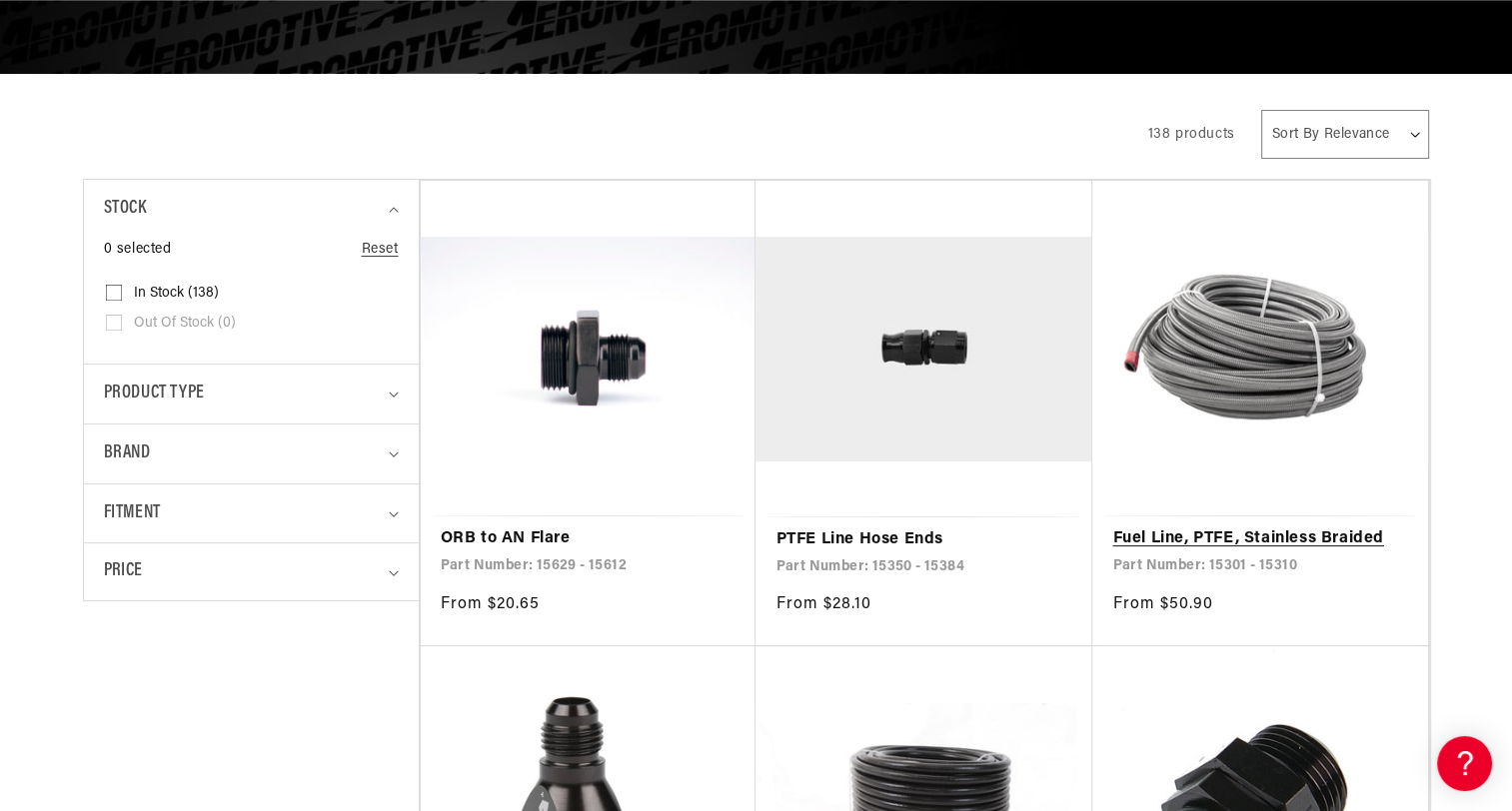 click on "Fuel Line, PTFE, Stainless Braided" at bounding box center [1260, 539] 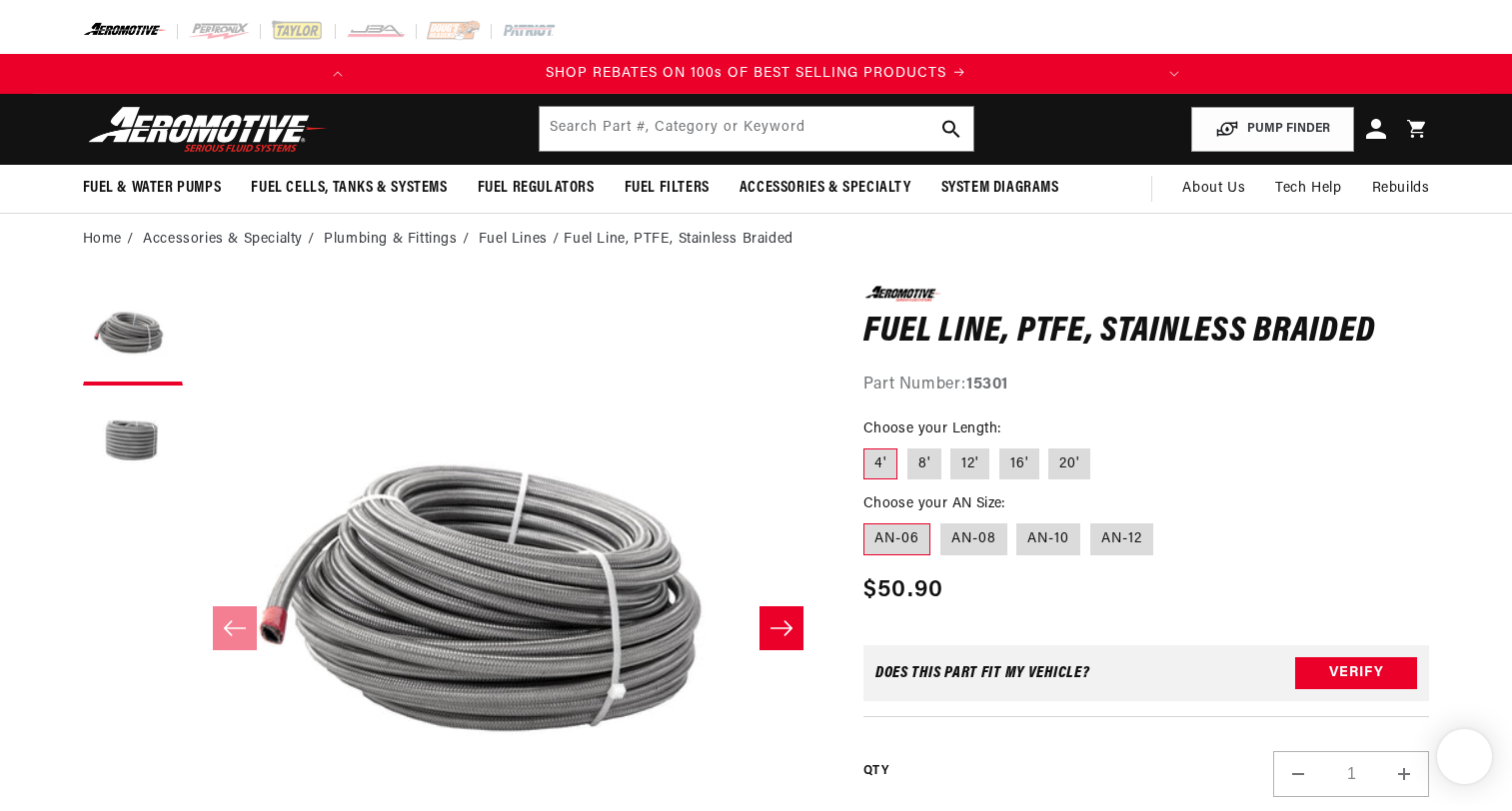 scroll, scrollTop: 0, scrollLeft: 0, axis: both 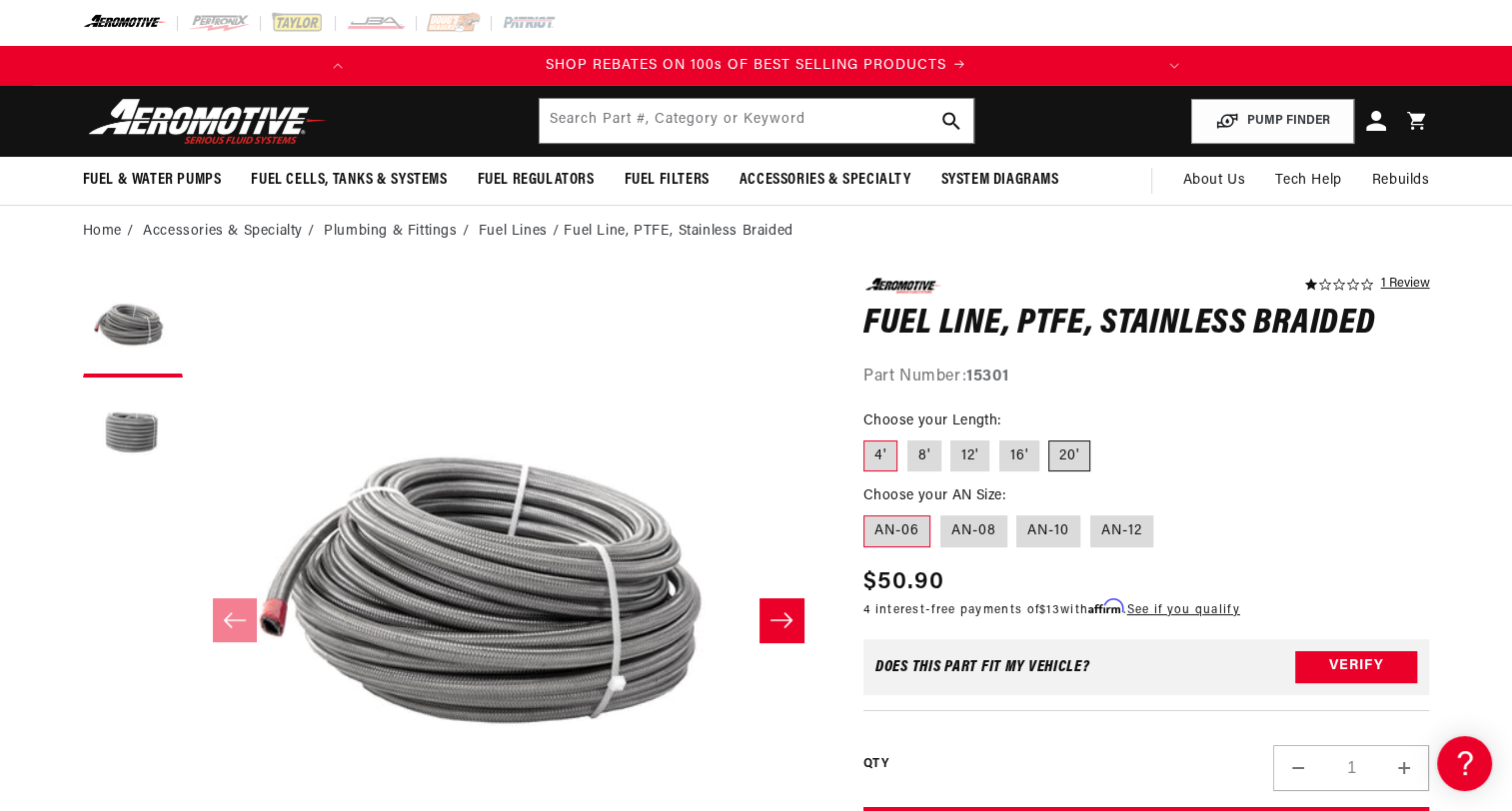 click on "20'" at bounding box center (1069, 456) 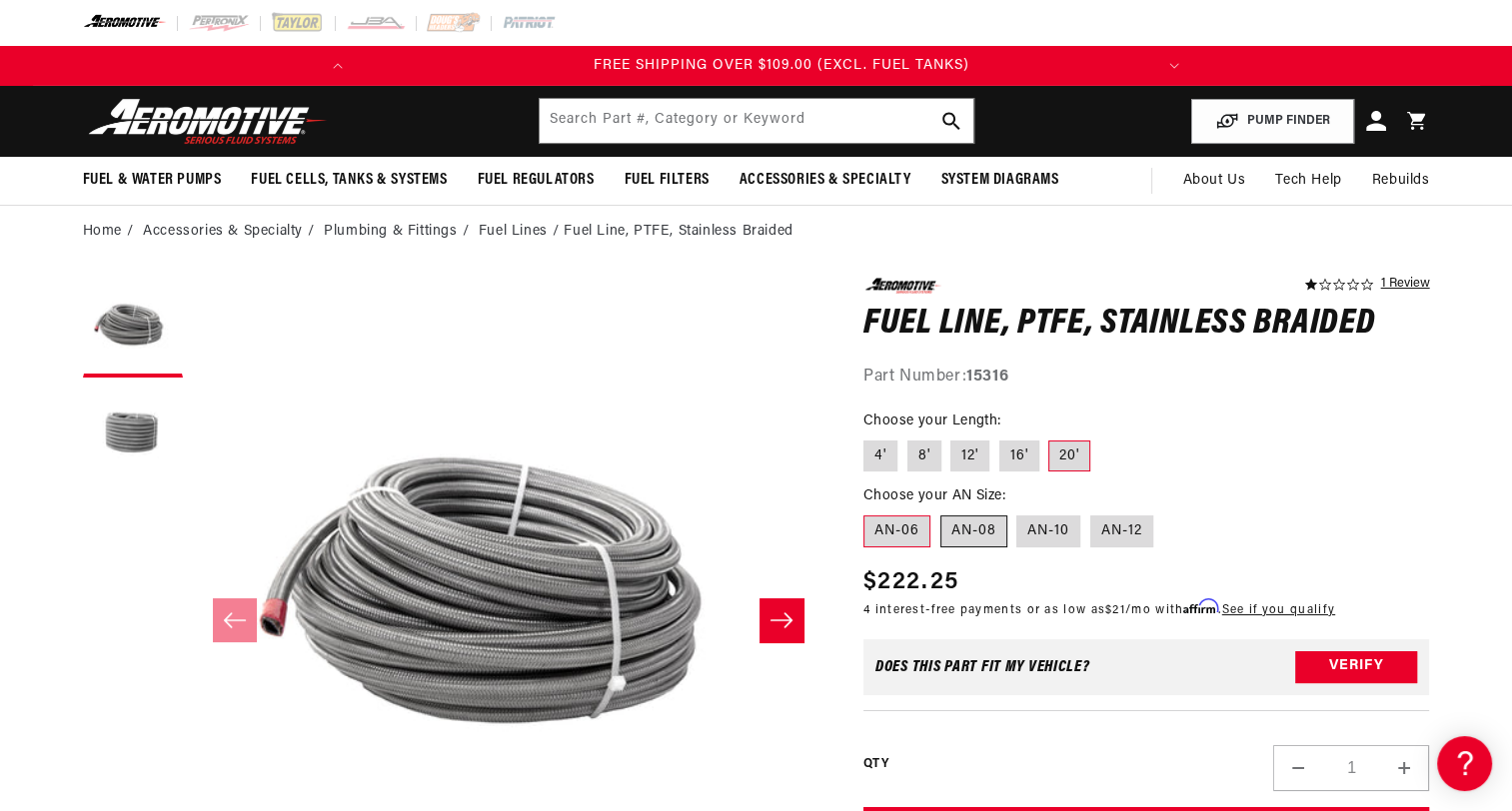 scroll, scrollTop: 0, scrollLeft: 790, axis: horizontal 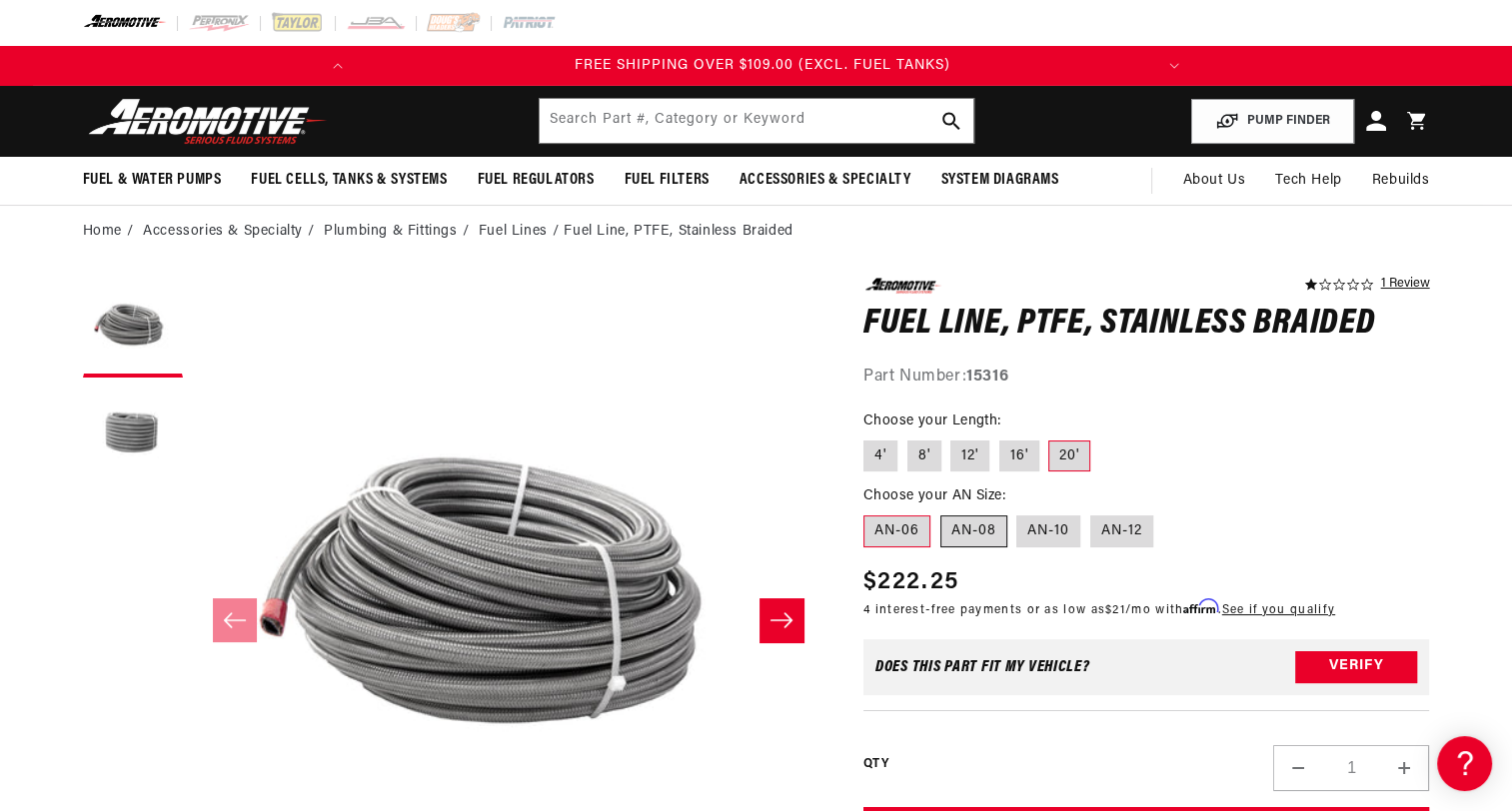 click on "AN-08" at bounding box center [973, 531] 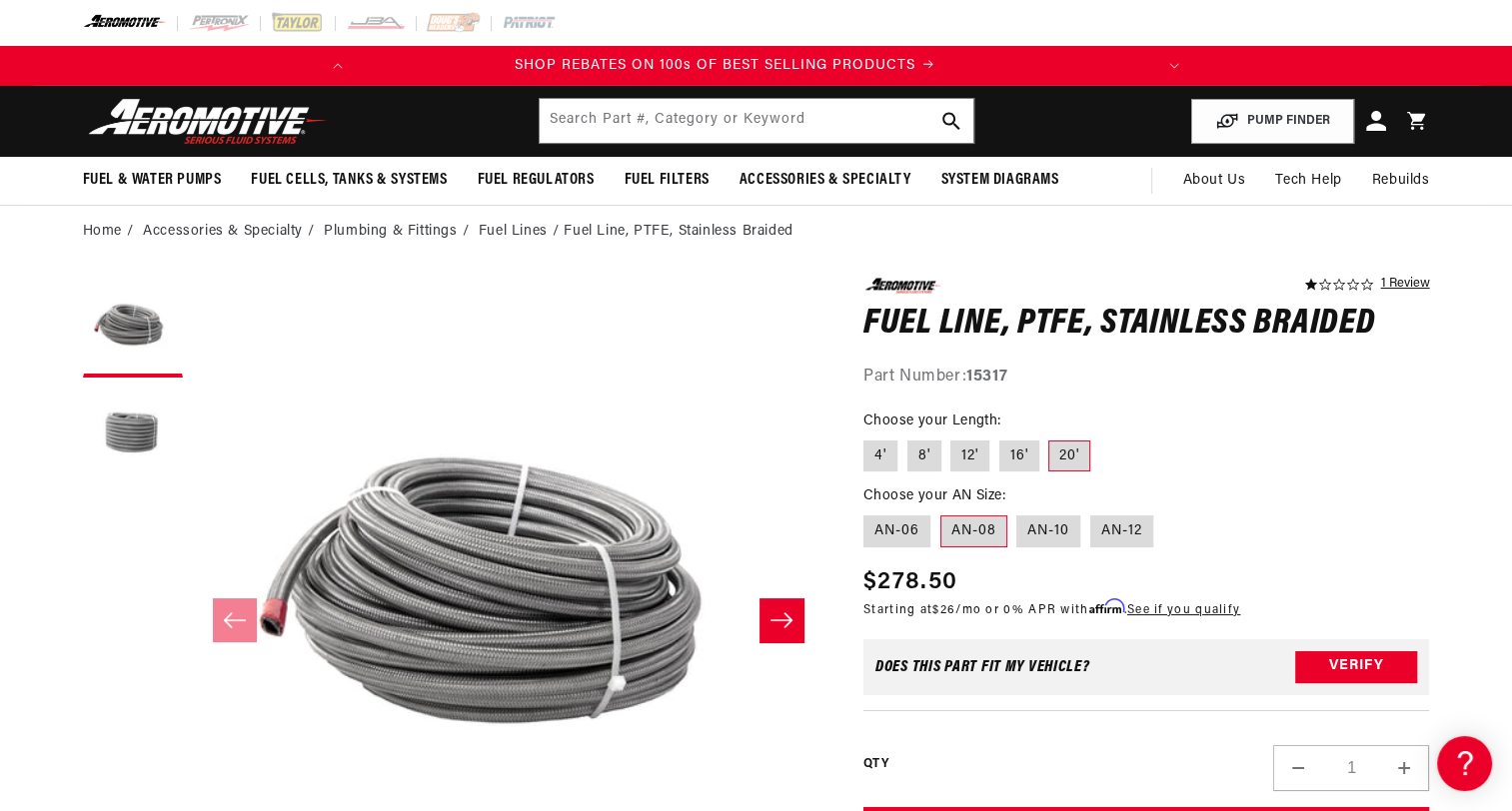 scroll, scrollTop: 0, scrollLeft: 0, axis: both 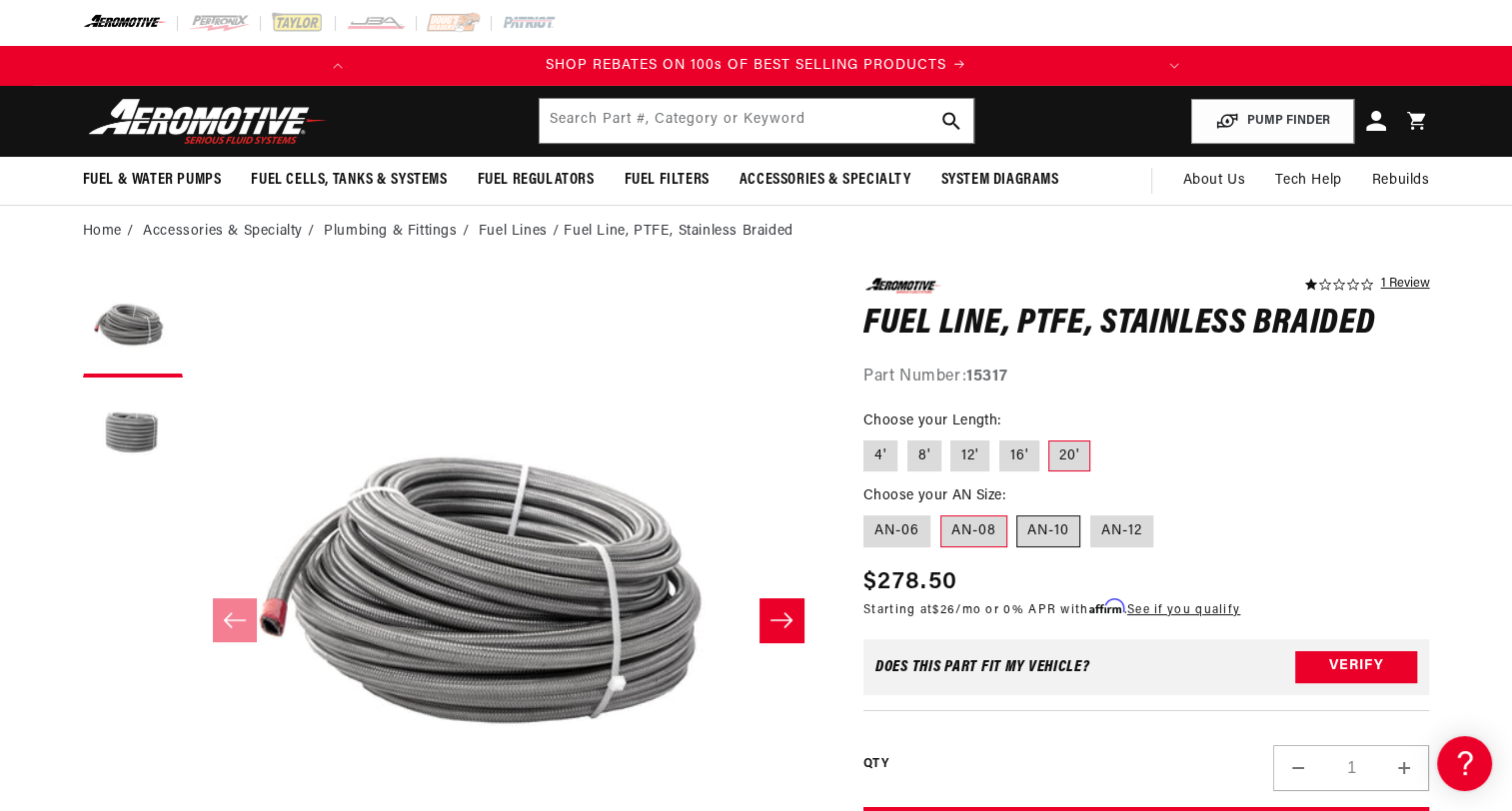 click on "AN-10" at bounding box center (1048, 531) 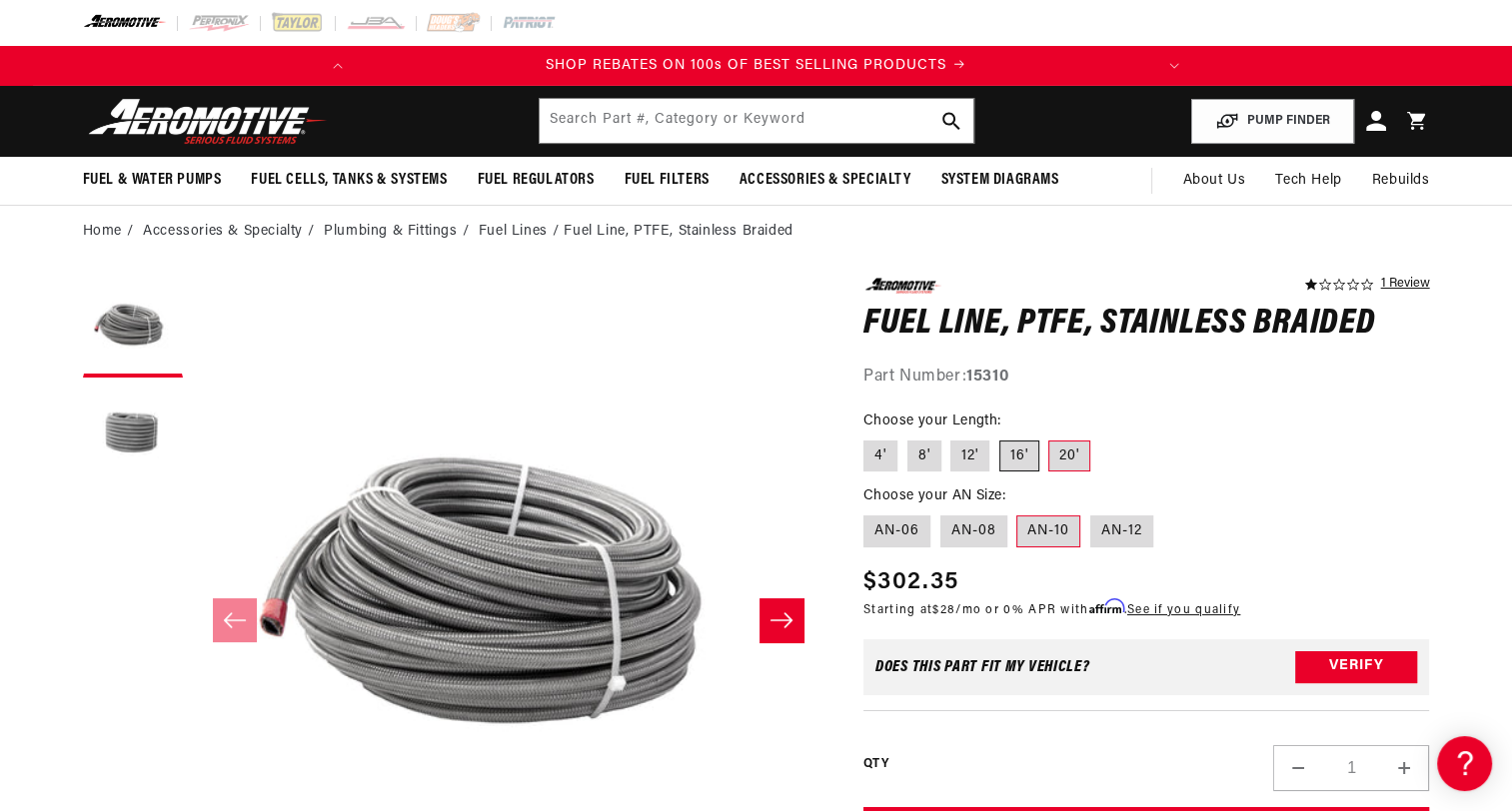 click on "16'" at bounding box center (1019, 456) 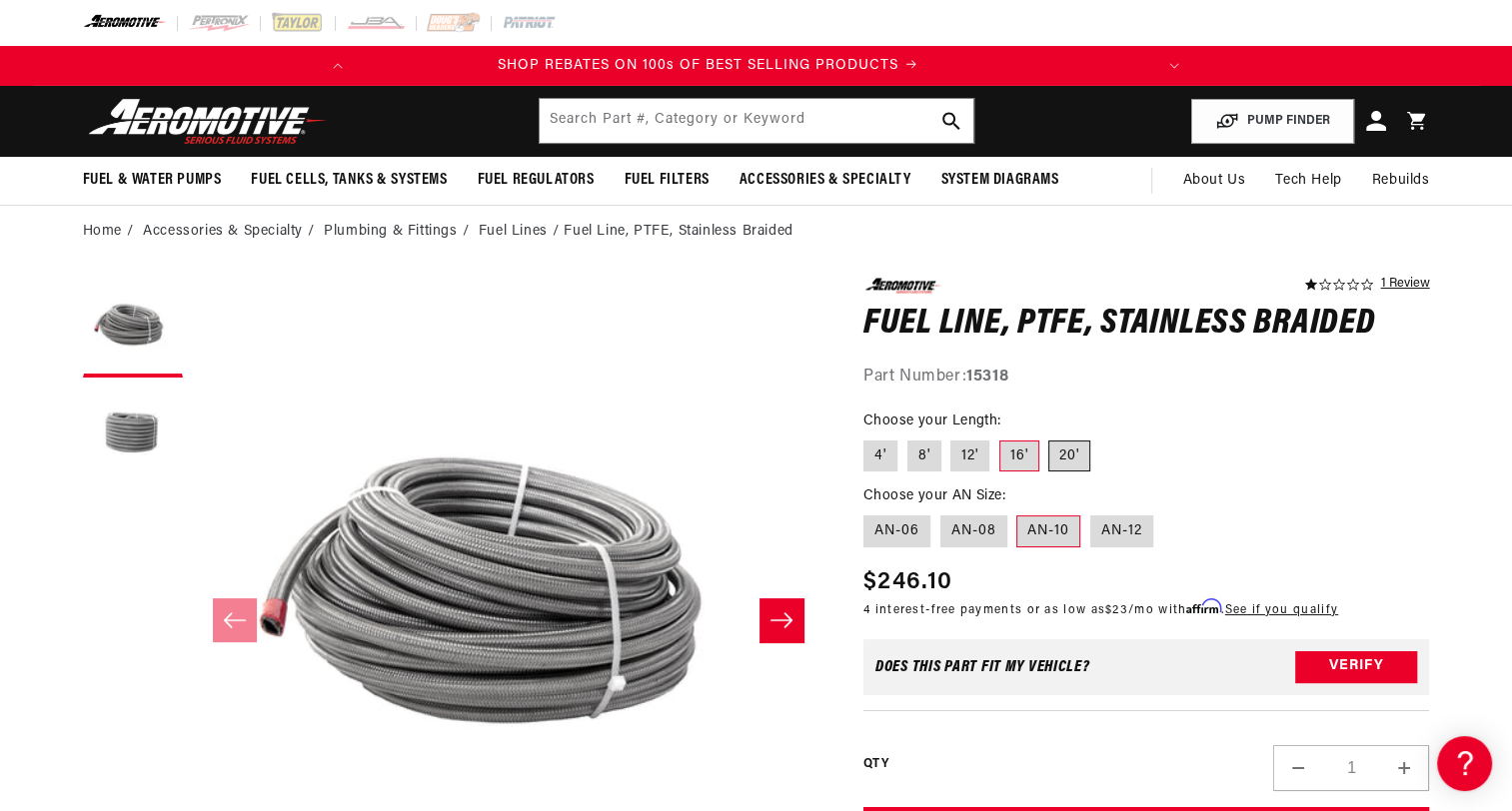 scroll, scrollTop: 0, scrollLeft: 0, axis: both 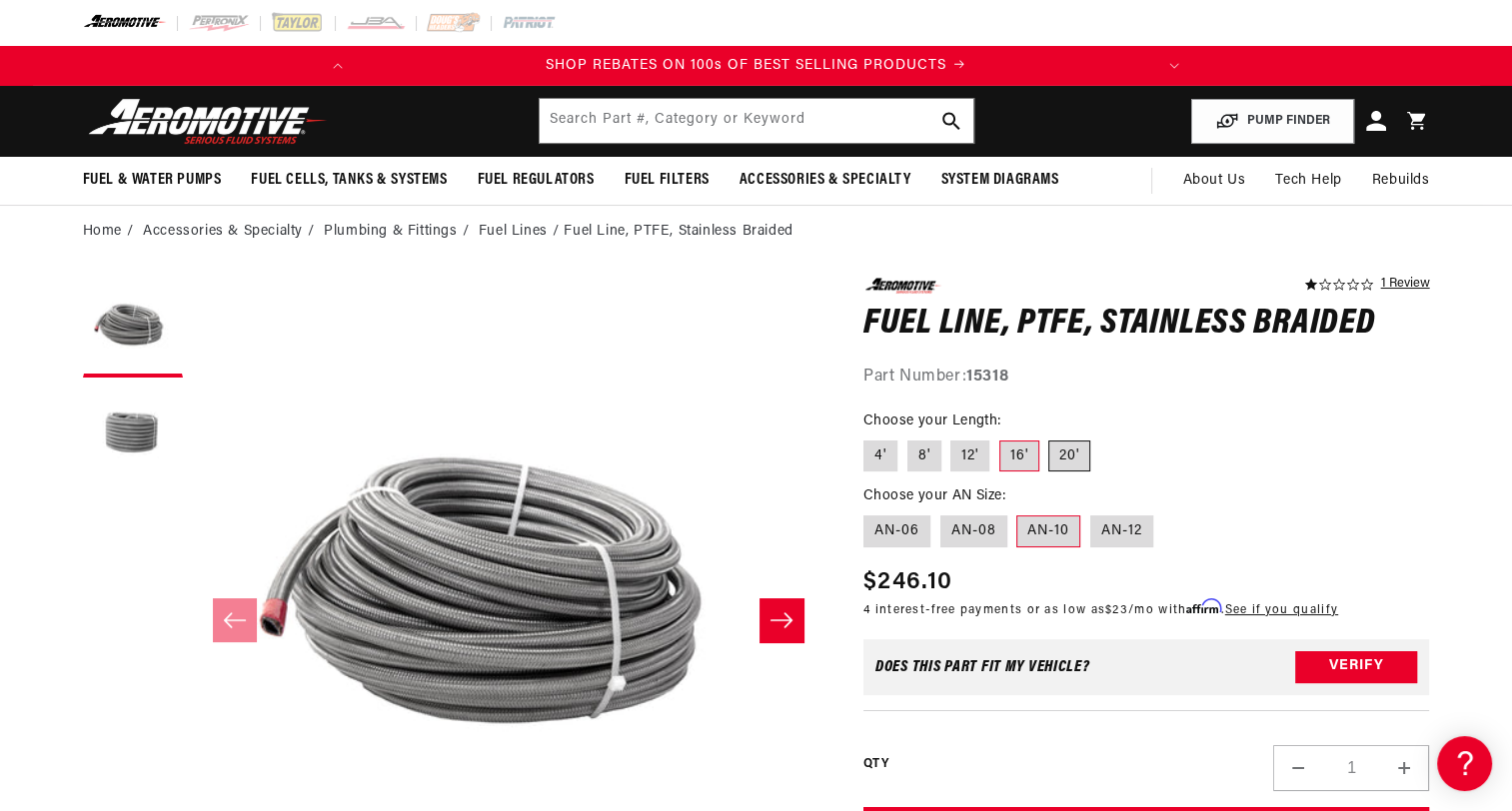click on "20'" at bounding box center [1069, 456] 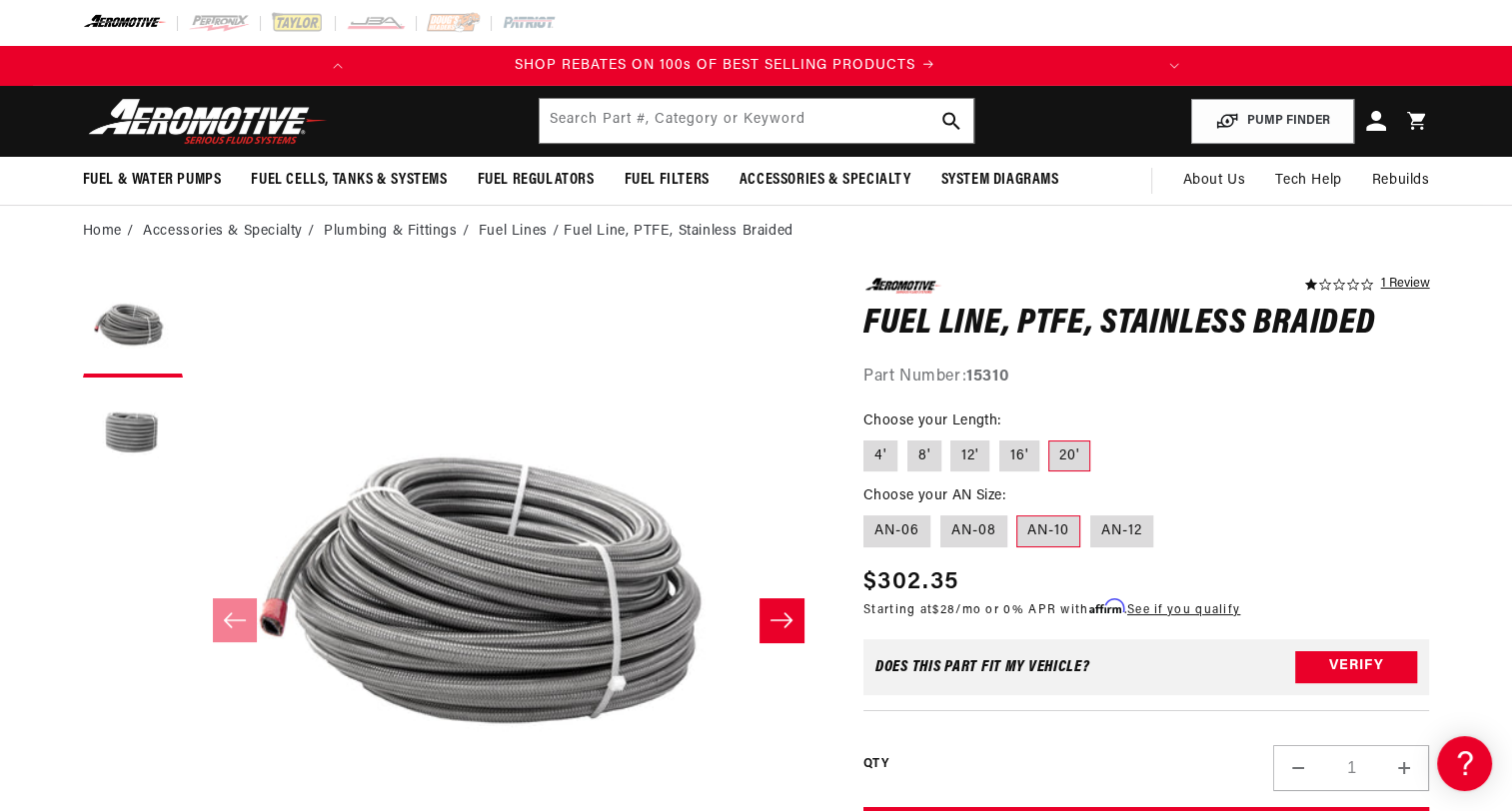 scroll, scrollTop: 0, scrollLeft: 0, axis: both 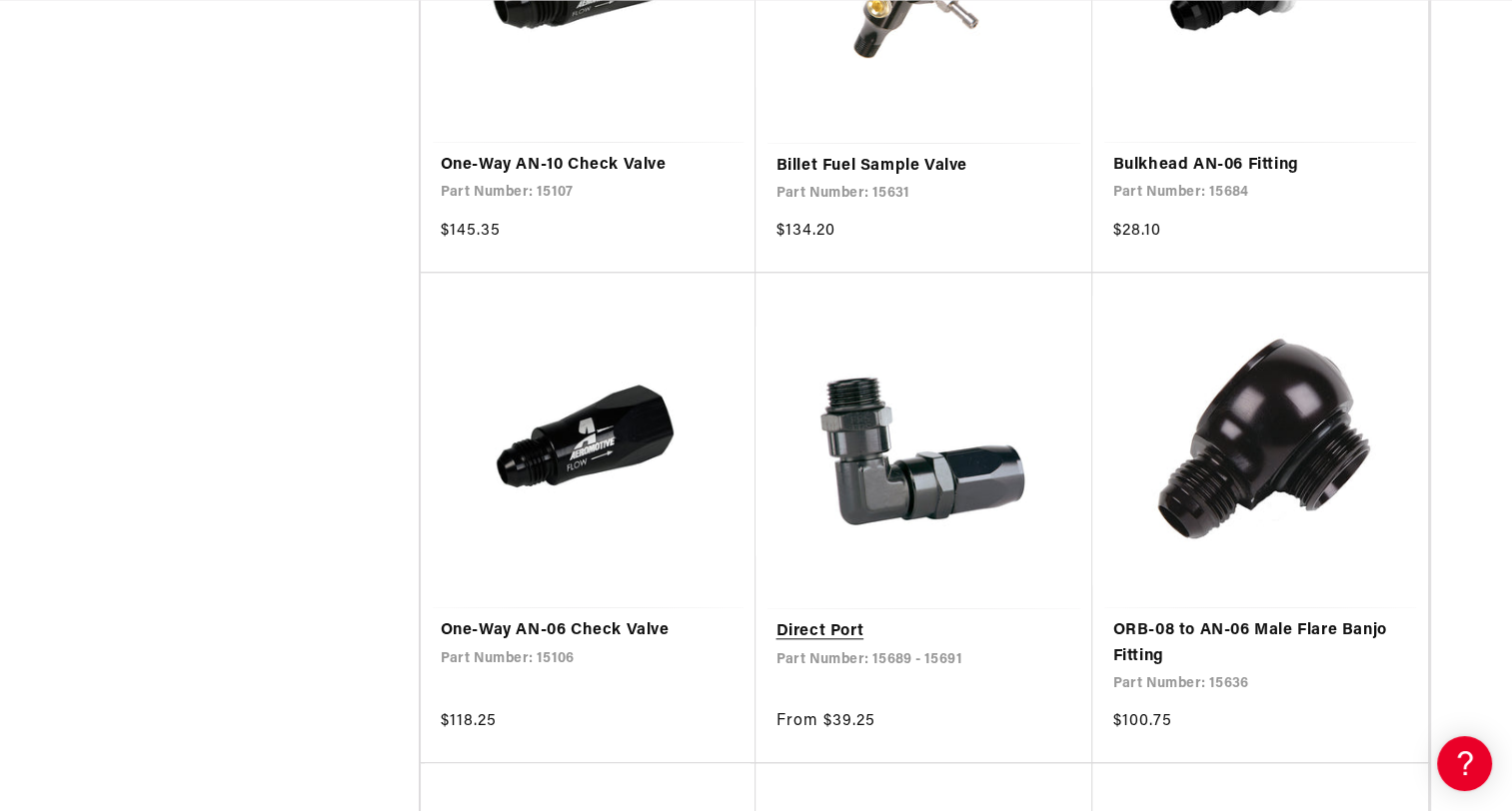 click on "Direct Port" at bounding box center (923, 632) 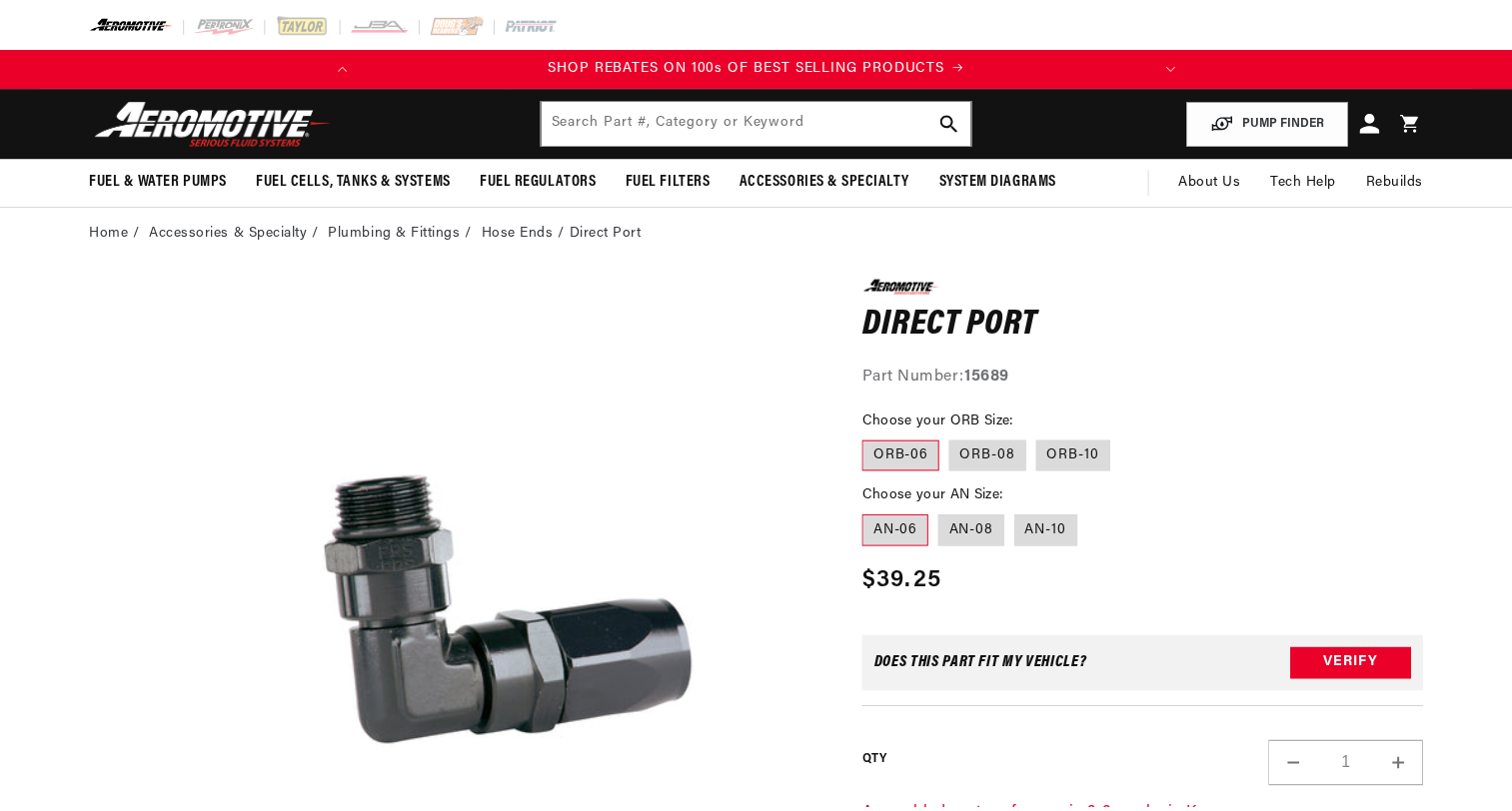 scroll, scrollTop: 0, scrollLeft: 0, axis: both 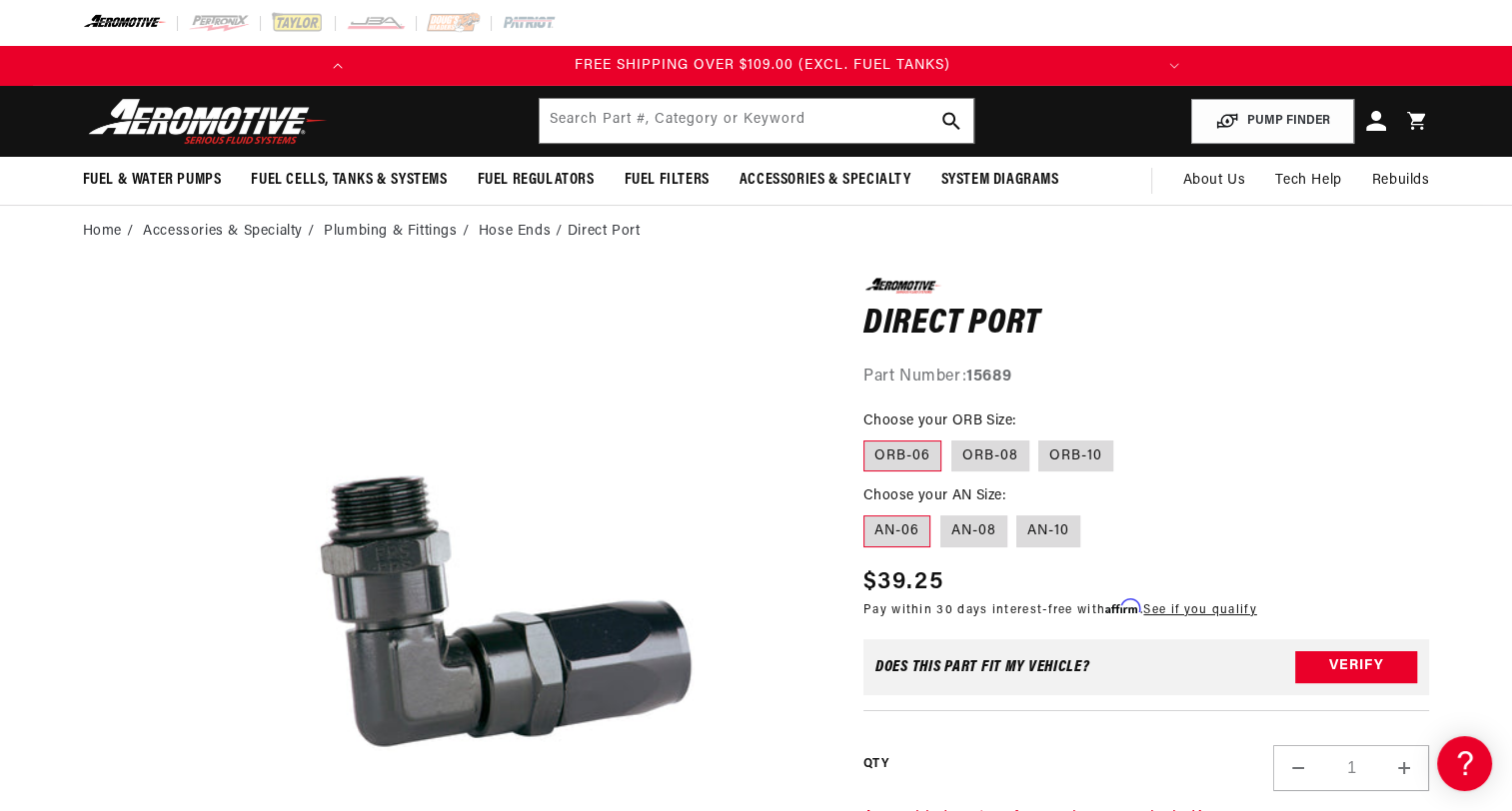 click at bounding box center [338, 66] 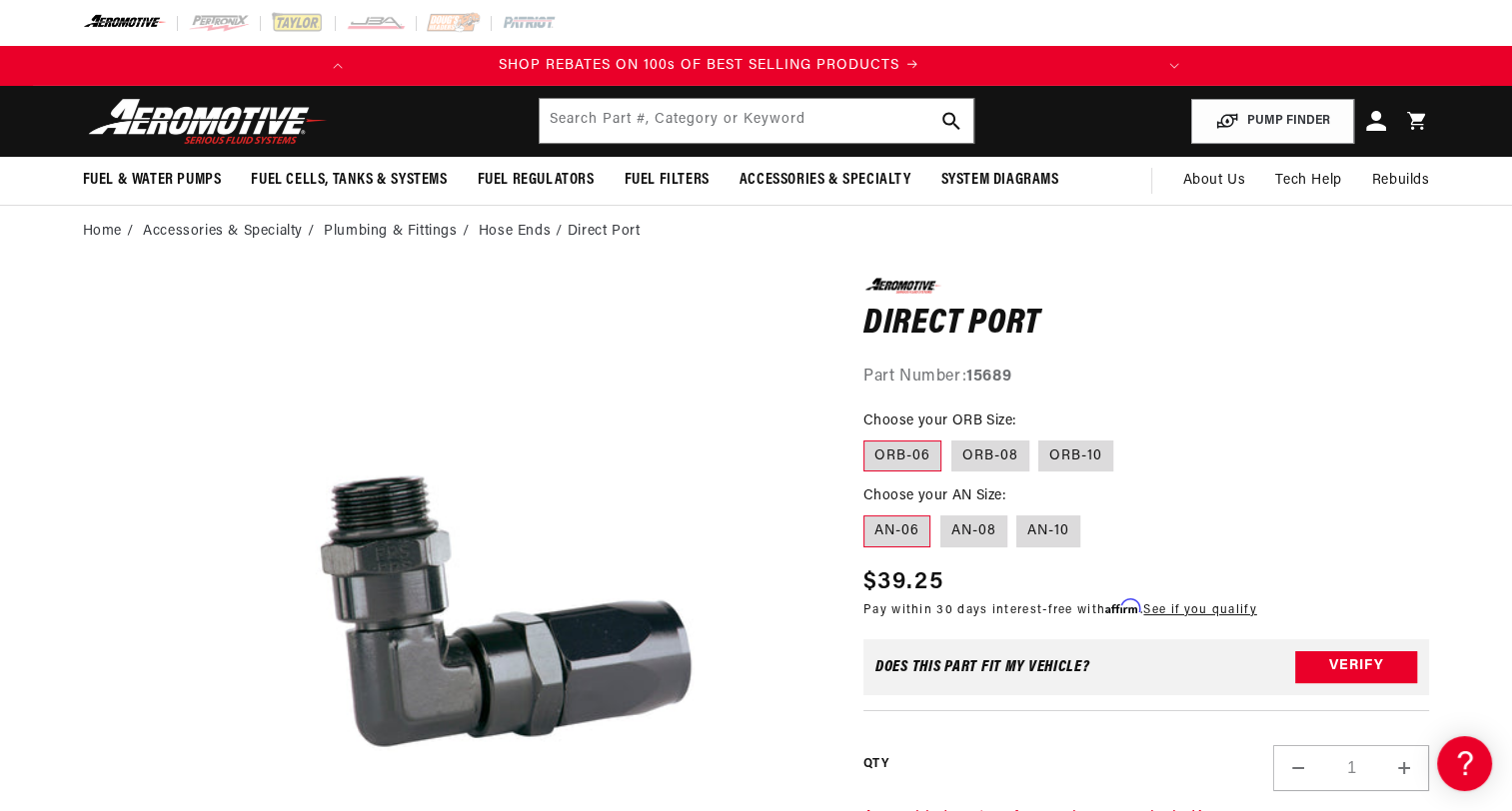 scroll, scrollTop: 0, scrollLeft: 0, axis: both 